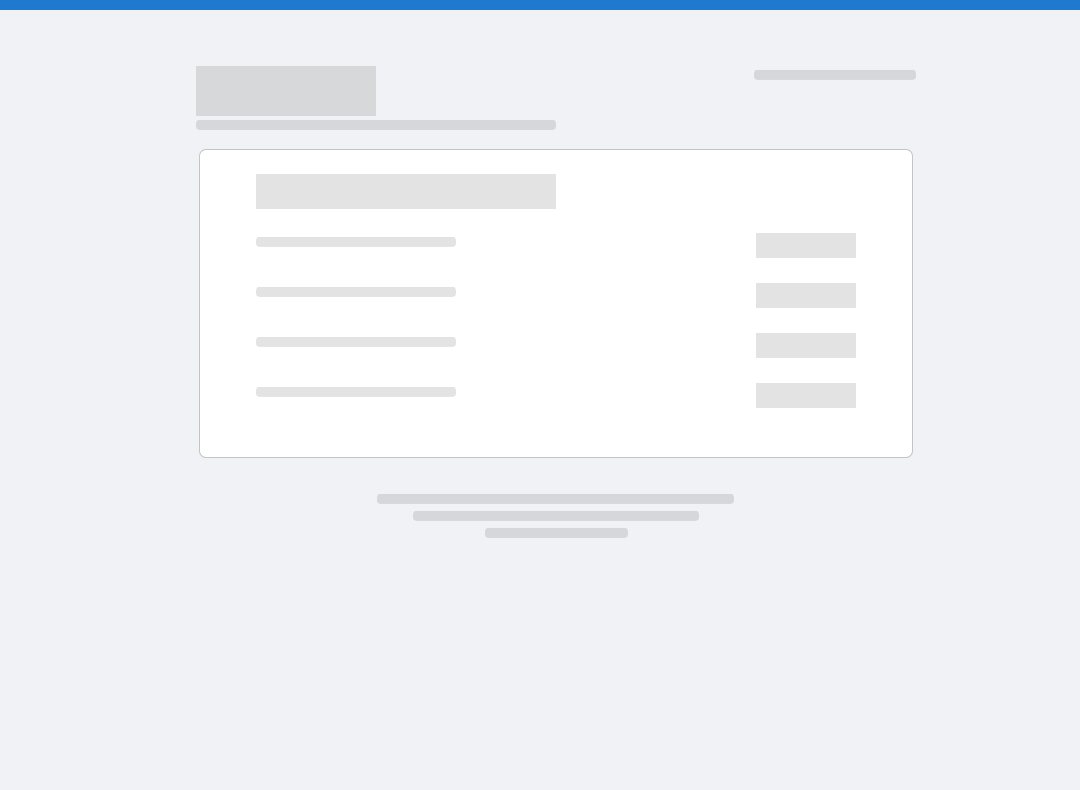 scroll, scrollTop: 0, scrollLeft: 0, axis: both 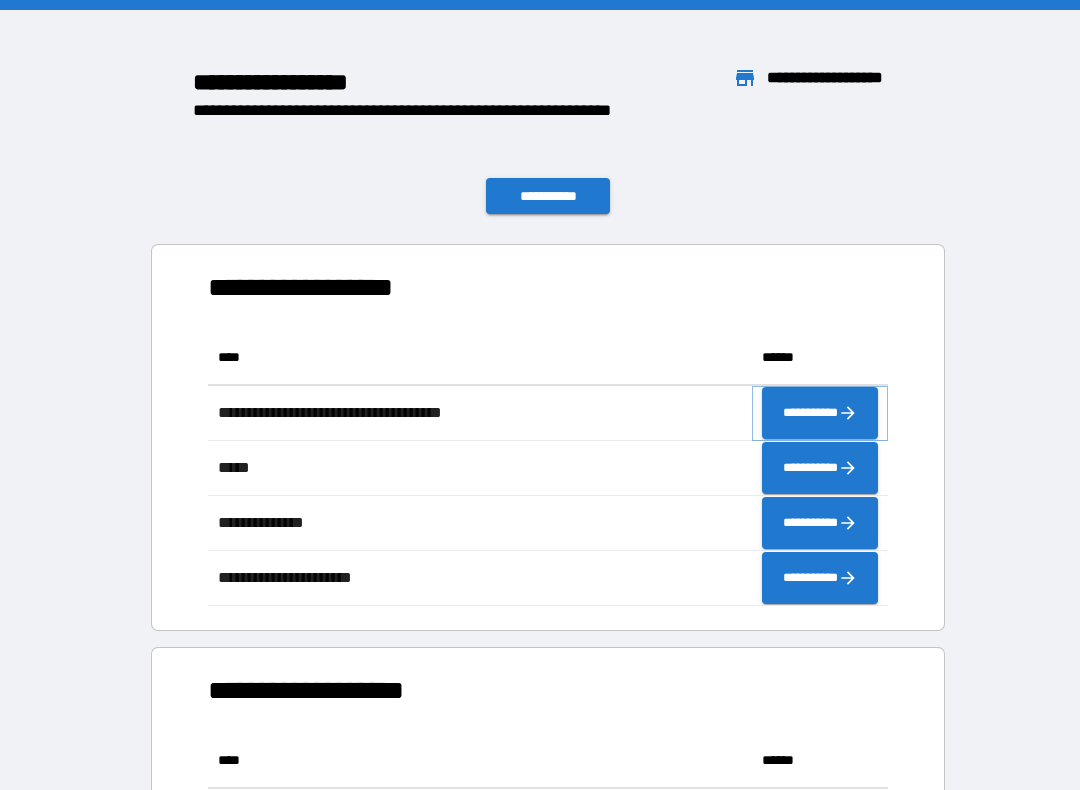 click on "**********" at bounding box center [820, 413] 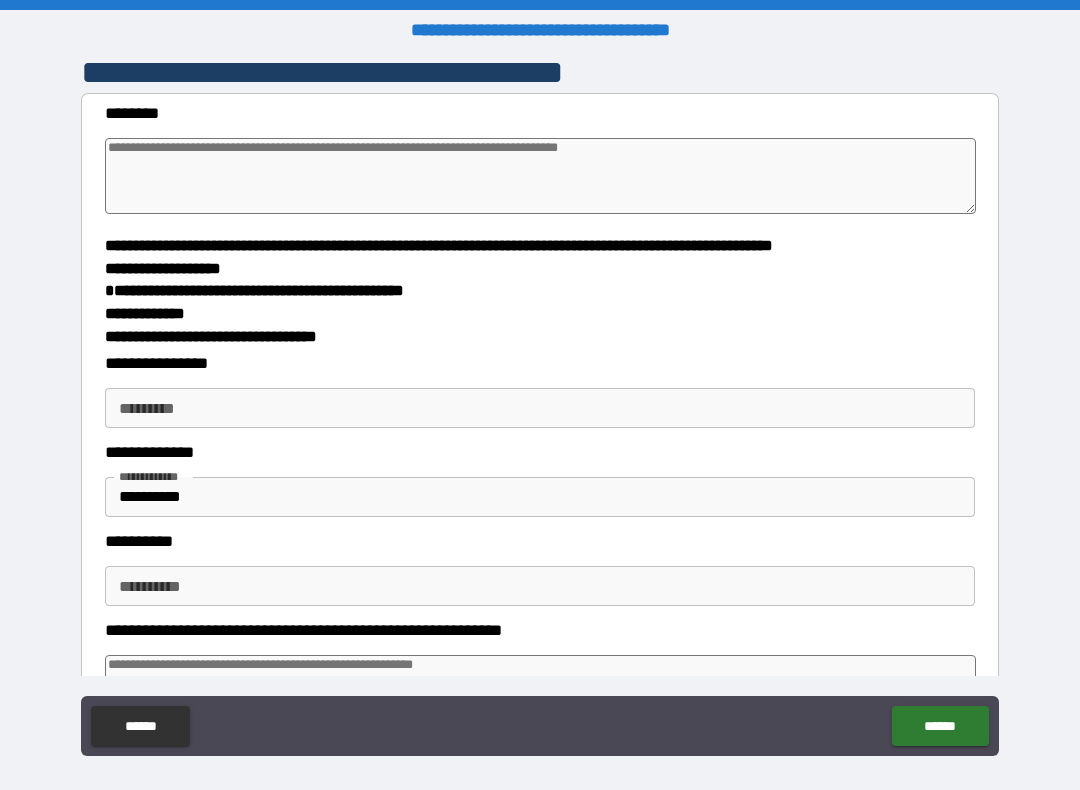 type on "*" 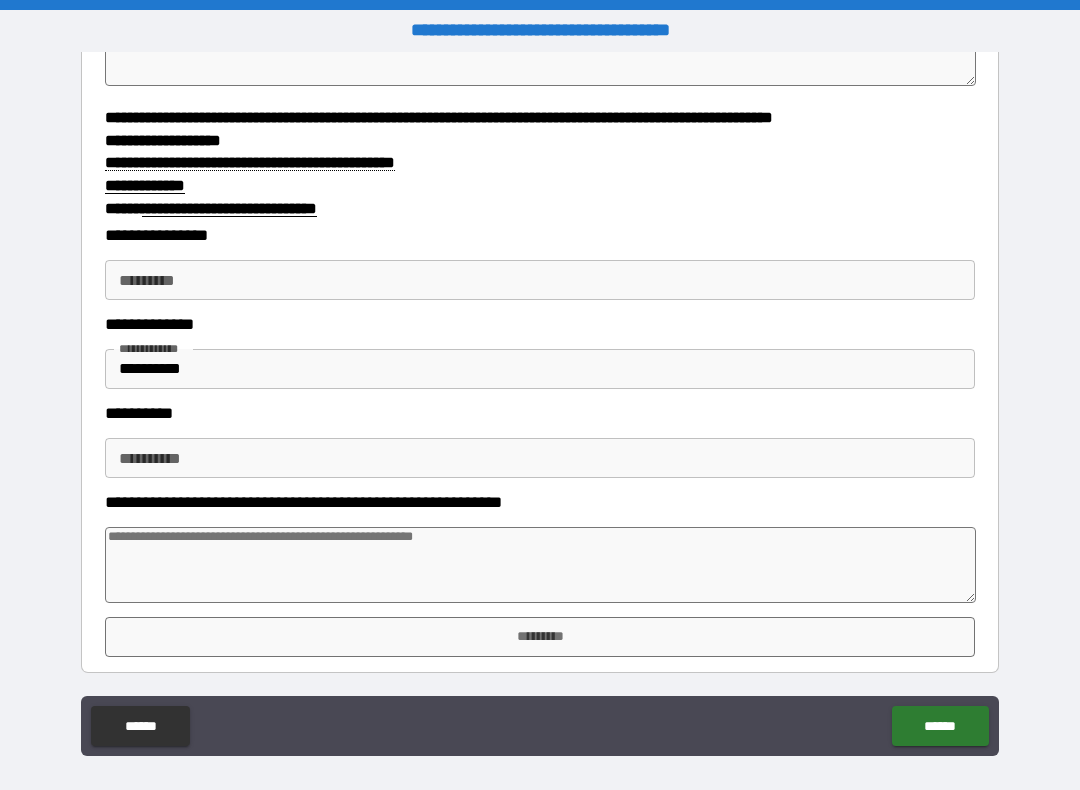 scroll, scrollTop: 126, scrollLeft: 0, axis: vertical 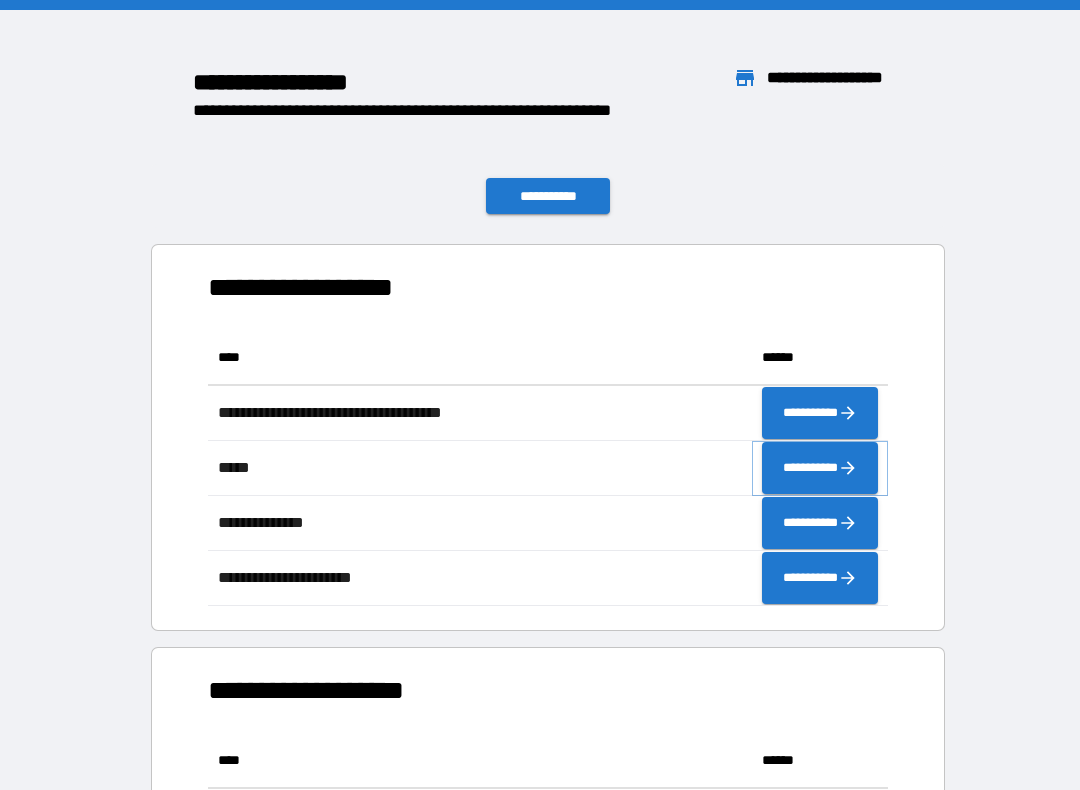 click on "**********" at bounding box center (820, 468) 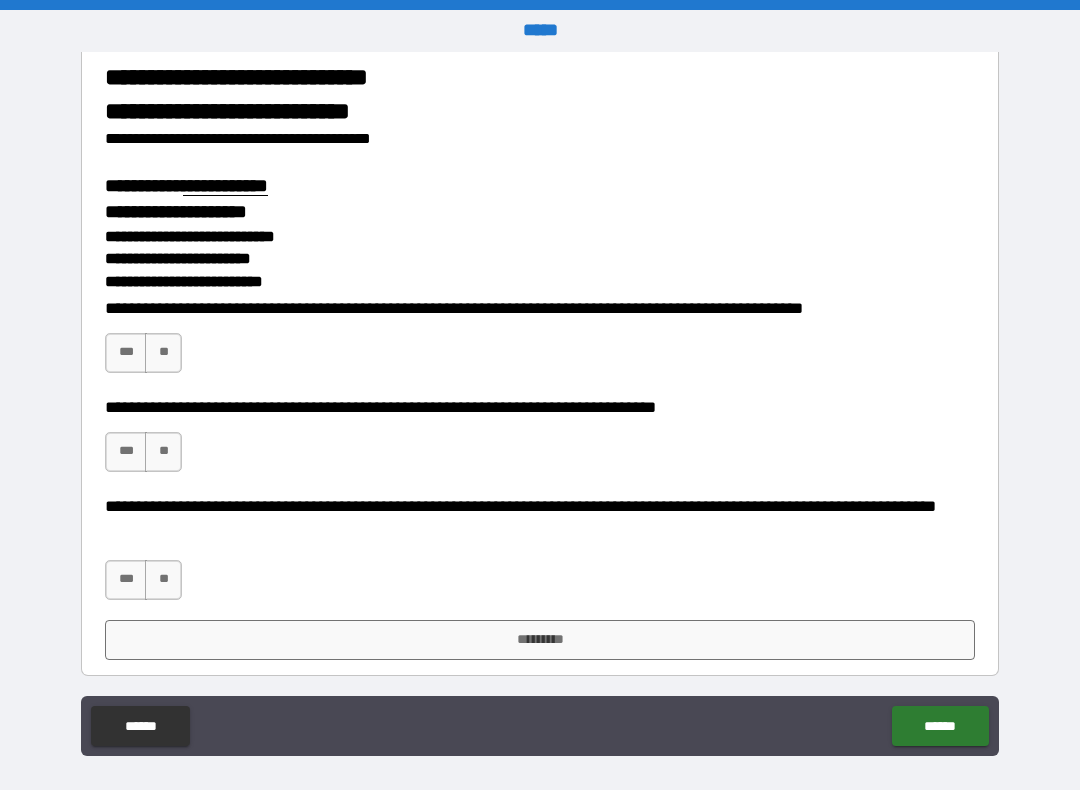 scroll, scrollTop: 2587, scrollLeft: 0, axis: vertical 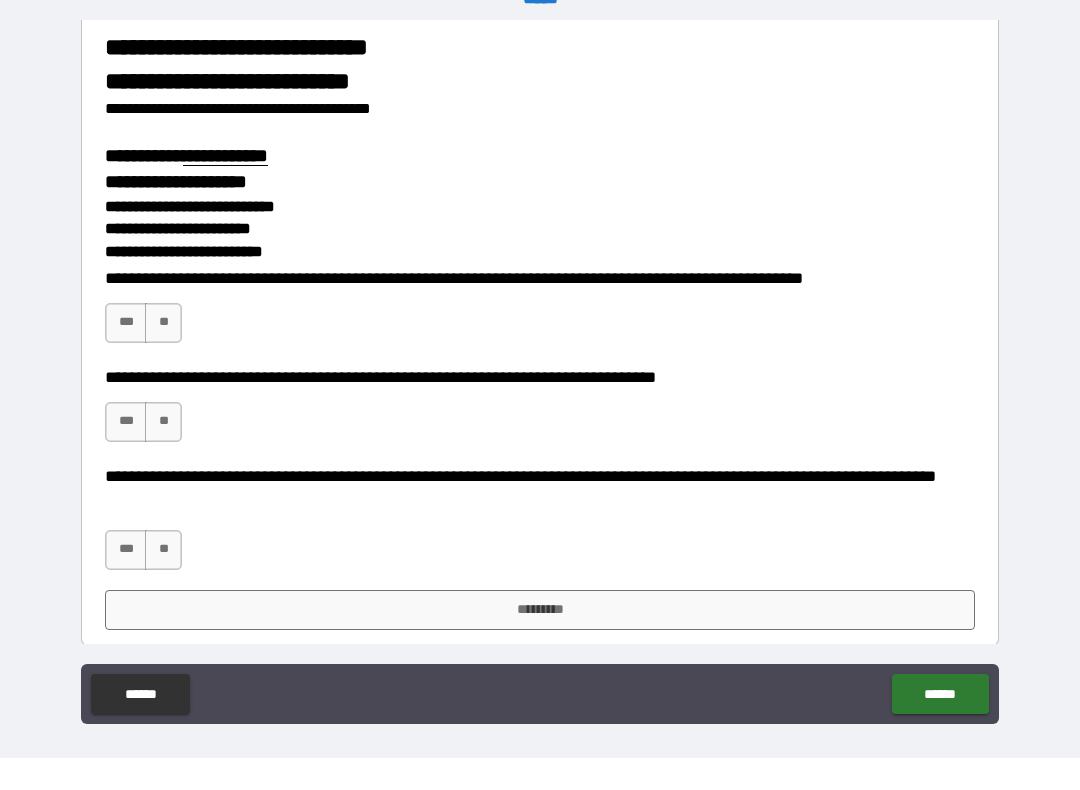 click on "*********" at bounding box center (540, 642) 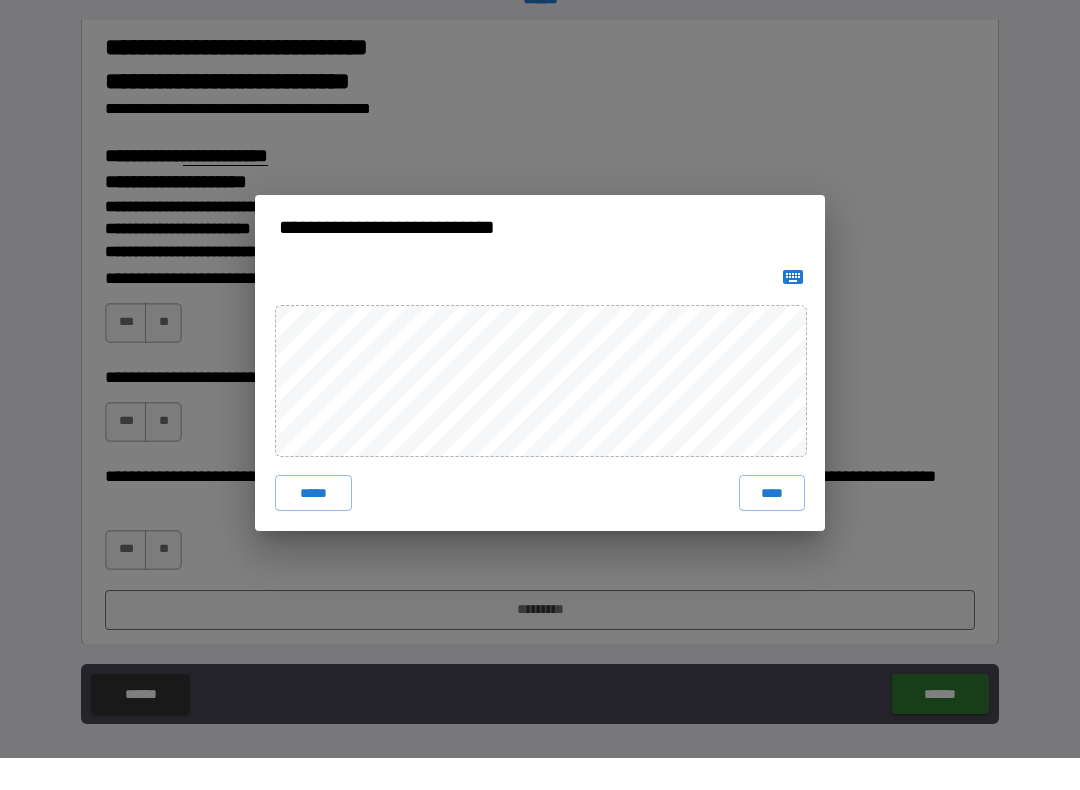 click on "****" at bounding box center [772, 525] 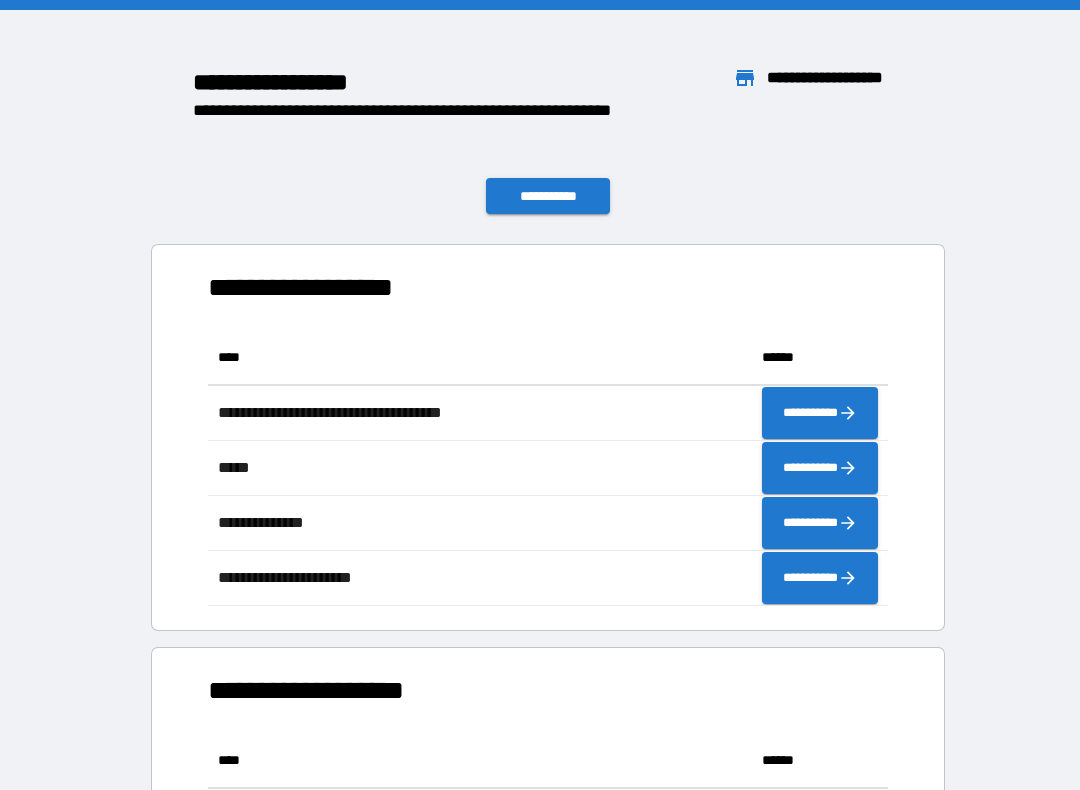 scroll, scrollTop: 1, scrollLeft: 1, axis: both 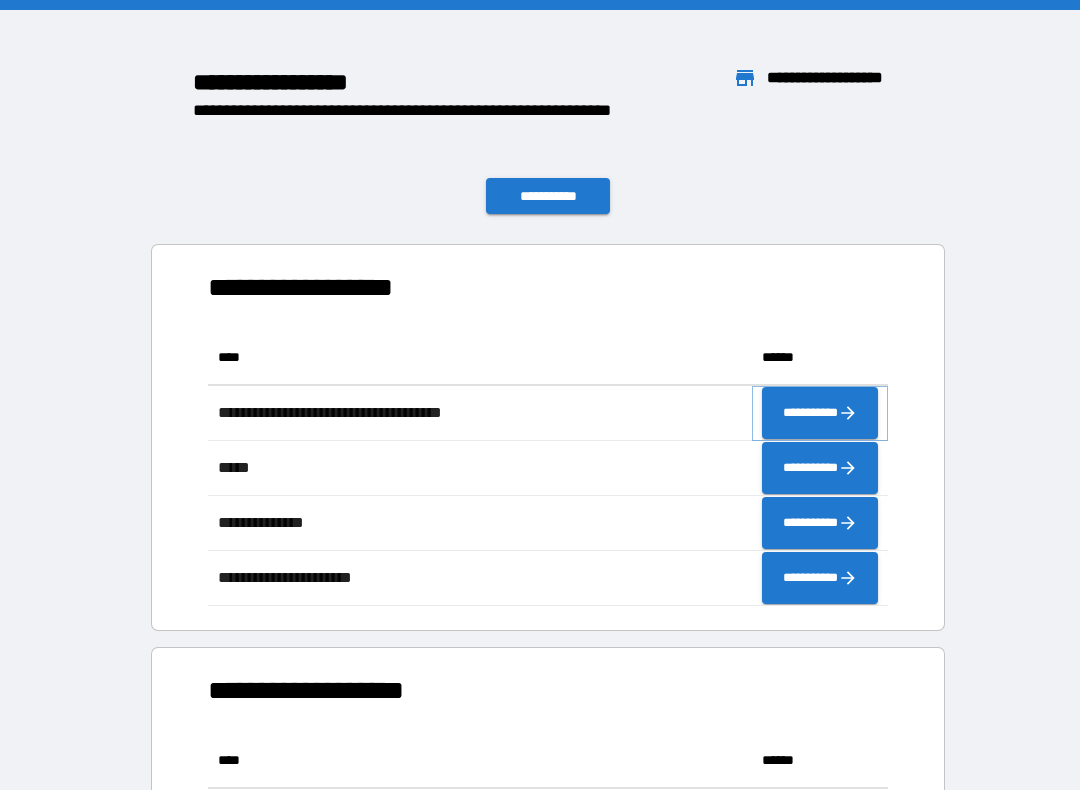 click on "**********" at bounding box center (820, 413) 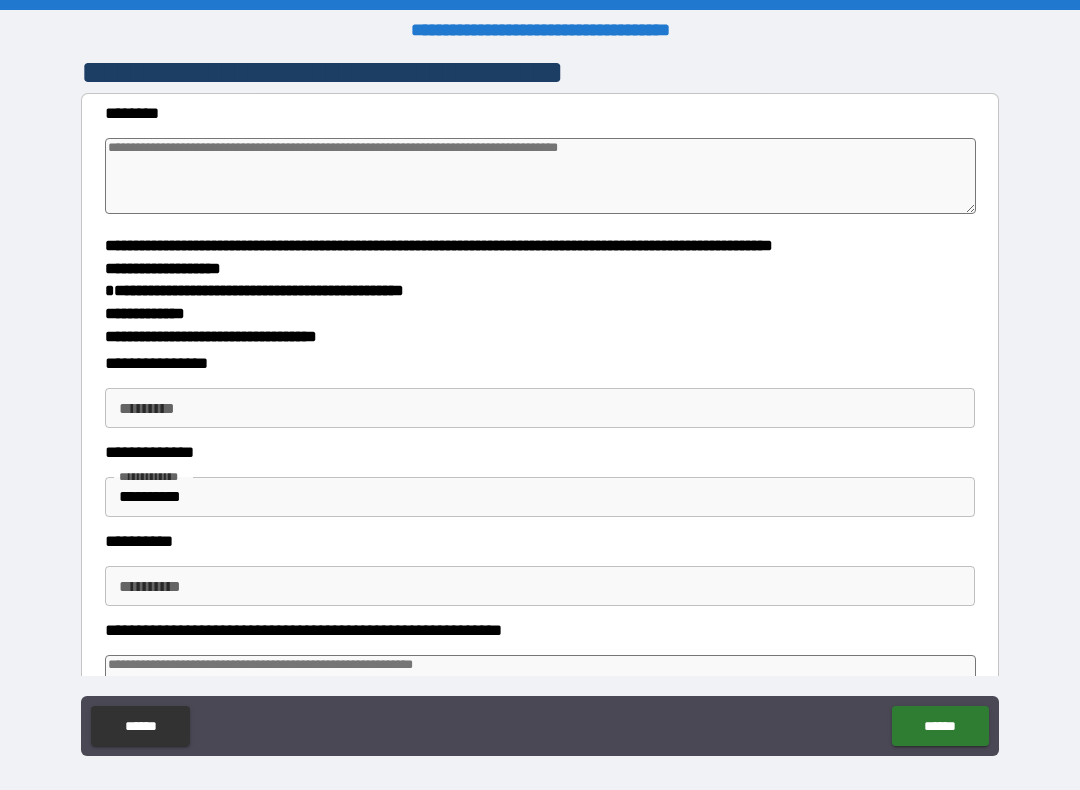 type on "*" 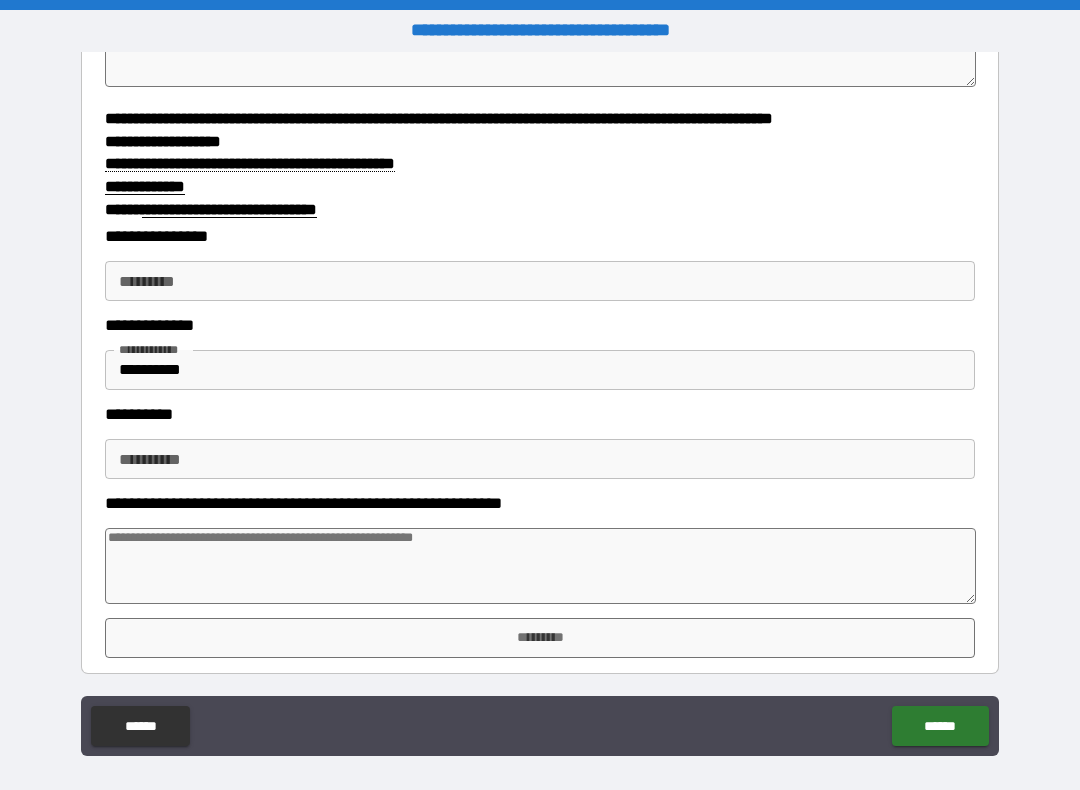 scroll, scrollTop: 126, scrollLeft: 0, axis: vertical 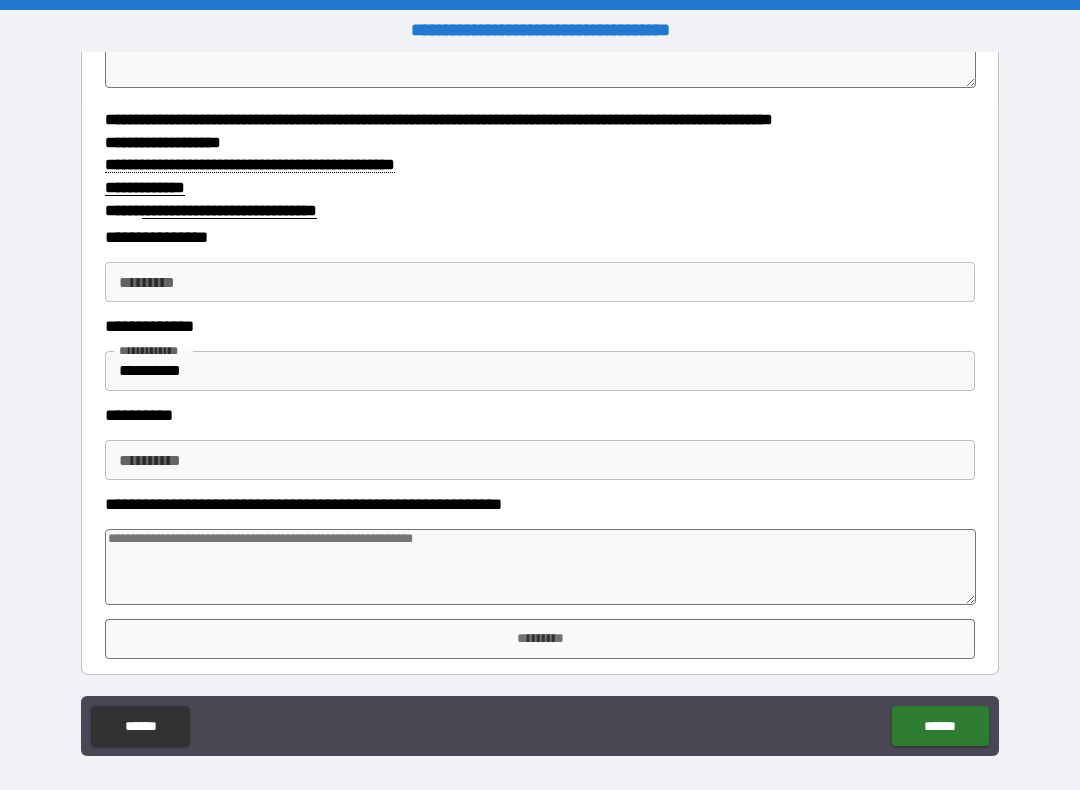 click on "*********" at bounding box center (540, 639) 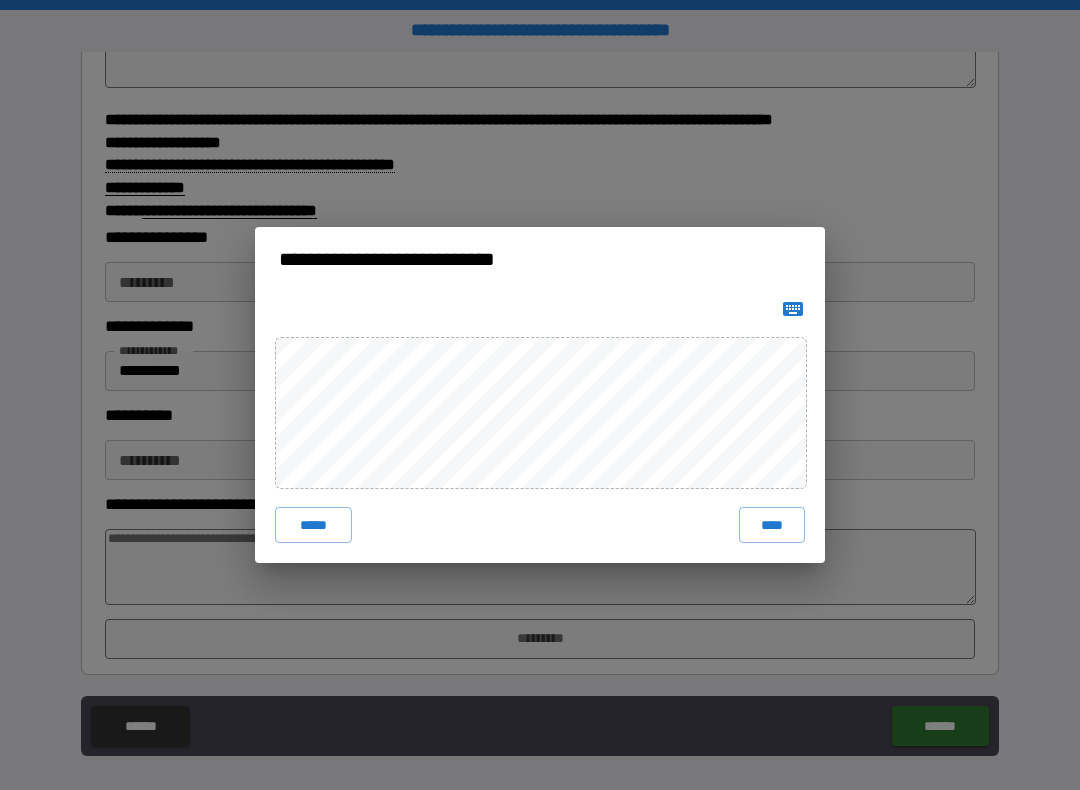 click on "****" at bounding box center (772, 525) 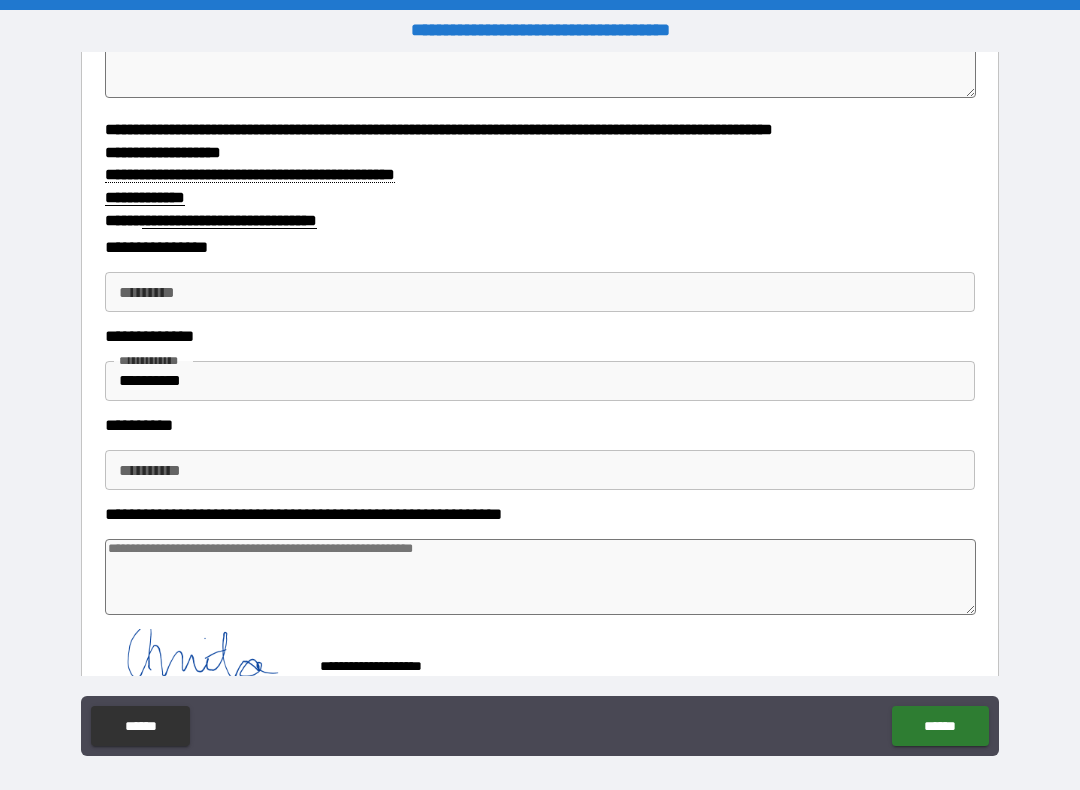 type on "*" 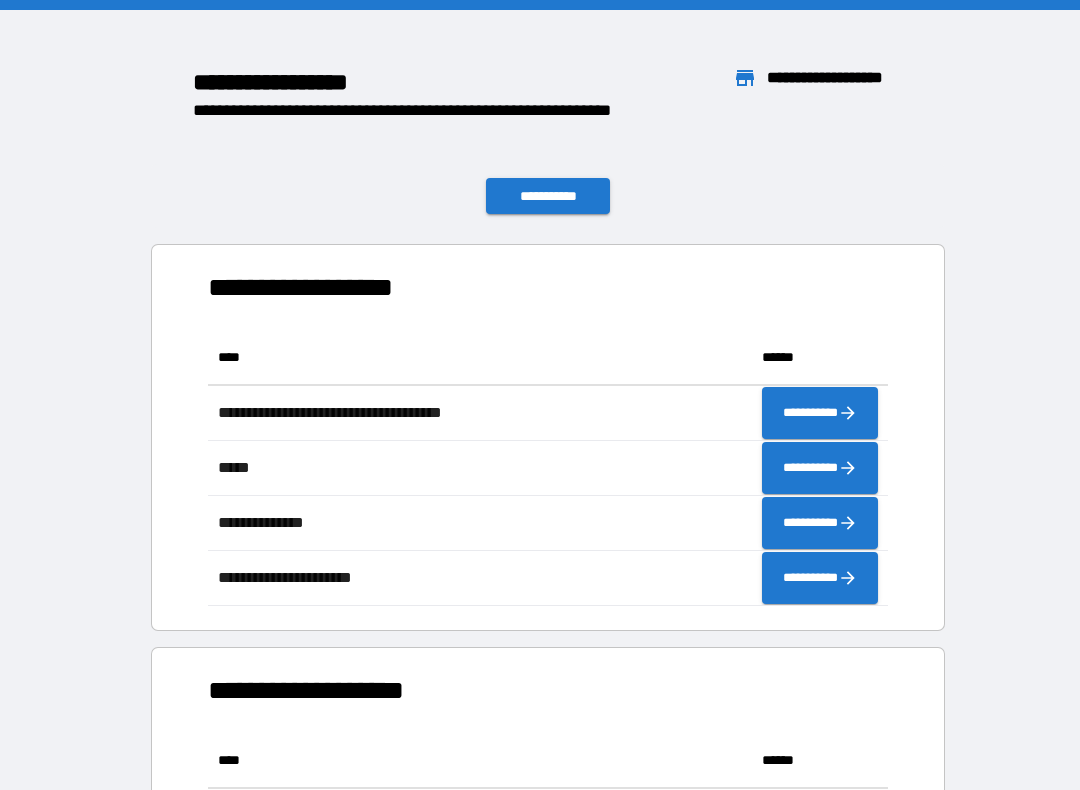 scroll, scrollTop: 1, scrollLeft: 1, axis: both 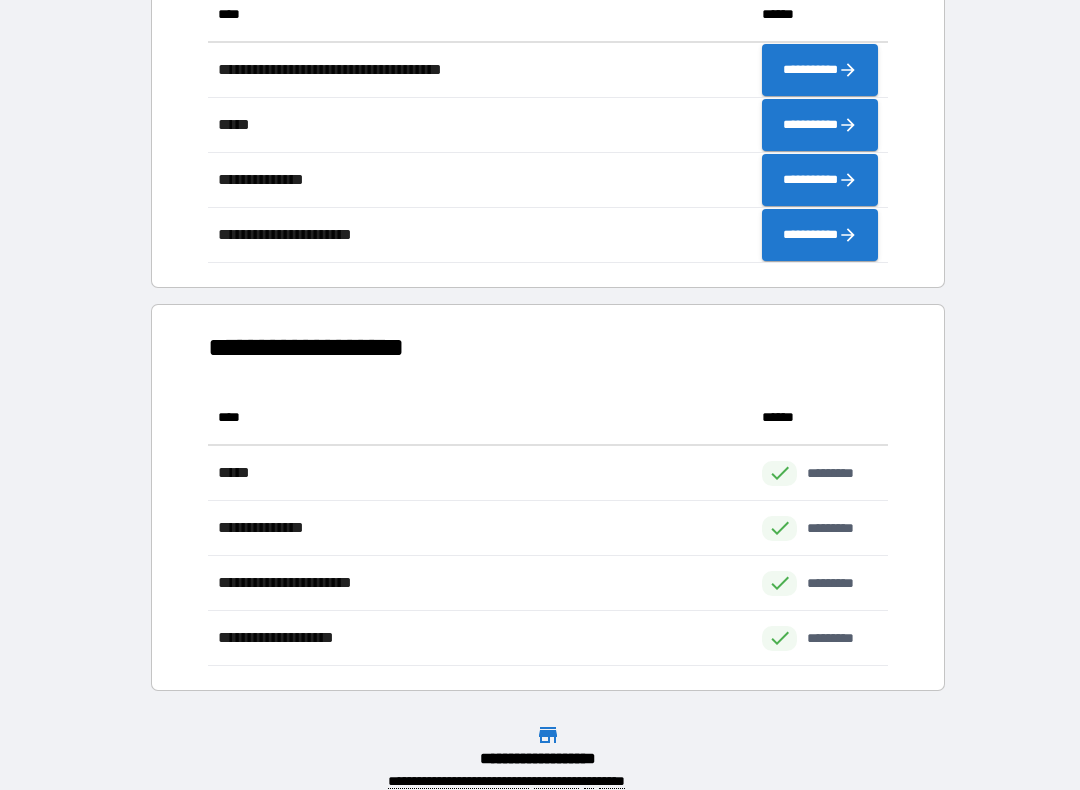 click on "**********" at bounding box center [820, 235] 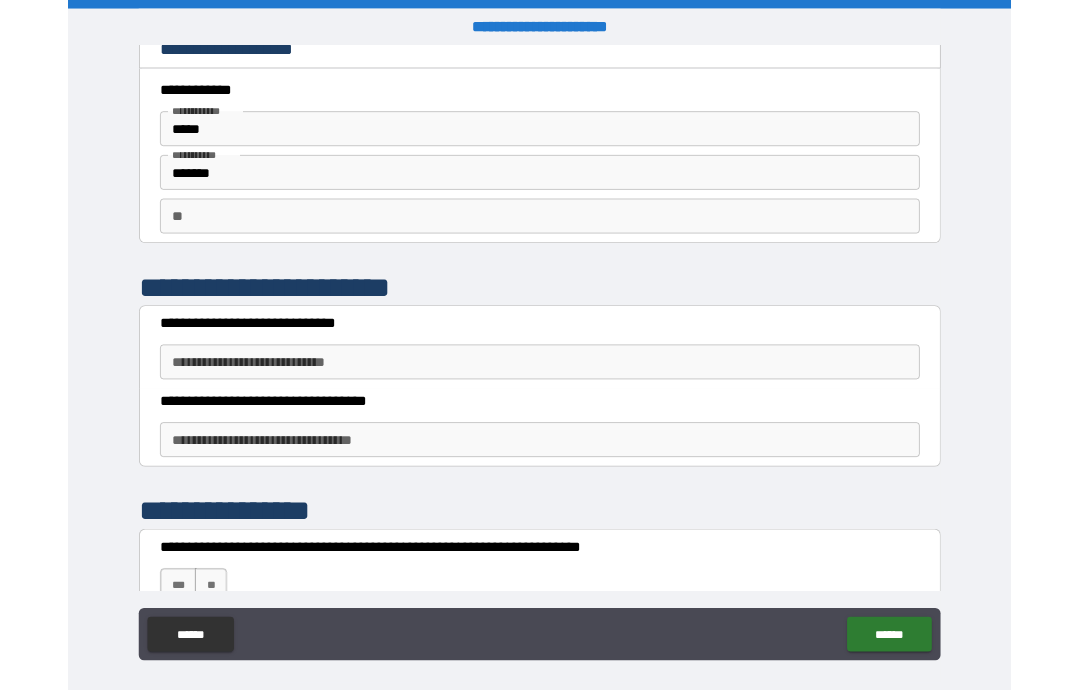 scroll, scrollTop: 1, scrollLeft: 0, axis: vertical 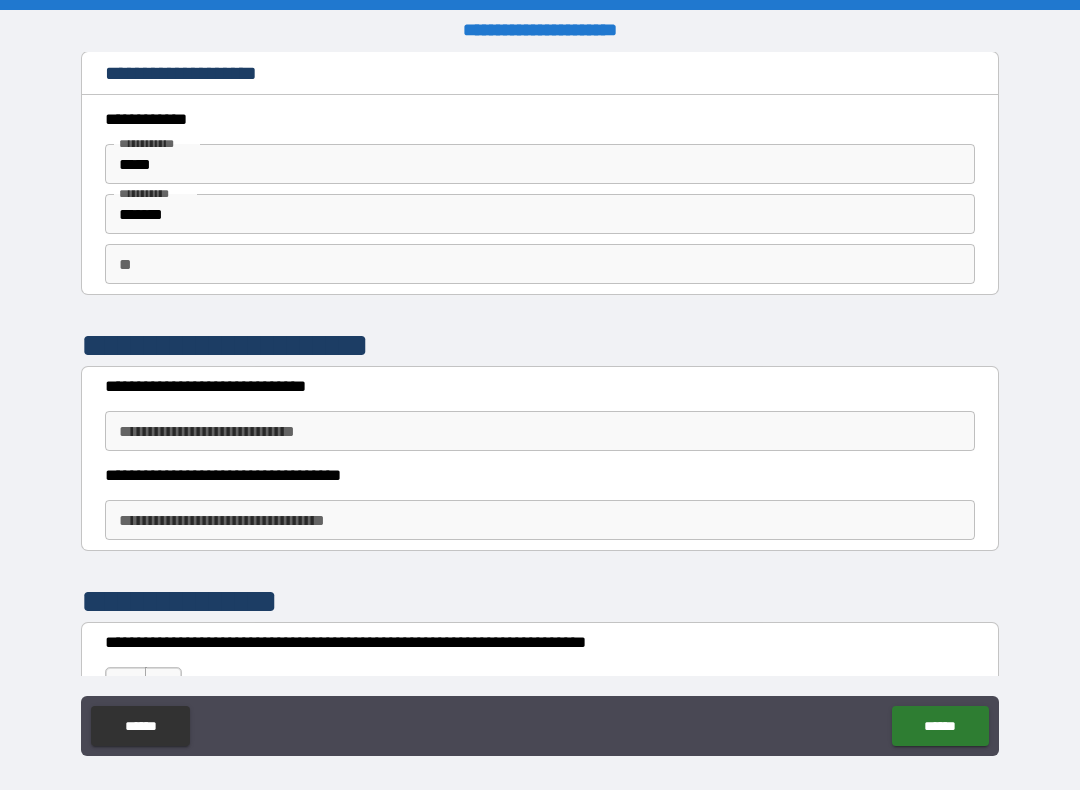 click on "**" at bounding box center [540, 264] 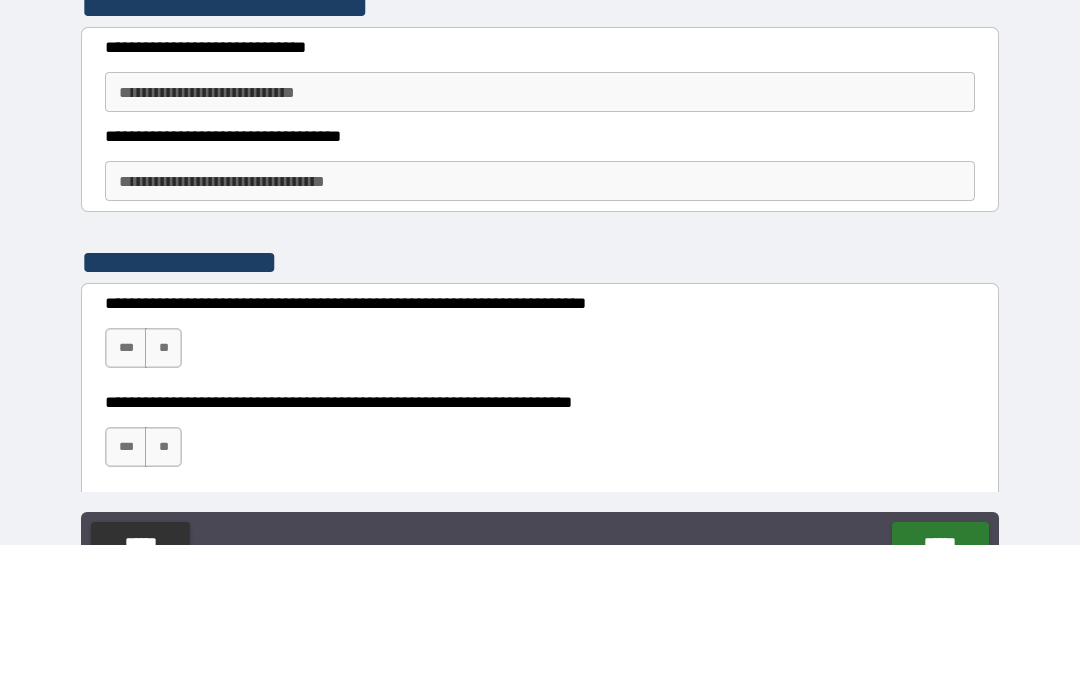 scroll, scrollTop: 190, scrollLeft: 0, axis: vertical 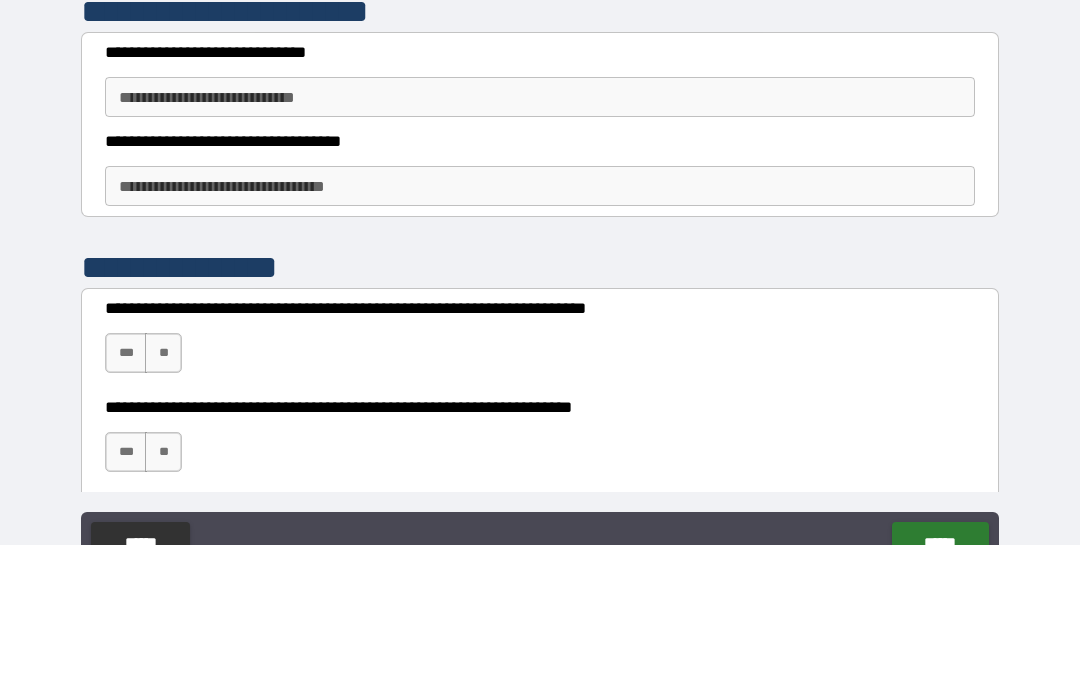 type on "*" 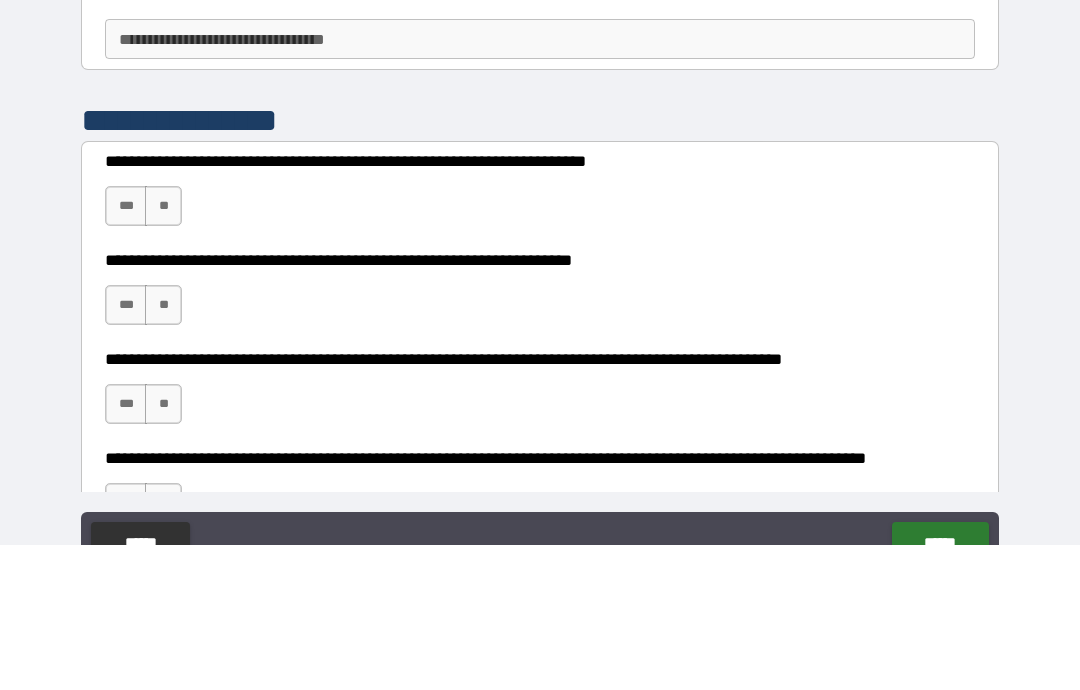 scroll, scrollTop: 346, scrollLeft: 0, axis: vertical 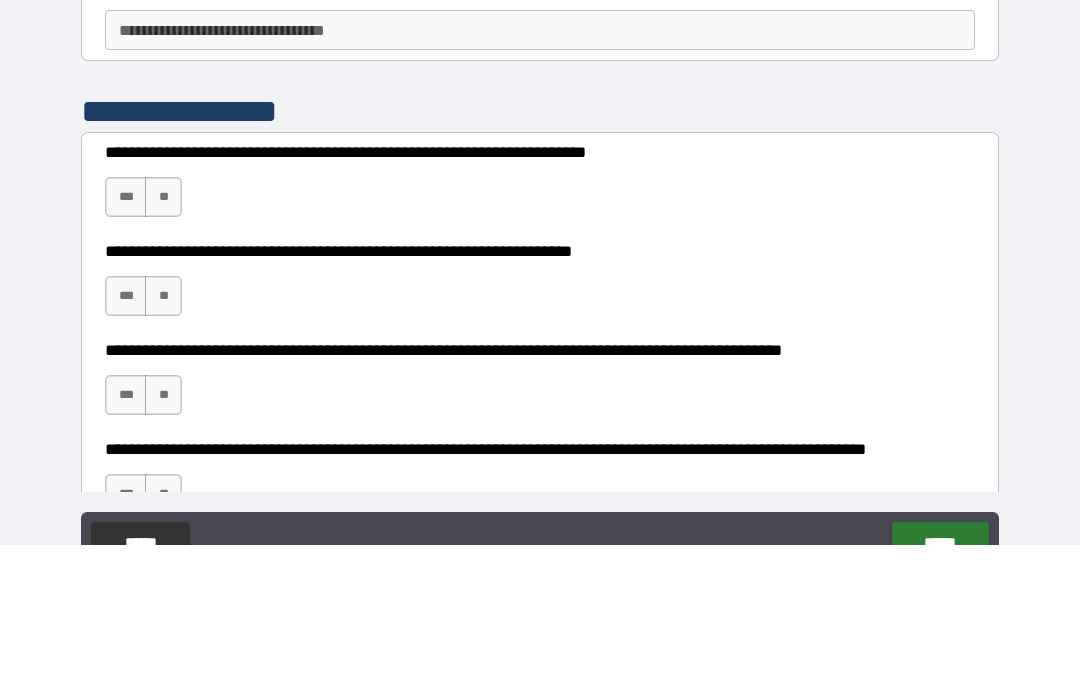 type on "**********" 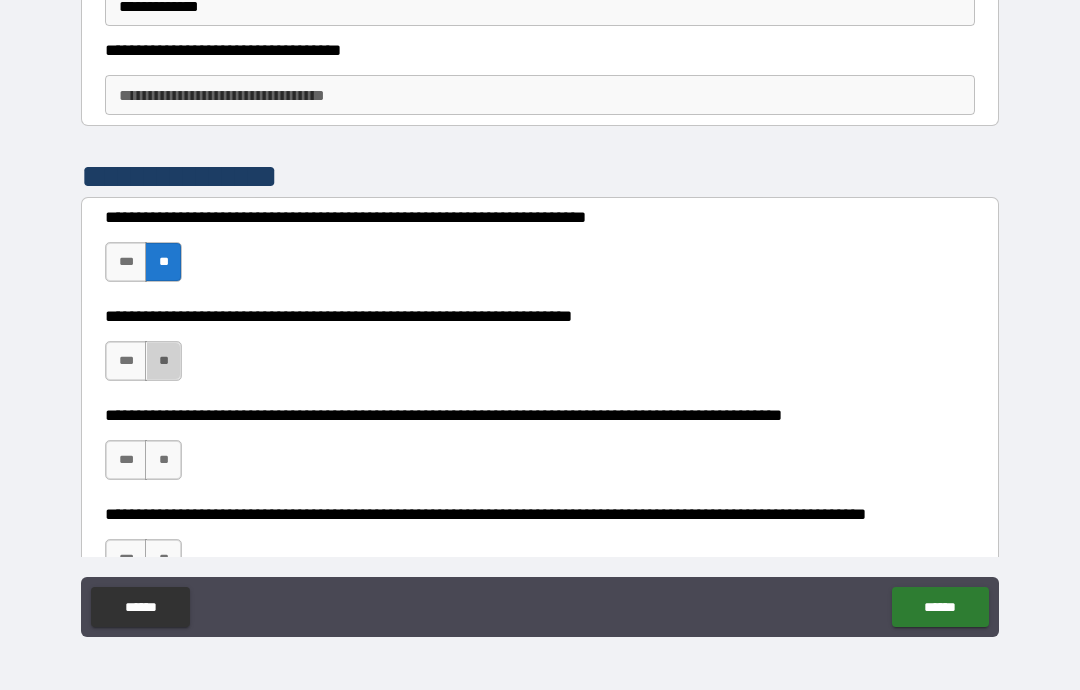 click on "**" at bounding box center [163, 361] 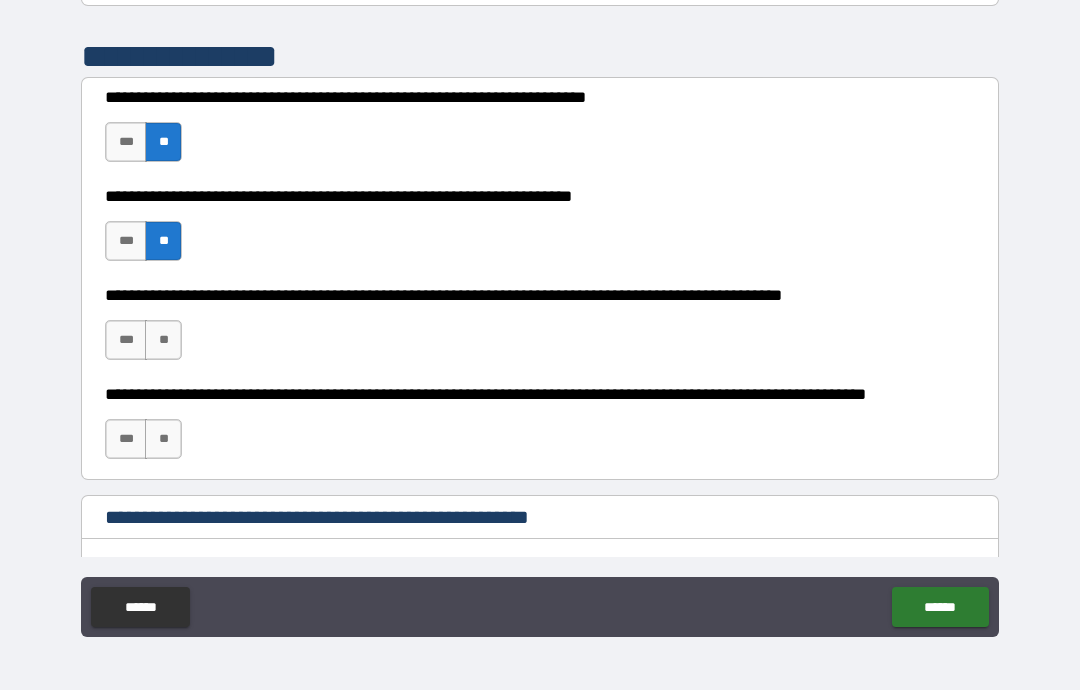 scroll, scrollTop: 475, scrollLeft: 0, axis: vertical 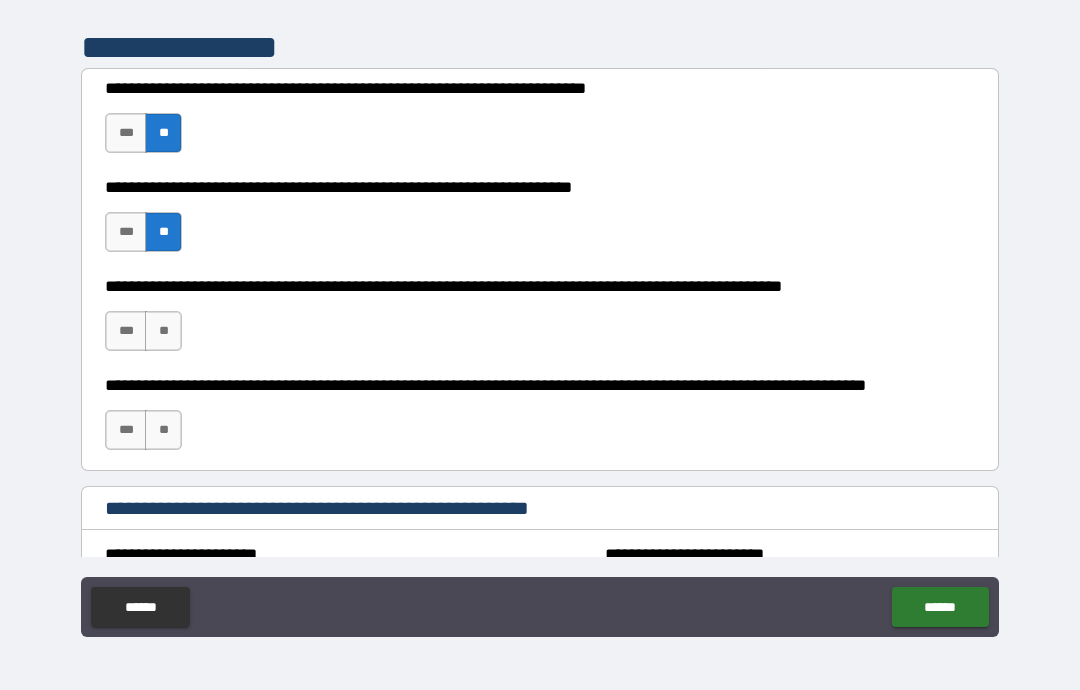 click on "**" at bounding box center [163, 331] 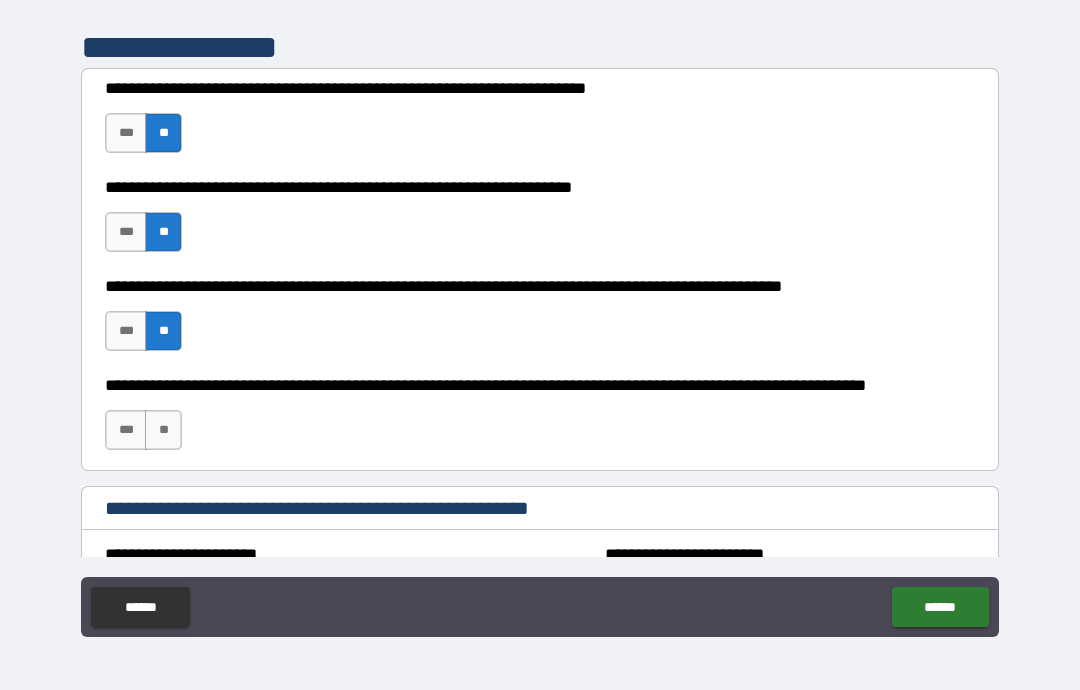 click on "**" at bounding box center (163, 430) 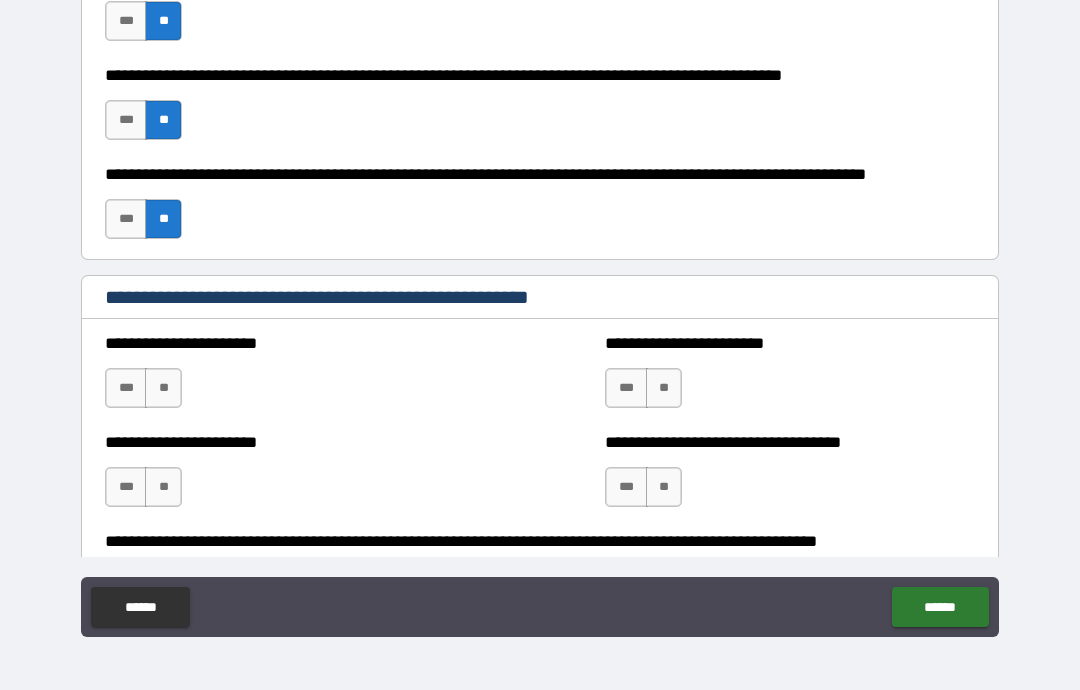 scroll, scrollTop: 689, scrollLeft: 0, axis: vertical 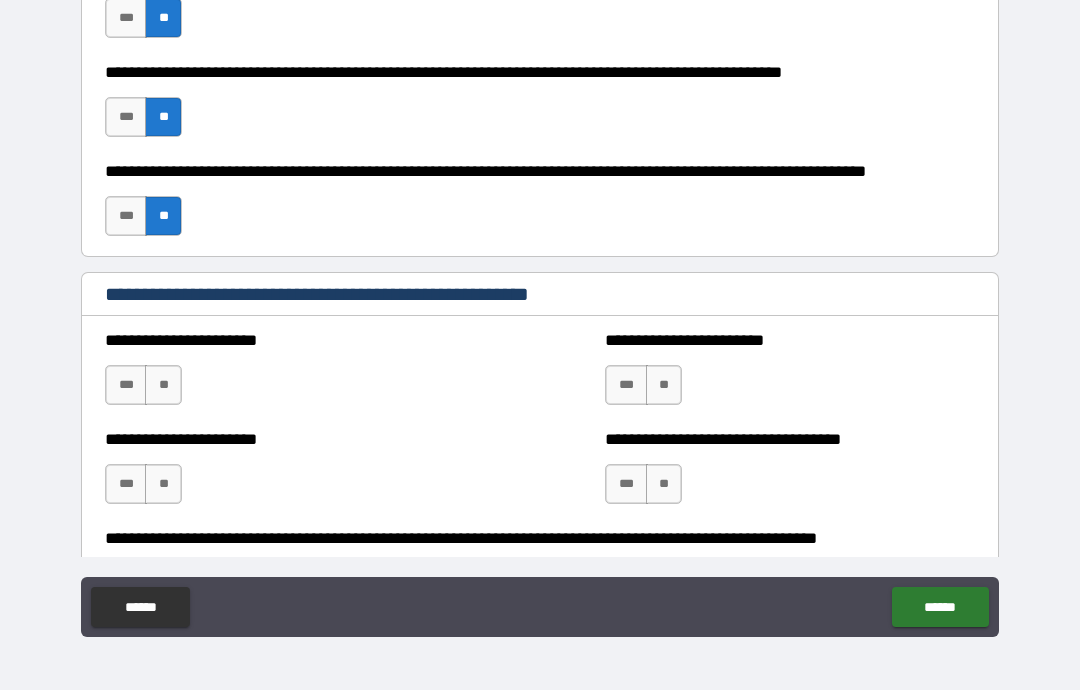 click on "**" at bounding box center (163, 385) 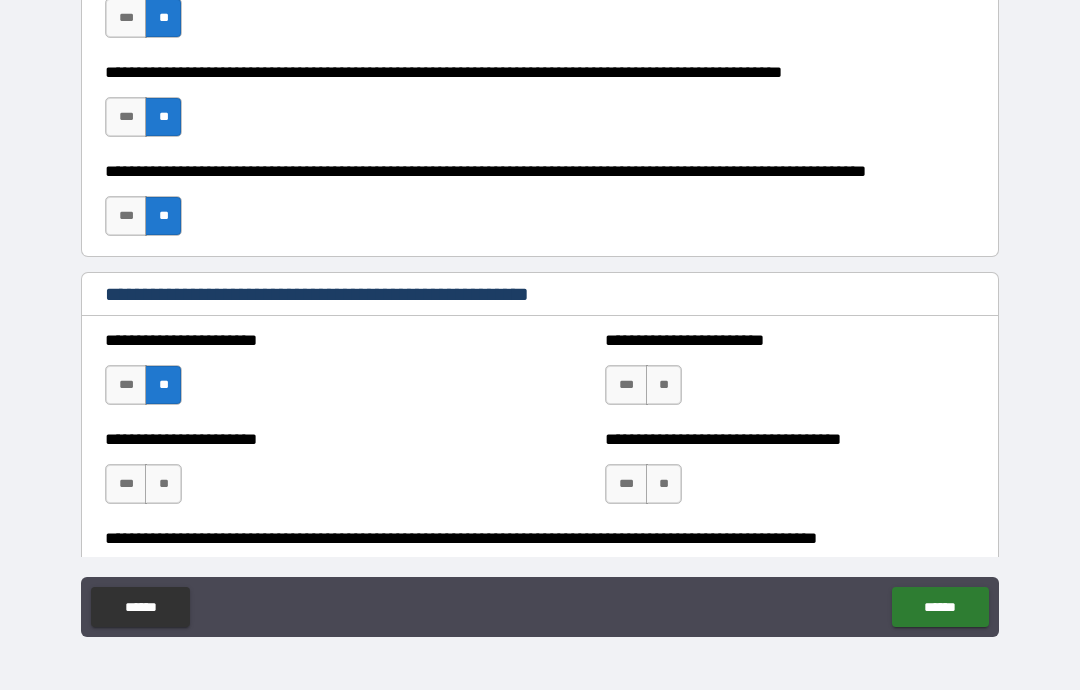 click on "**" at bounding box center [163, 484] 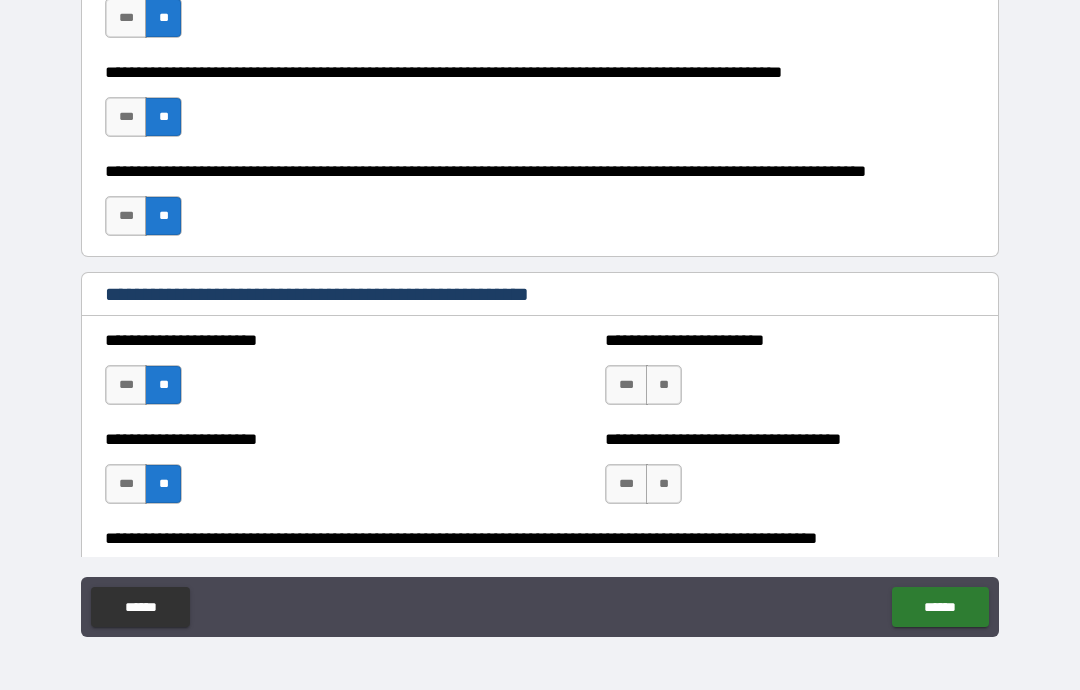 click on "**" at bounding box center (664, 385) 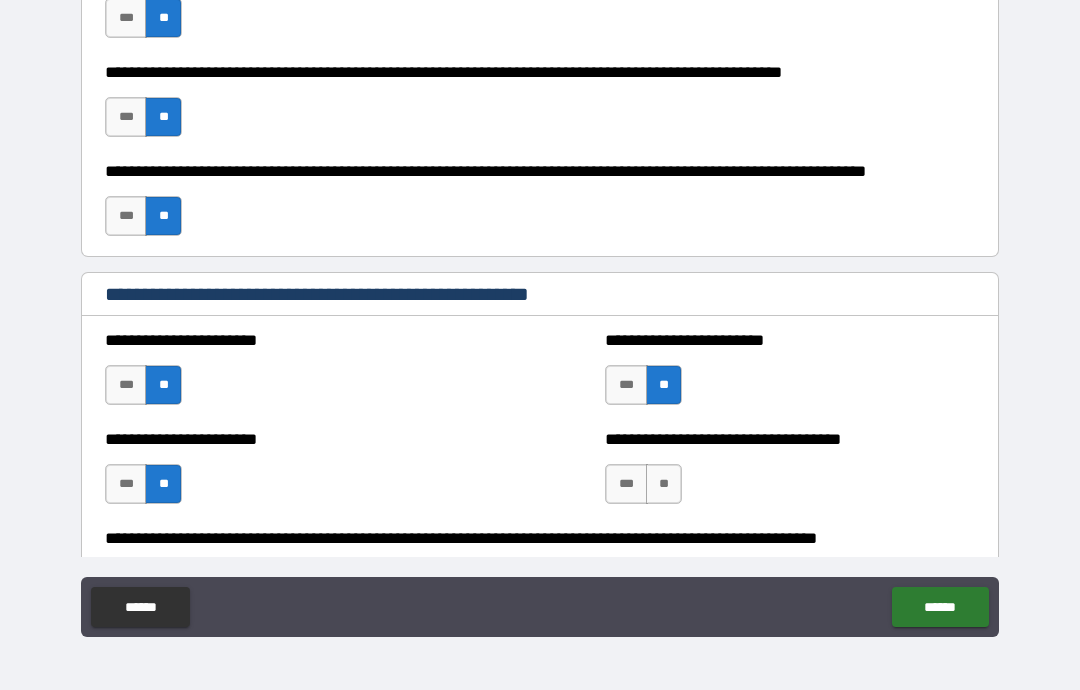 click on "**" at bounding box center (664, 484) 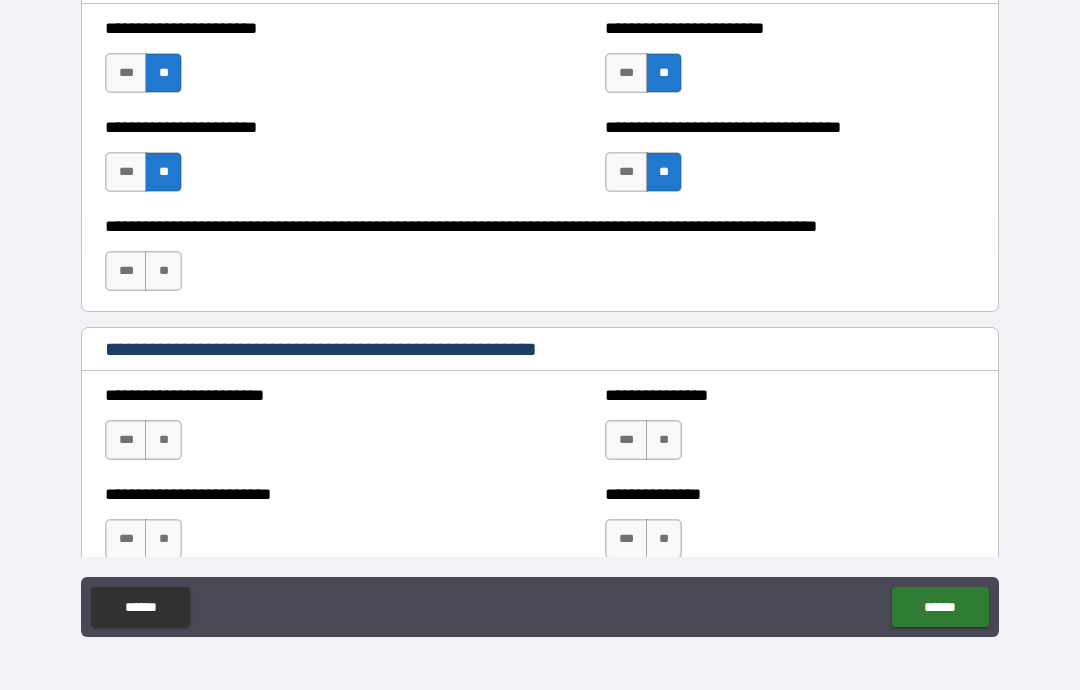 scroll, scrollTop: 1002, scrollLeft: 0, axis: vertical 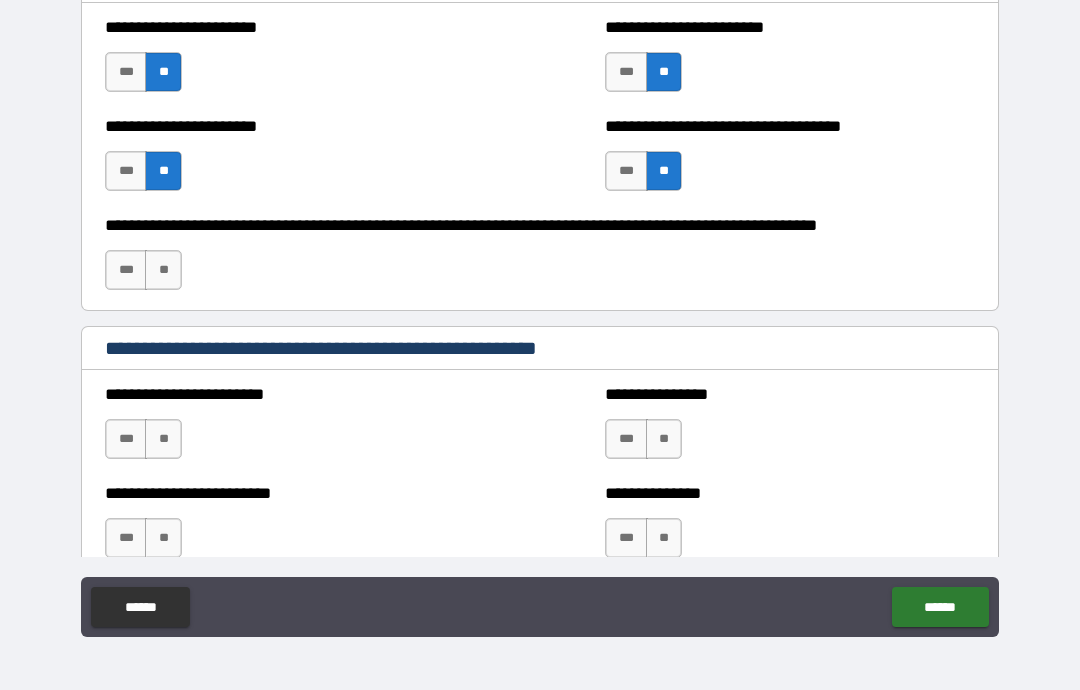 click on "**" at bounding box center (163, 270) 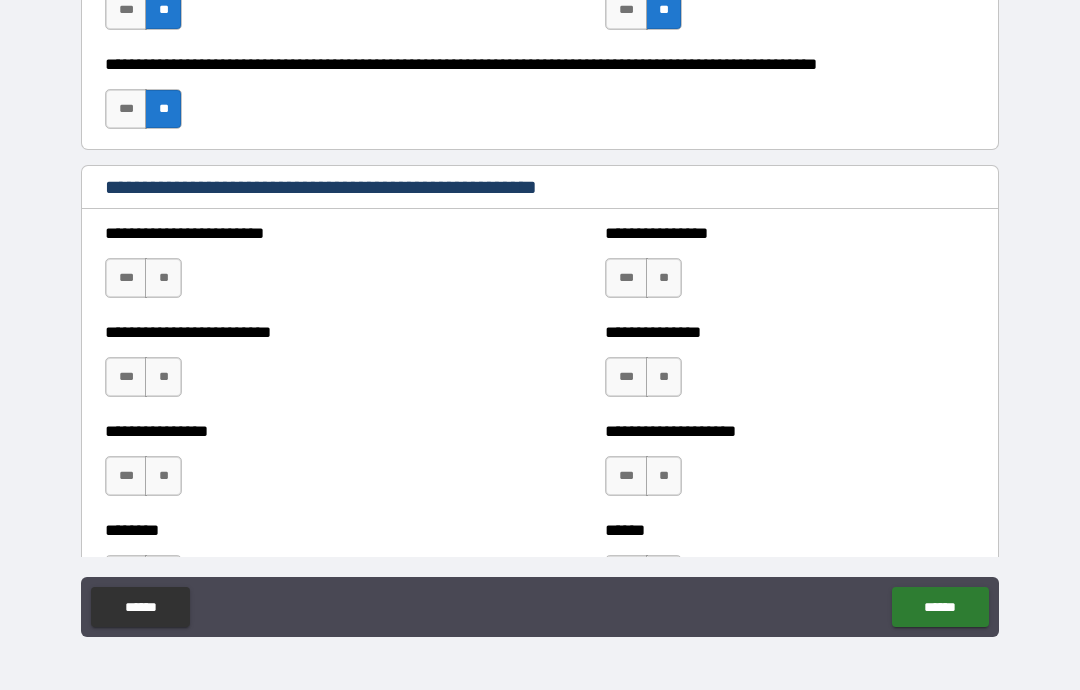scroll, scrollTop: 1168, scrollLeft: 0, axis: vertical 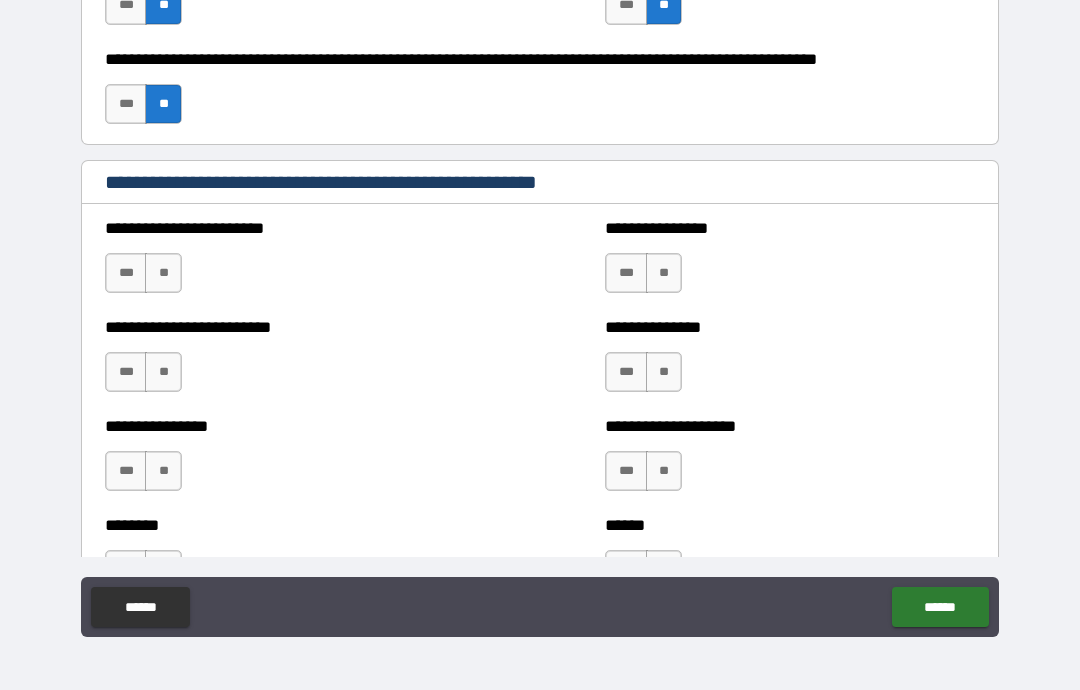 click on "**" at bounding box center [163, 273] 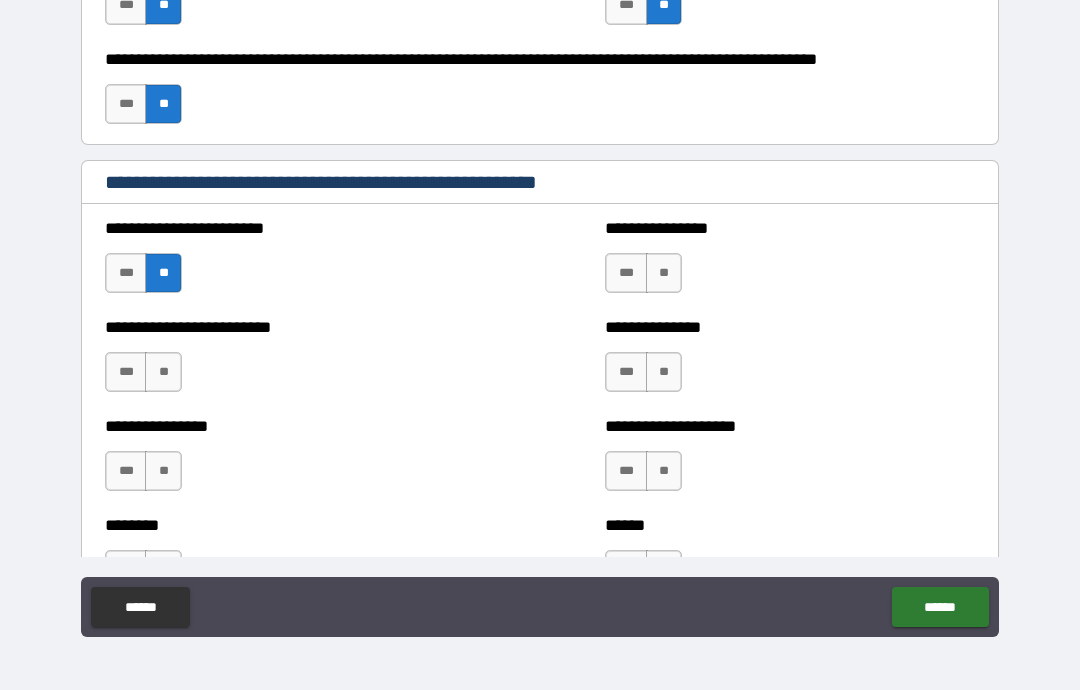 click on "**" at bounding box center [163, 372] 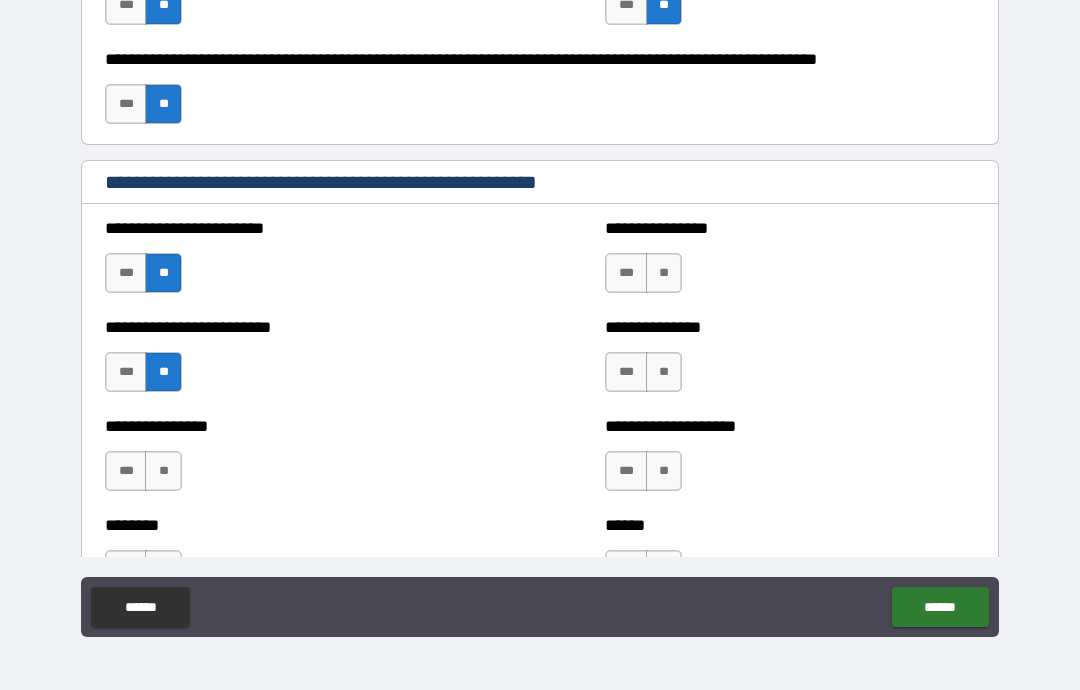 click on "**" at bounding box center [163, 471] 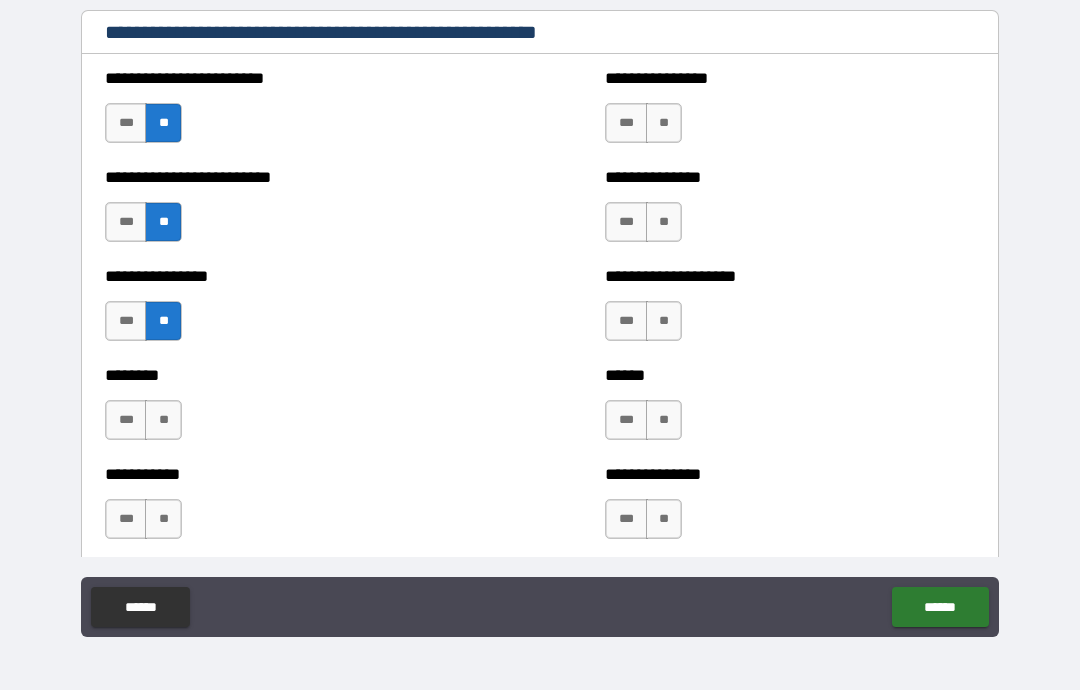 scroll, scrollTop: 1326, scrollLeft: 0, axis: vertical 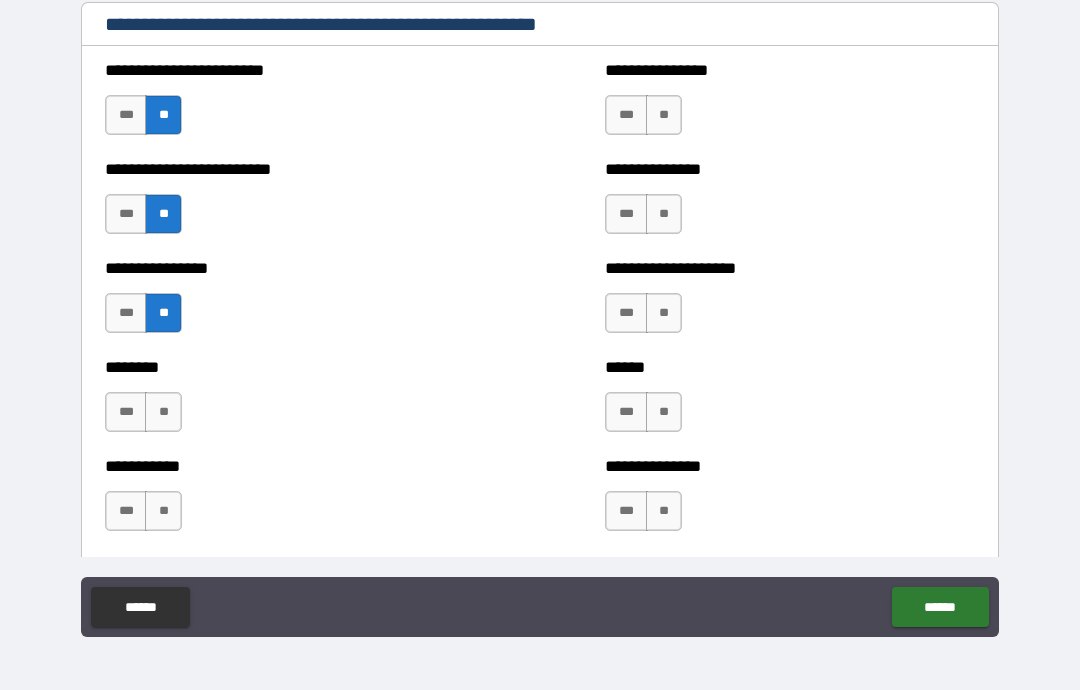 click on "**" at bounding box center [163, 412] 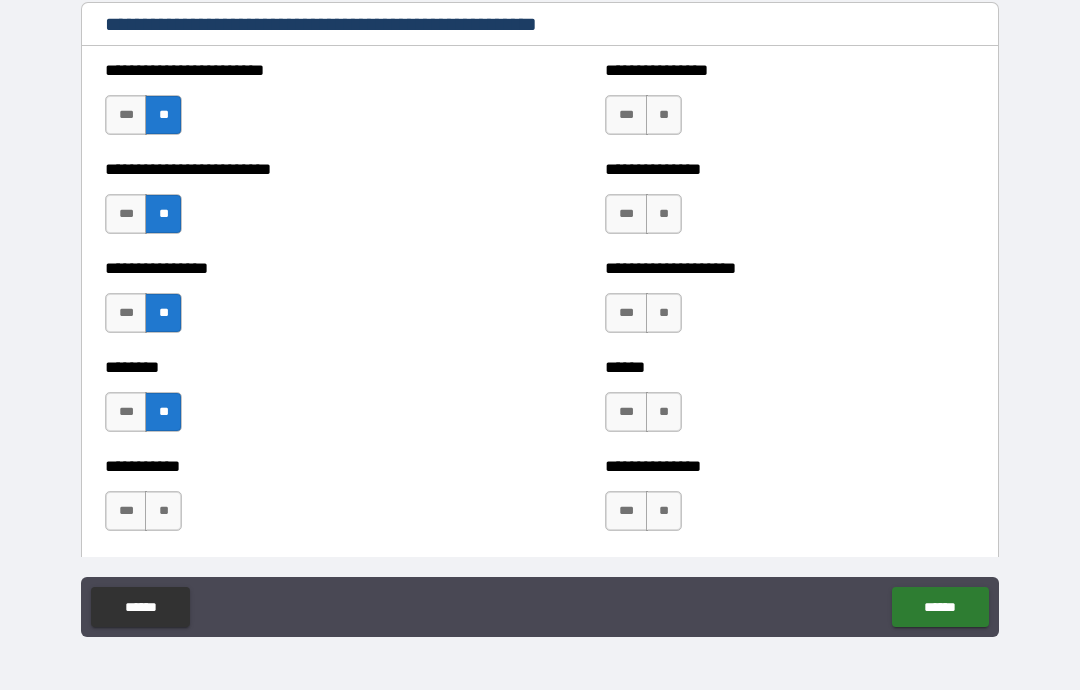 click on "**" at bounding box center (163, 511) 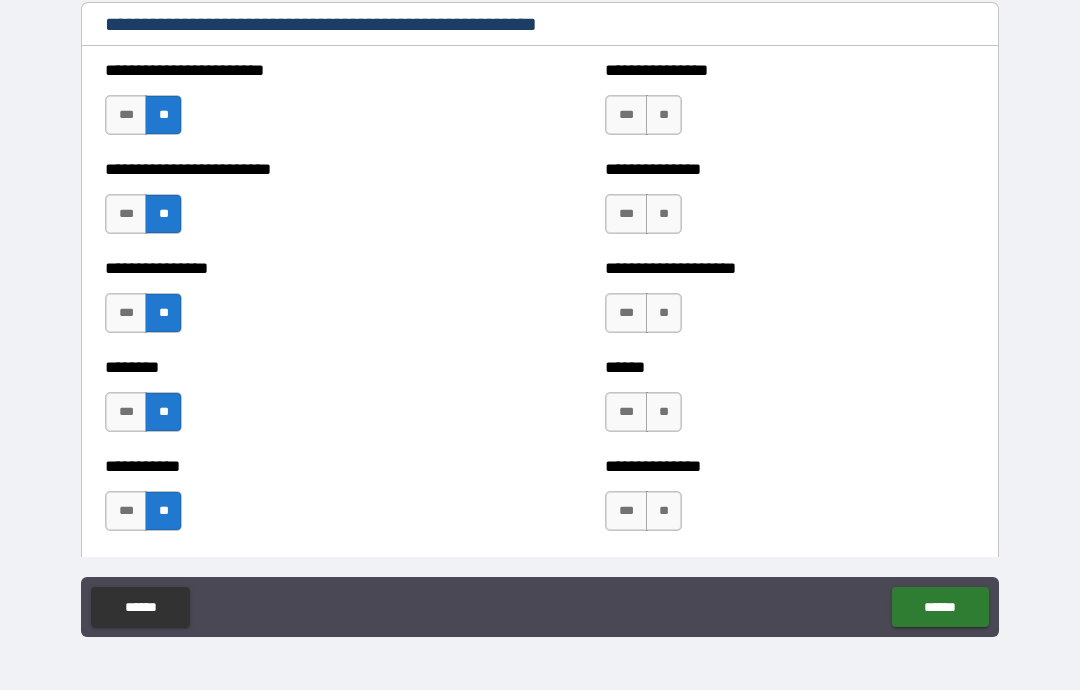 click on "**" at bounding box center (664, 115) 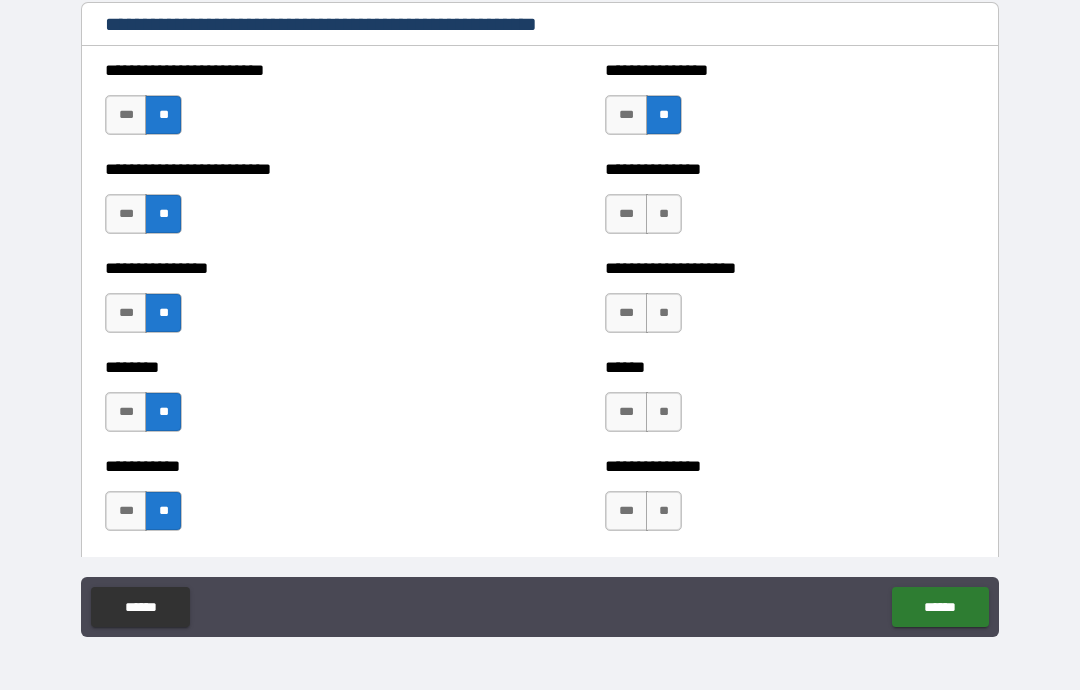 click on "**" at bounding box center [664, 214] 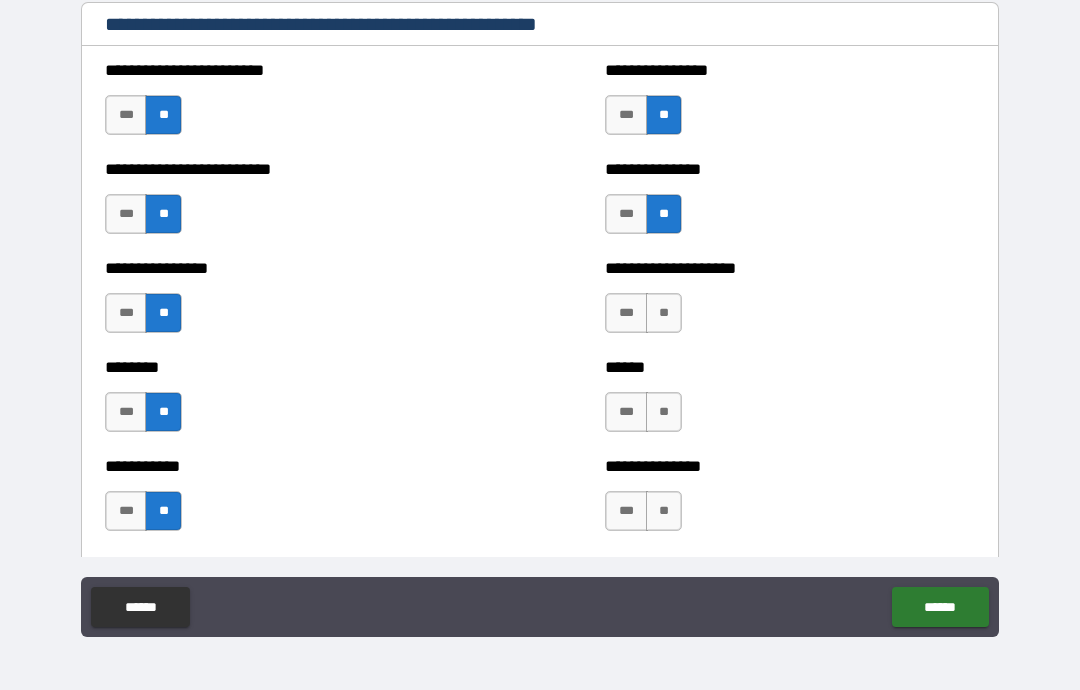 click on "**" at bounding box center [664, 313] 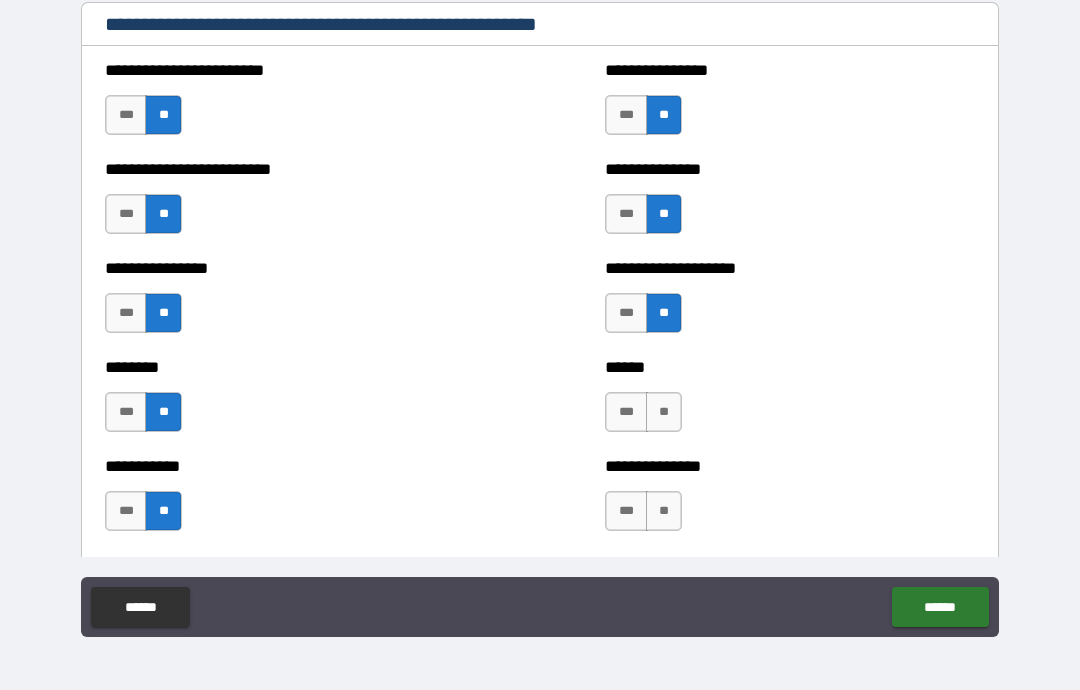 click on "**" at bounding box center (664, 412) 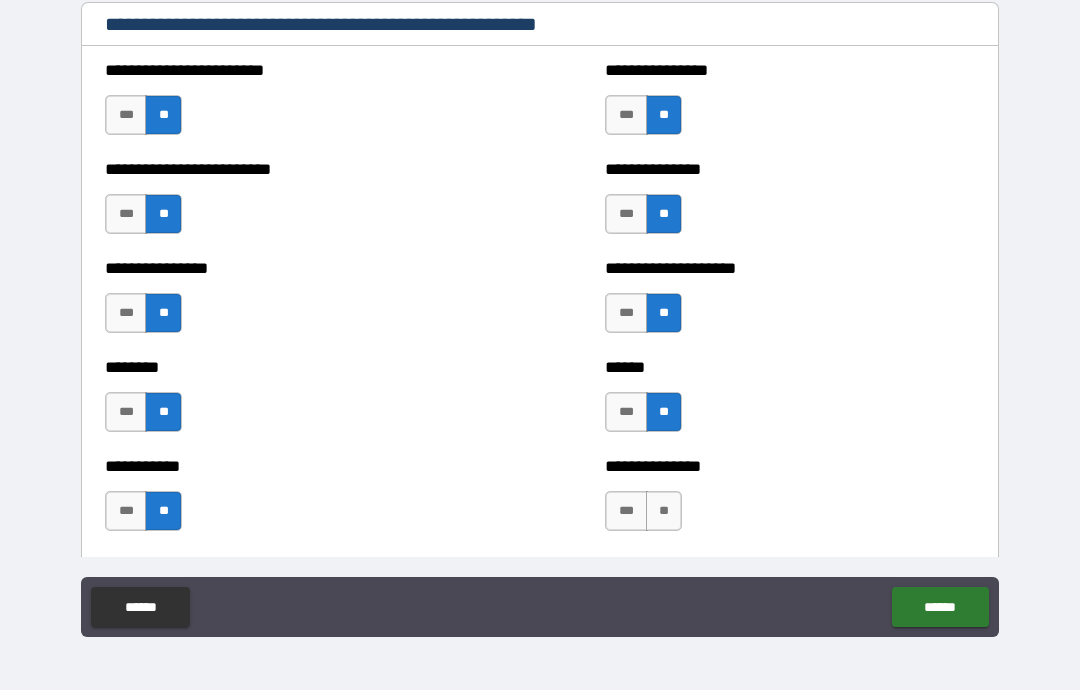 click on "**" at bounding box center (664, 511) 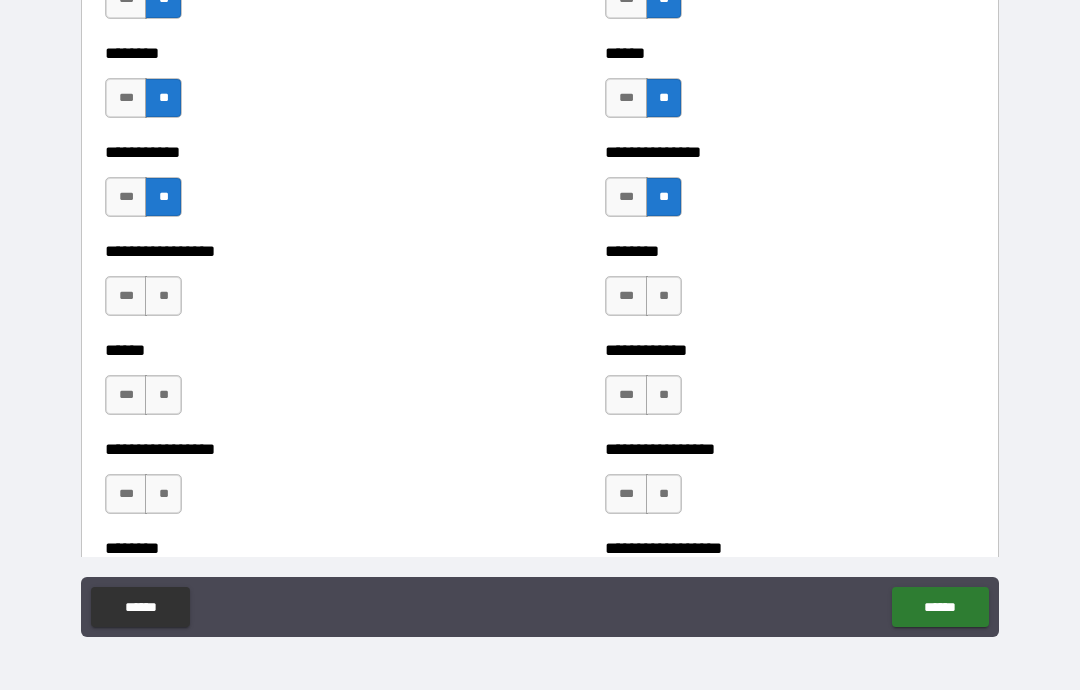 scroll, scrollTop: 1647, scrollLeft: 0, axis: vertical 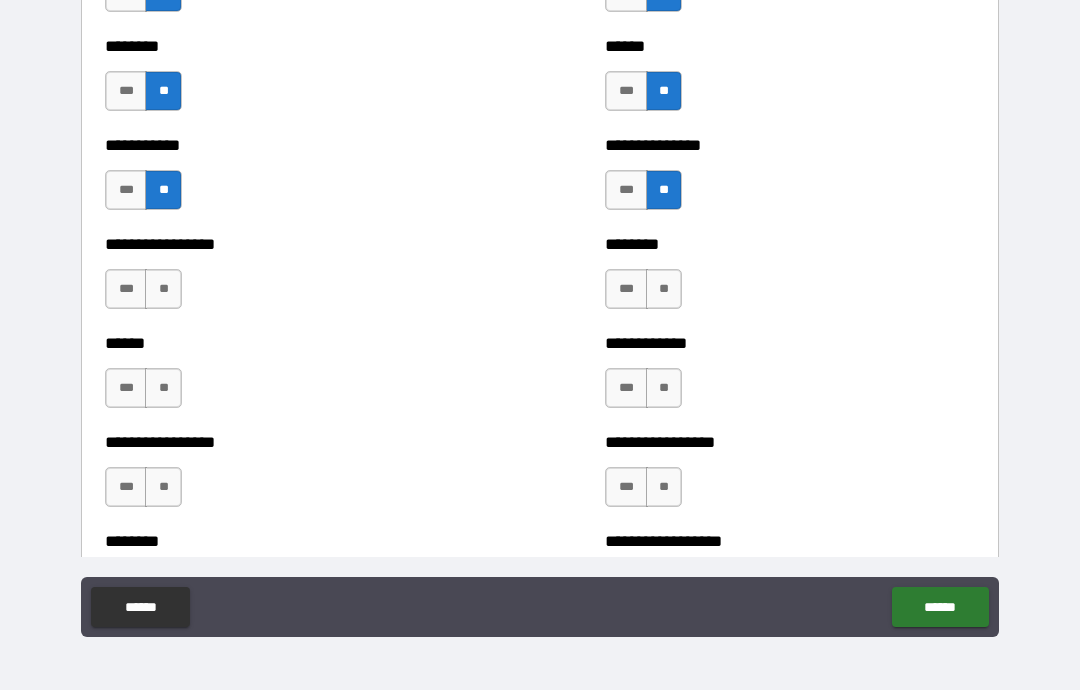 click on "***" at bounding box center (126, 289) 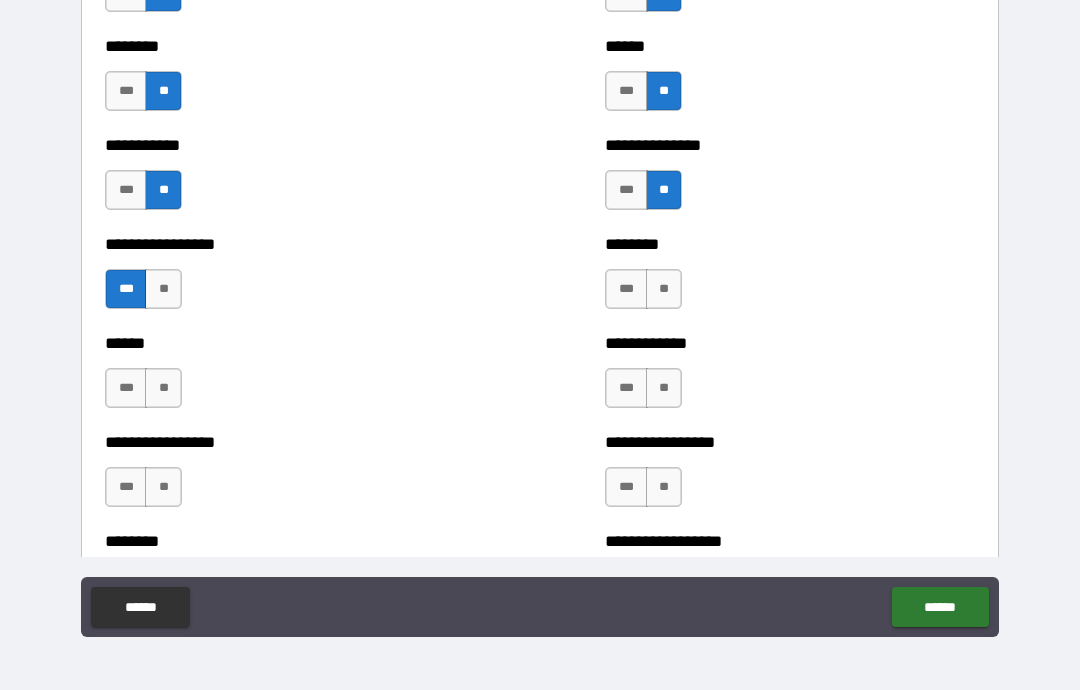 click on "**" at bounding box center [163, 289] 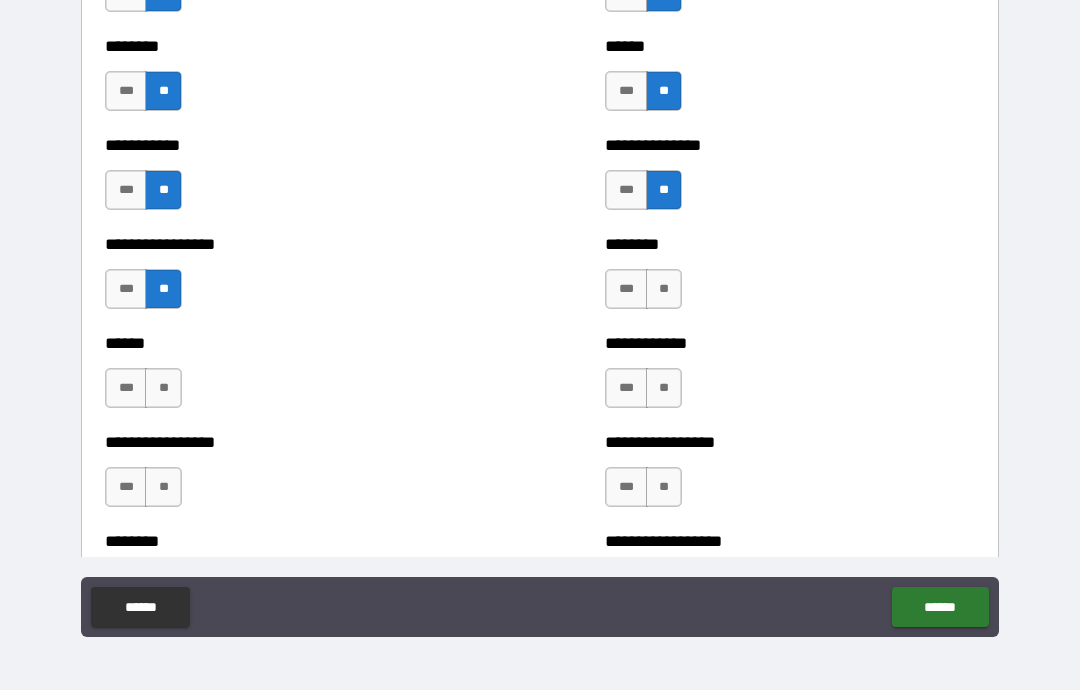 click on "**" at bounding box center (163, 388) 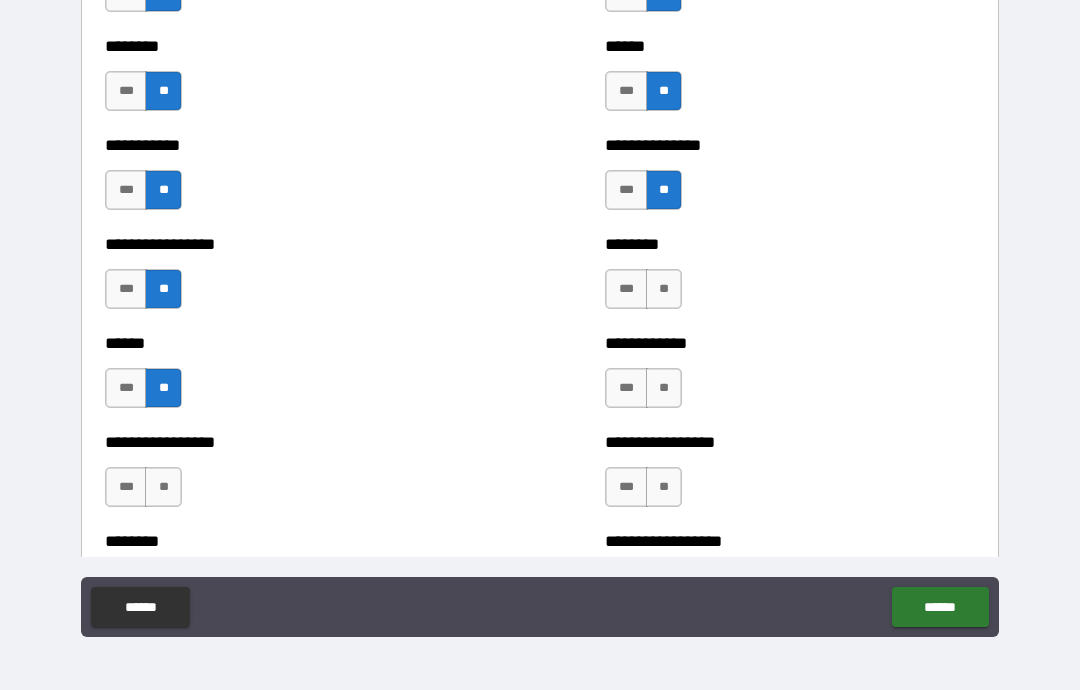 click on "**" at bounding box center [163, 487] 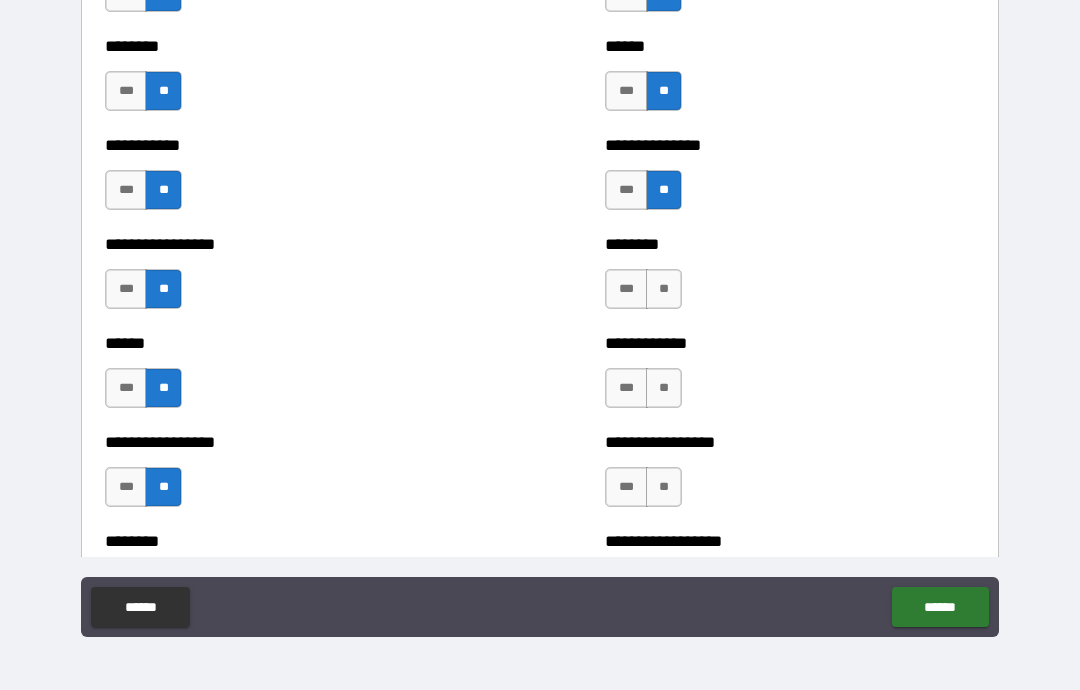 click on "**" at bounding box center [664, 289] 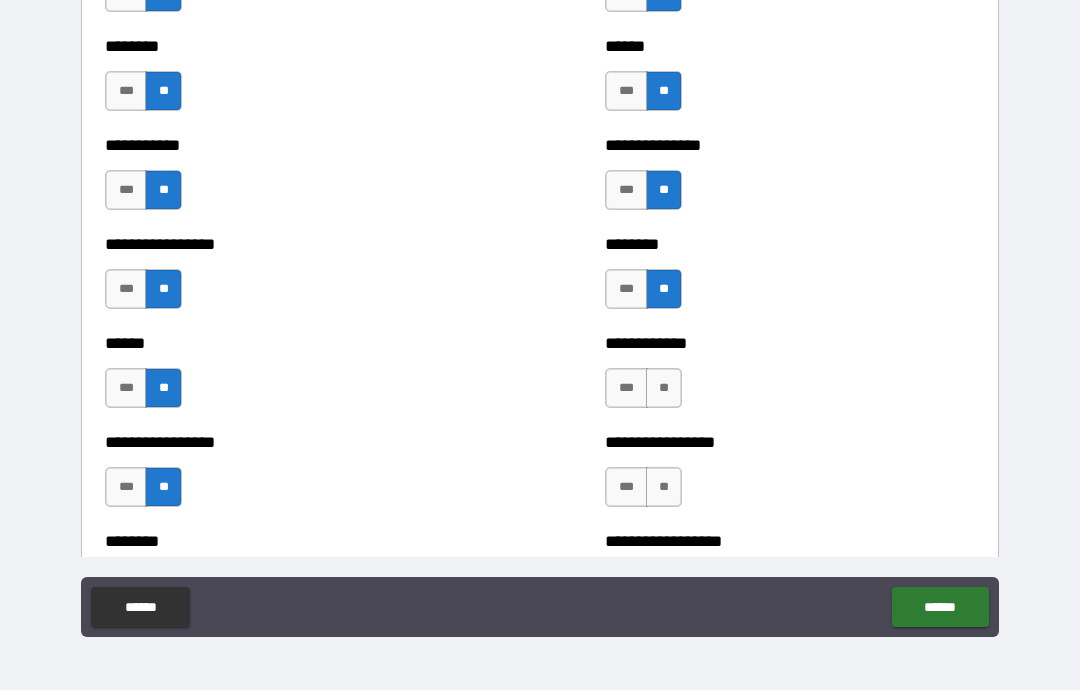 click on "**" at bounding box center [664, 388] 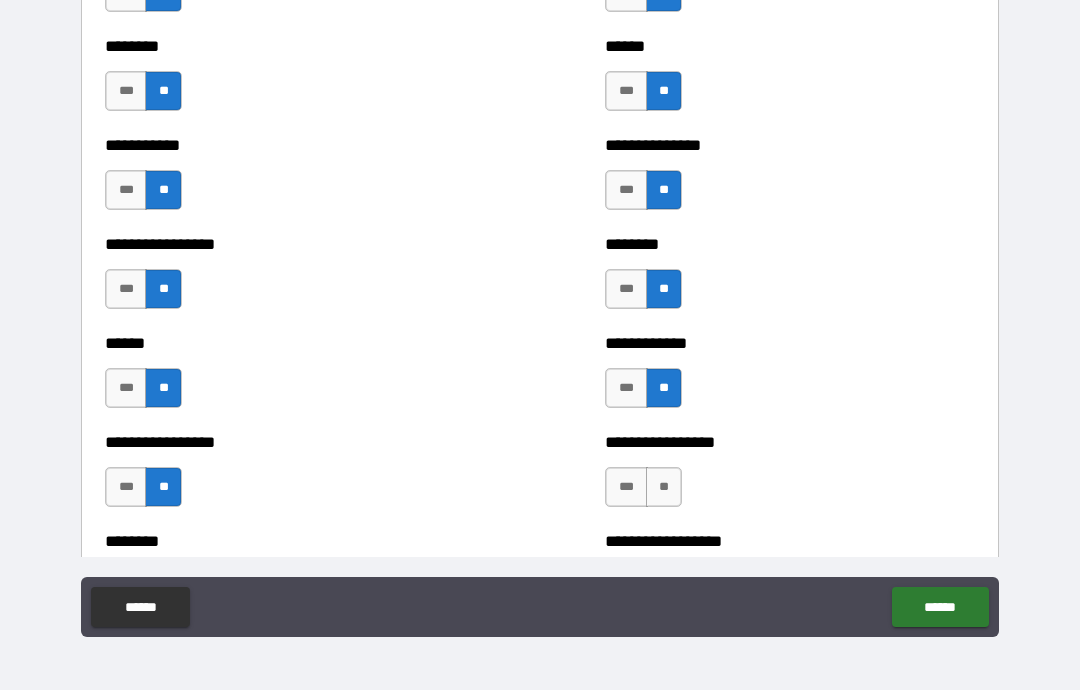 click on "**" at bounding box center [664, 487] 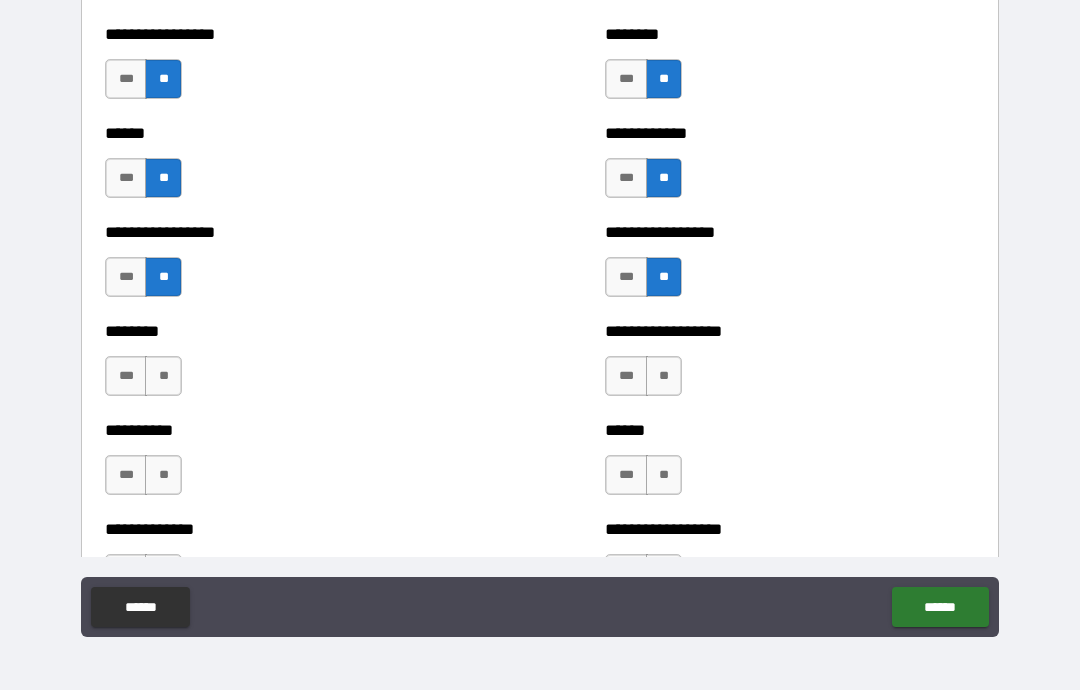 scroll, scrollTop: 1869, scrollLeft: 0, axis: vertical 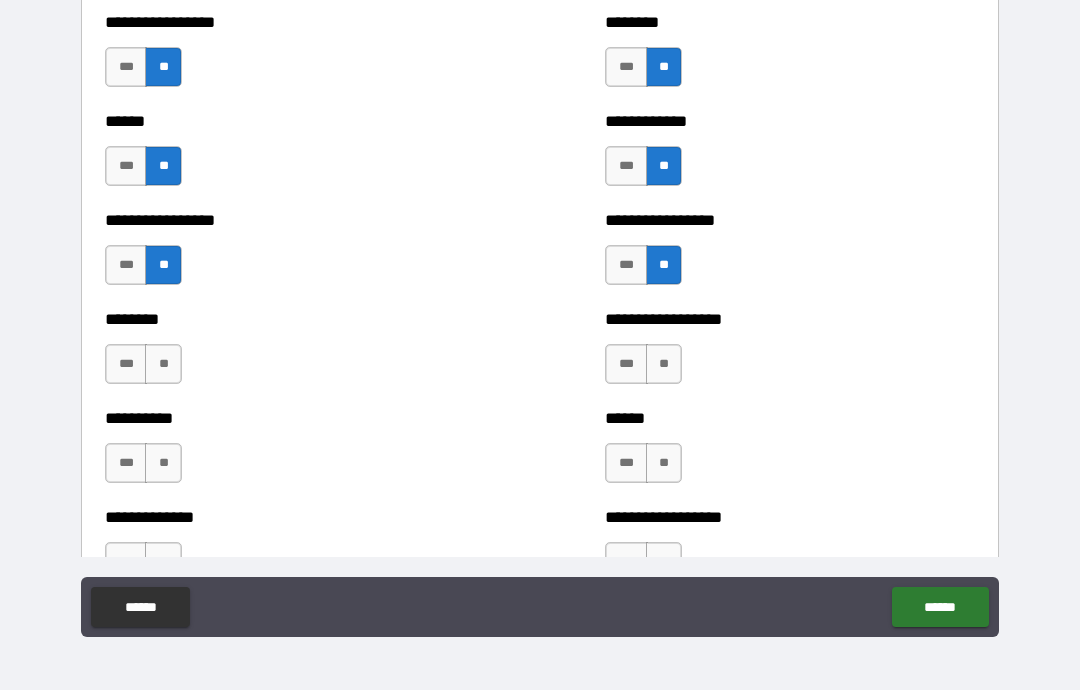 click on "**" at bounding box center (664, 364) 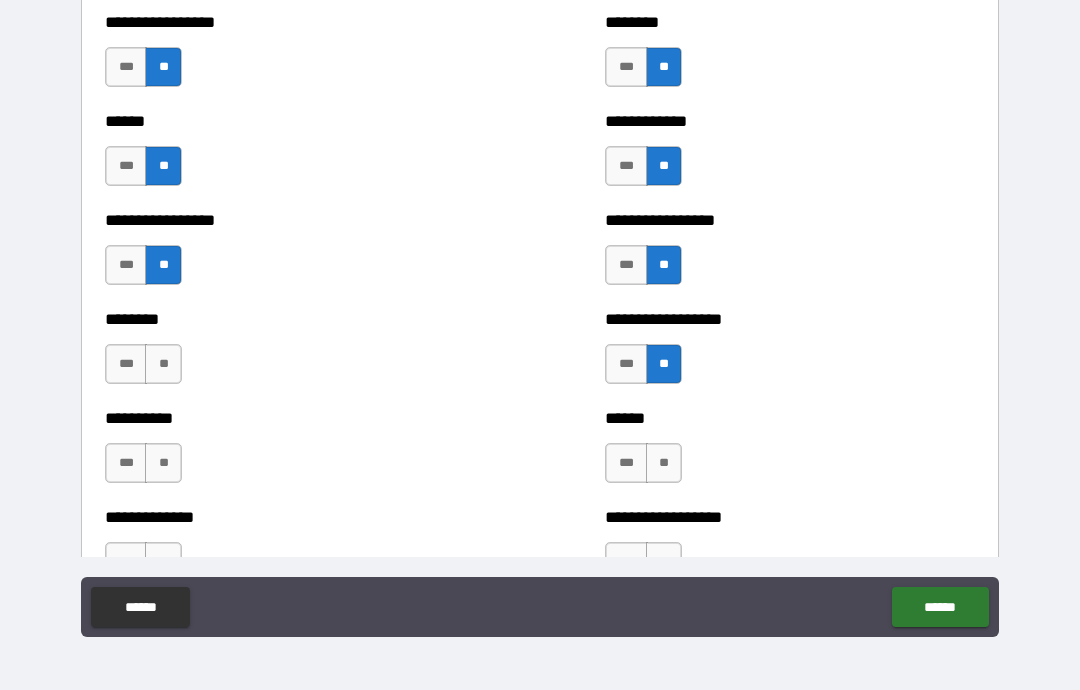 click on "**" at bounding box center [664, 463] 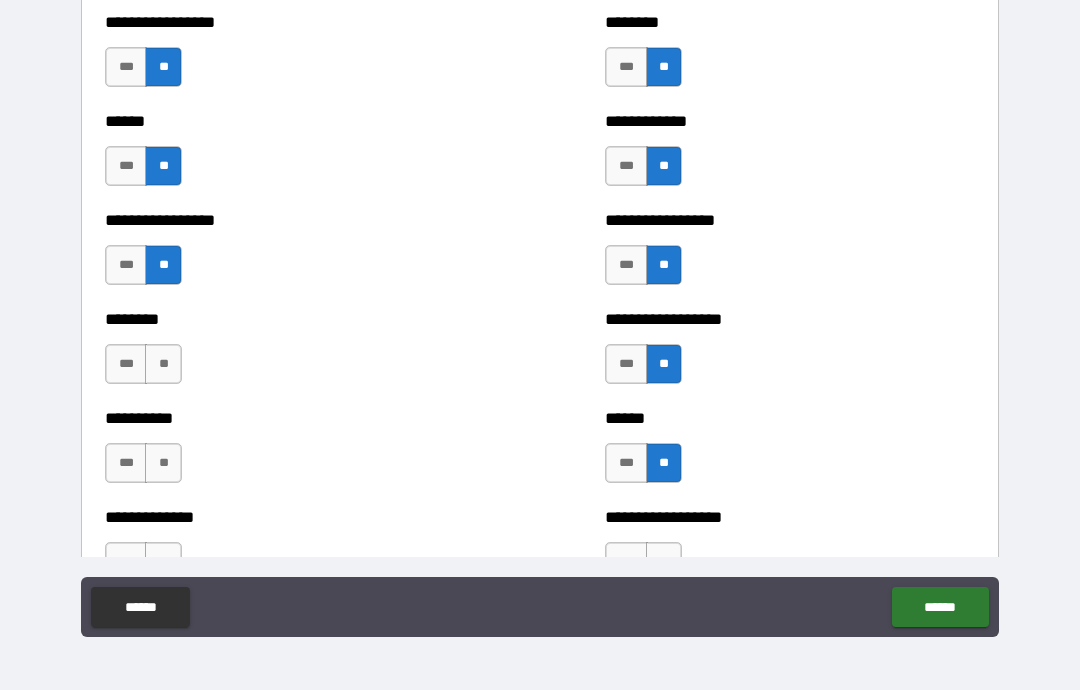 click on "**" at bounding box center [163, 364] 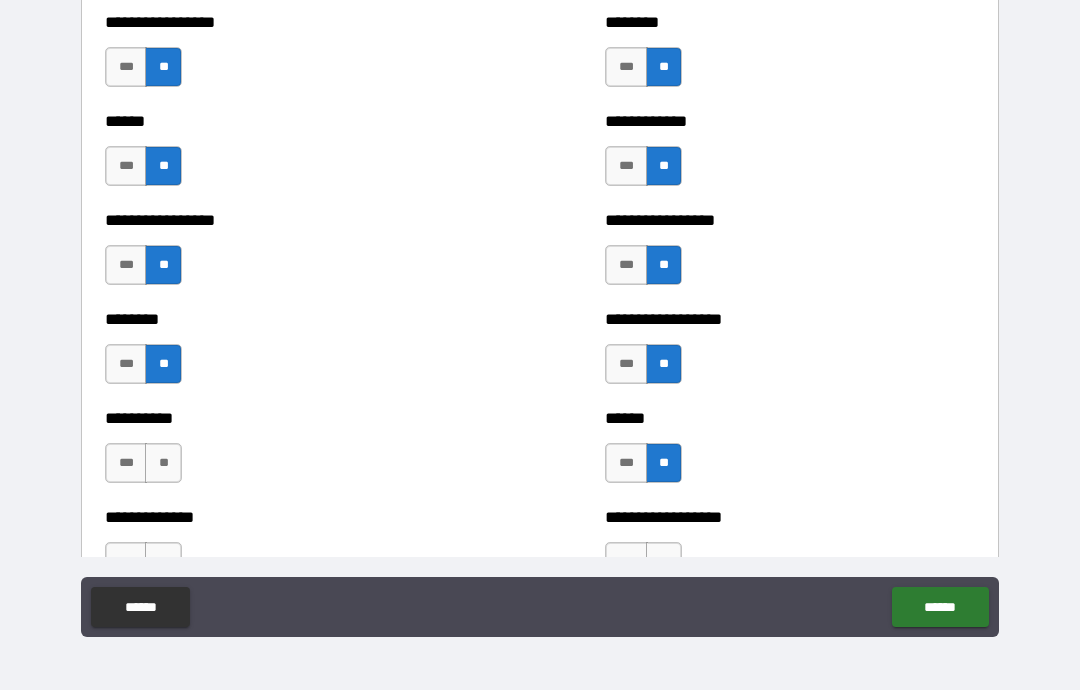 click on "**" at bounding box center (163, 463) 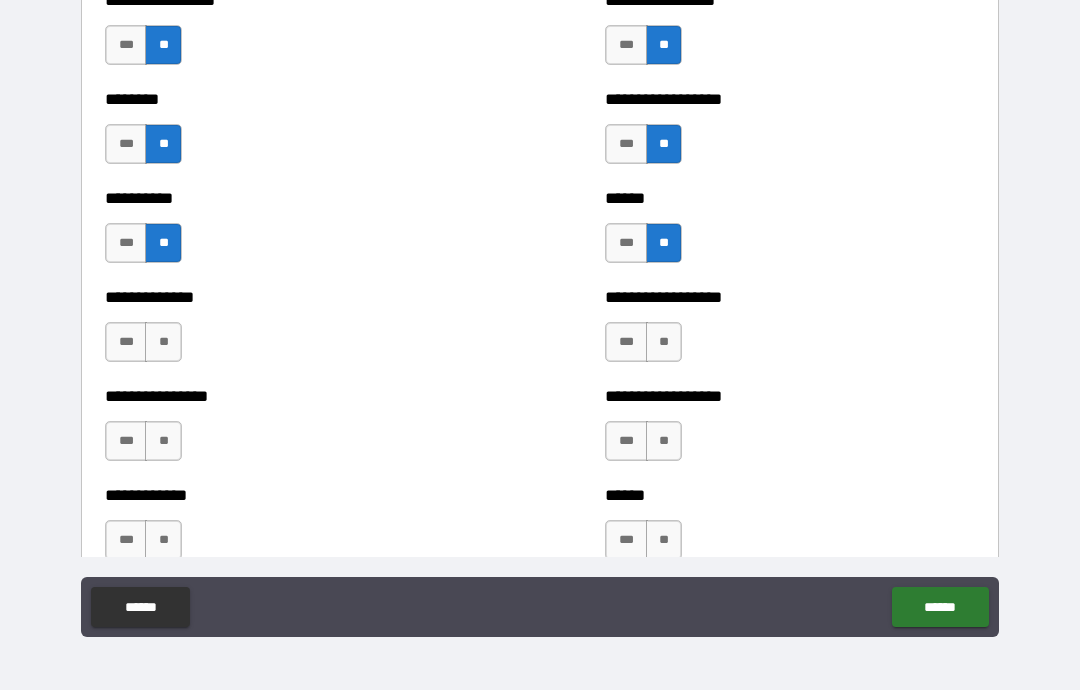 scroll, scrollTop: 2091, scrollLeft: 0, axis: vertical 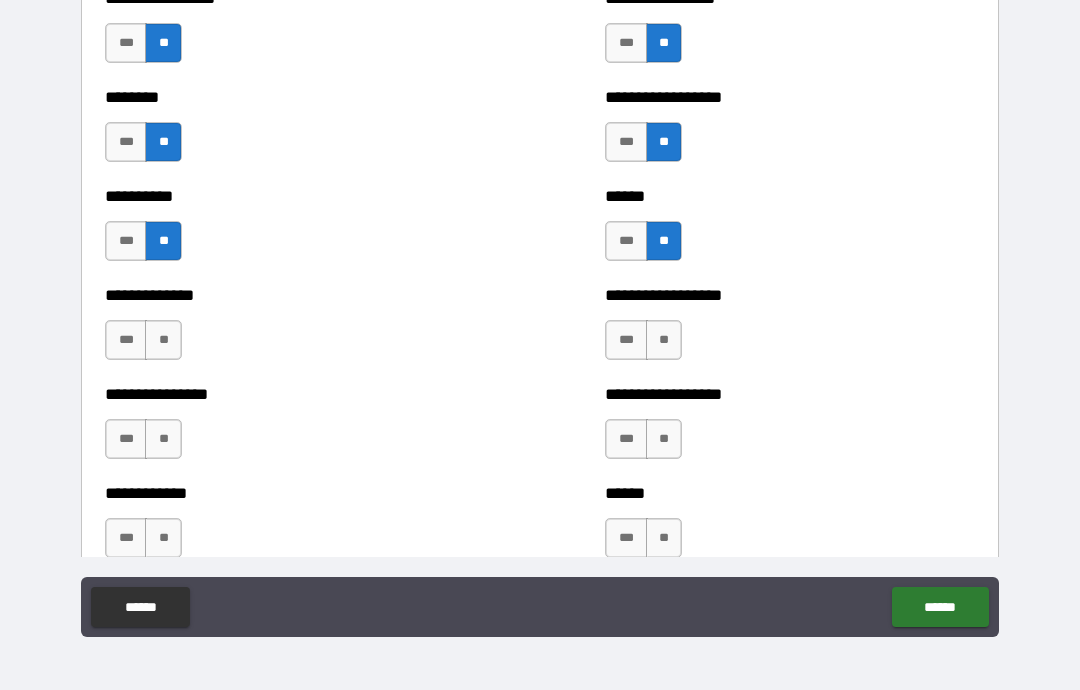 click on "**" at bounding box center [664, 340] 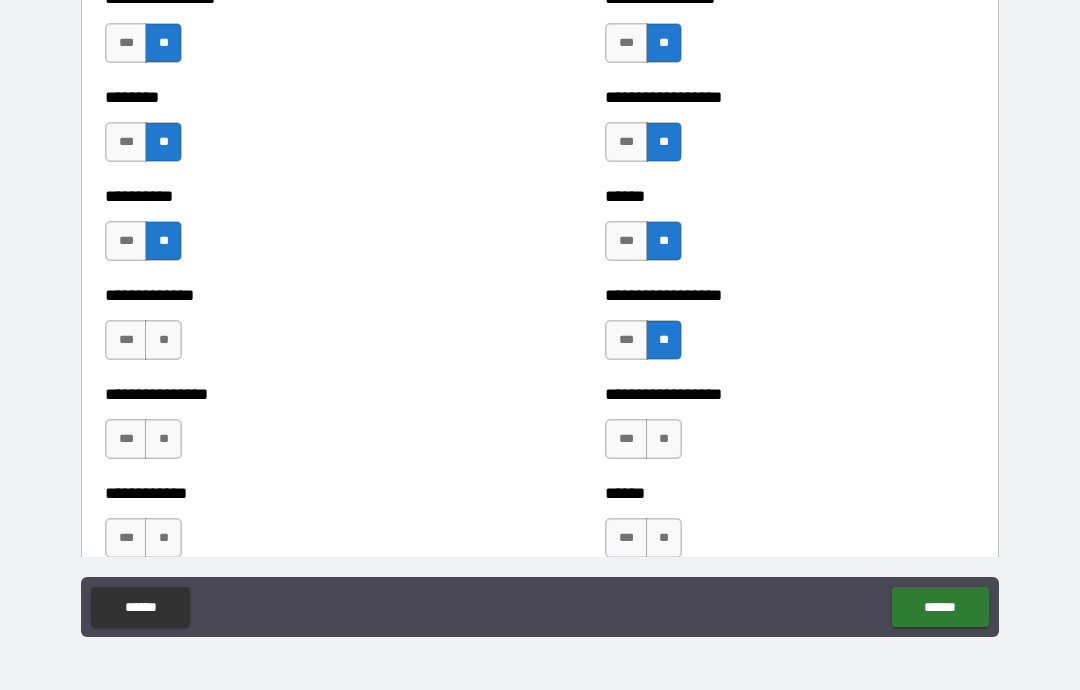 click on "*** **" at bounding box center [143, 340] 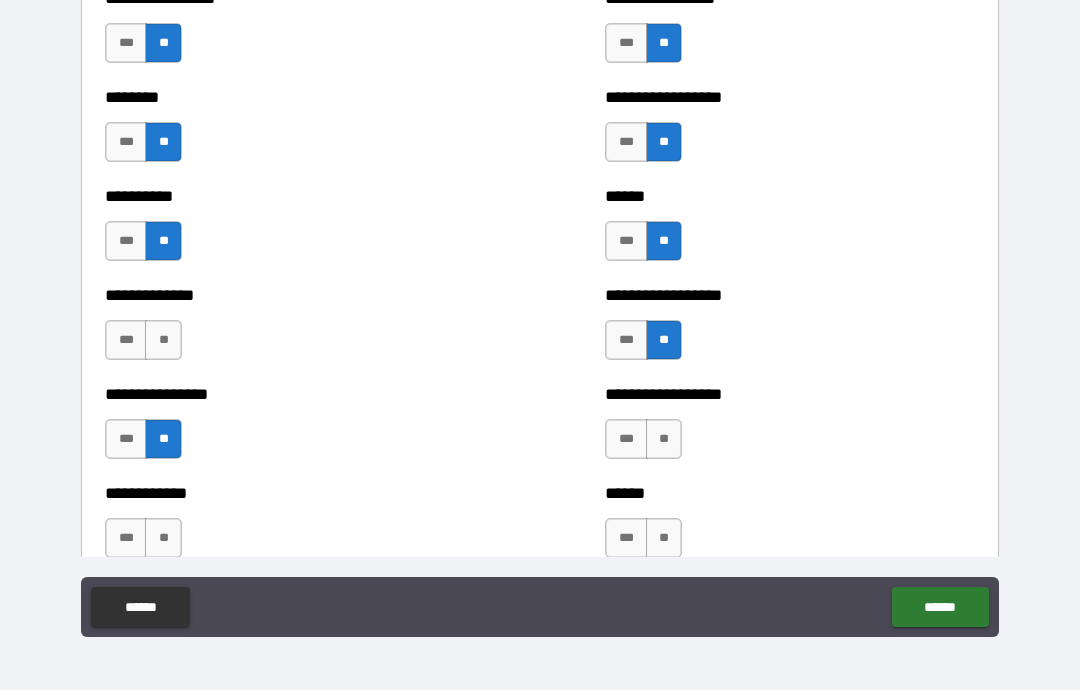 click on "**" at bounding box center [664, 439] 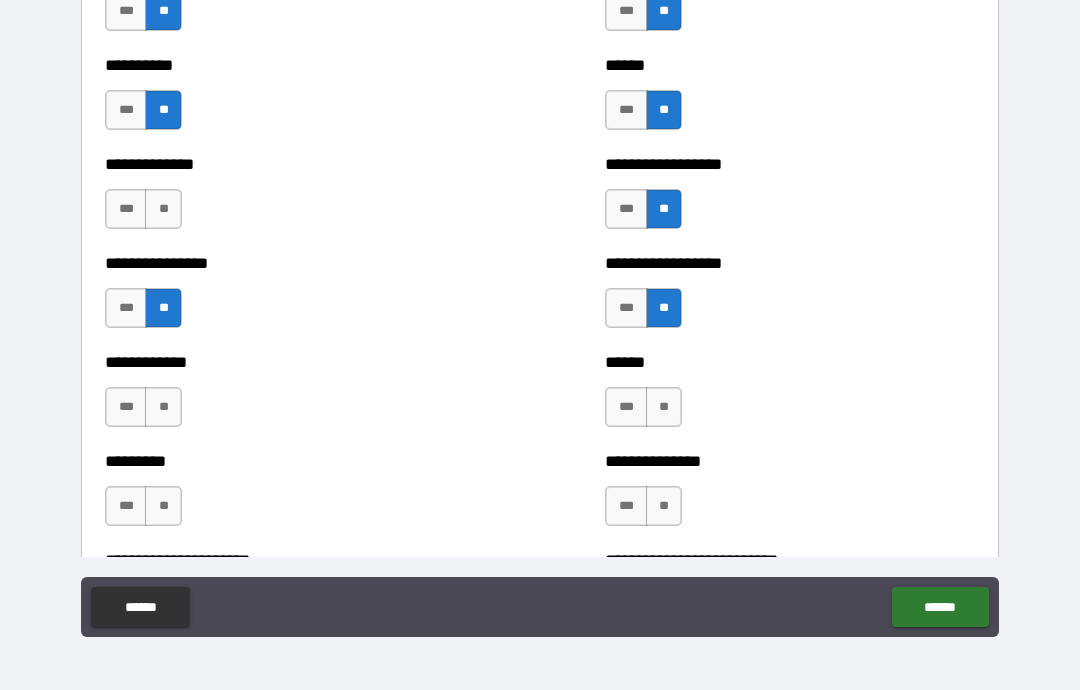 scroll, scrollTop: 2219, scrollLeft: 0, axis: vertical 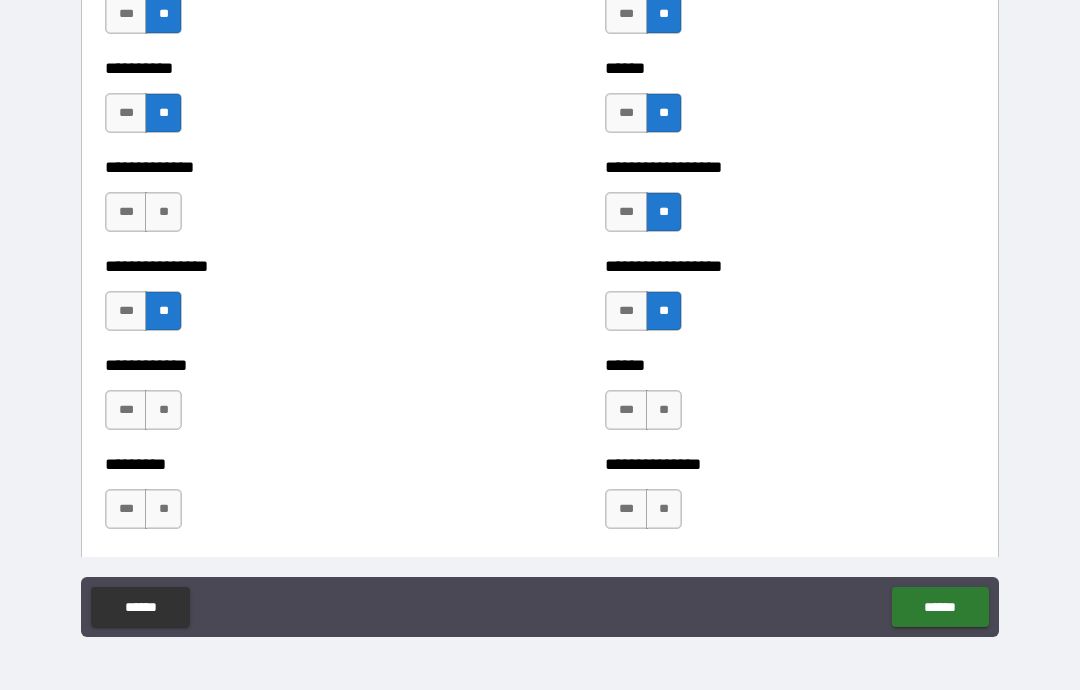 click on "**" at bounding box center [664, 410] 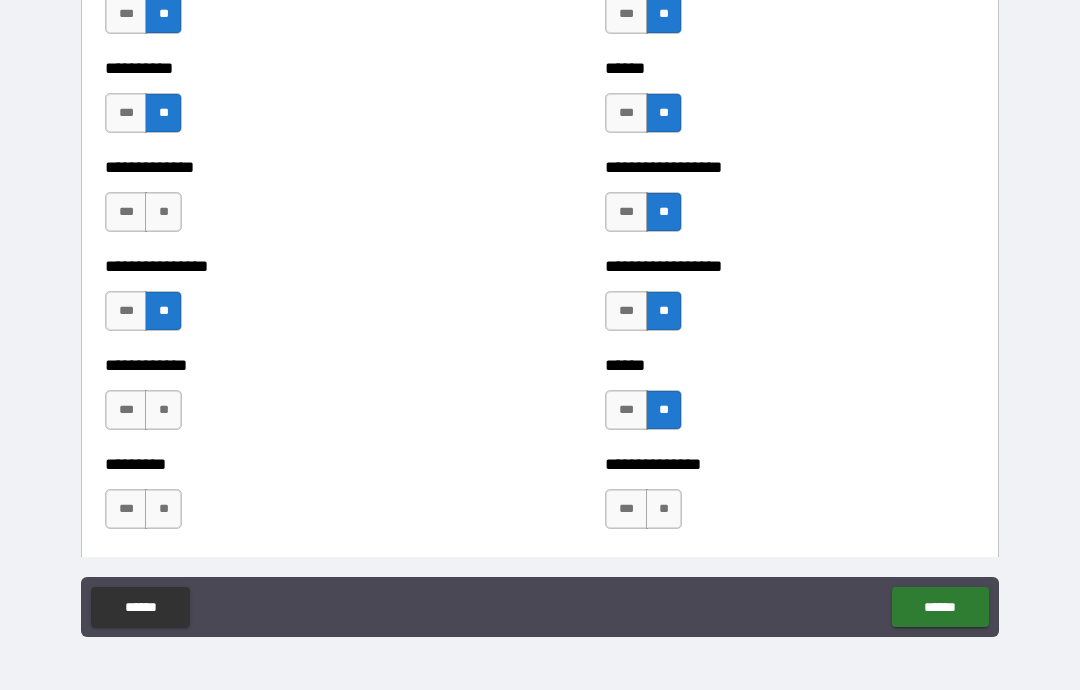 click on "**" at bounding box center [163, 410] 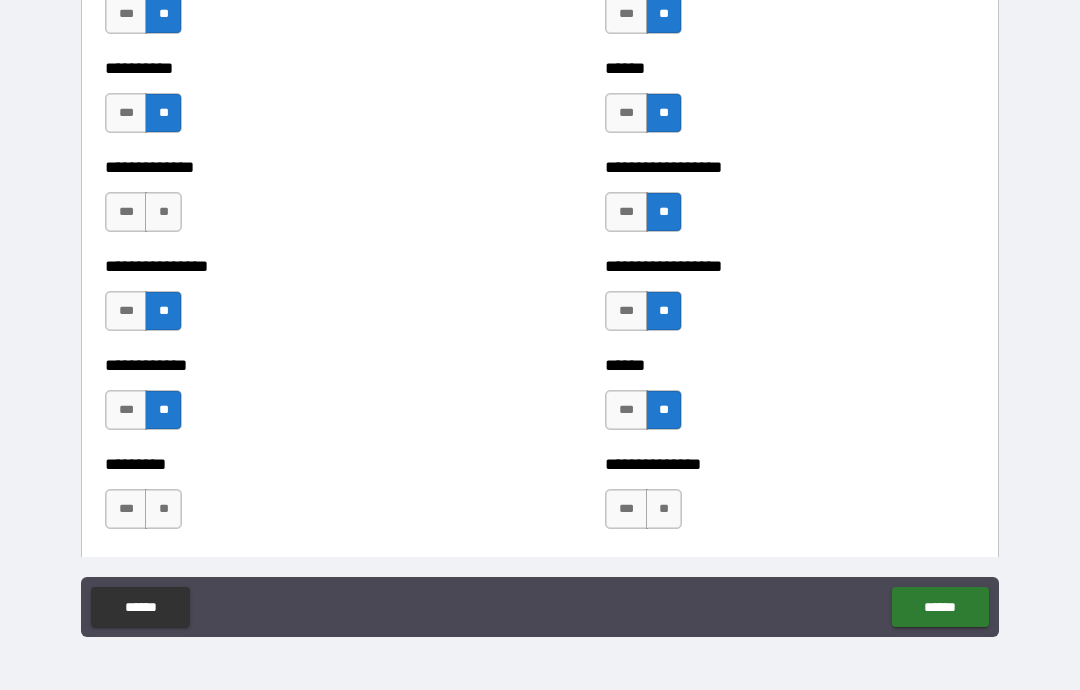 click on "**" at bounding box center (163, 509) 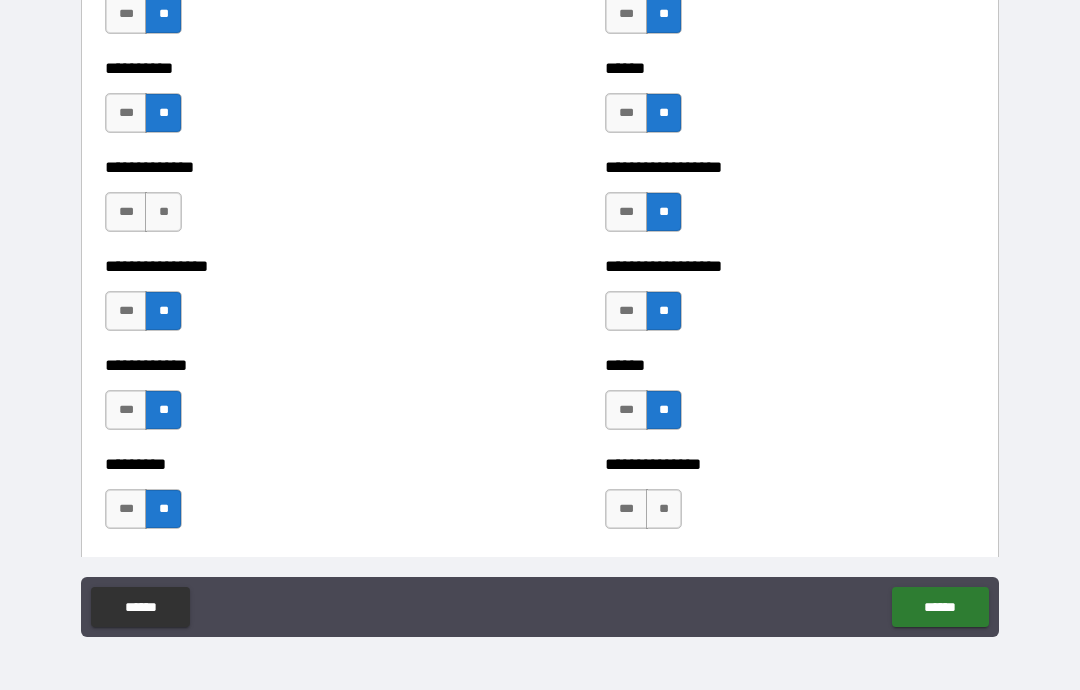 click on "**" at bounding box center [664, 509] 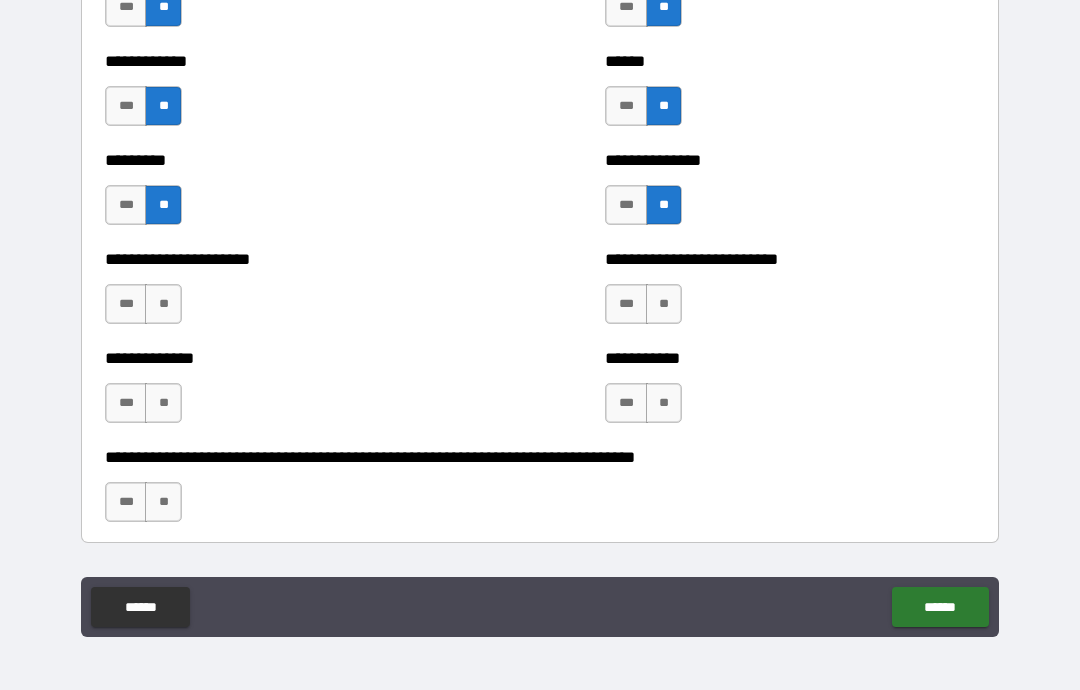 scroll, scrollTop: 2532, scrollLeft: 0, axis: vertical 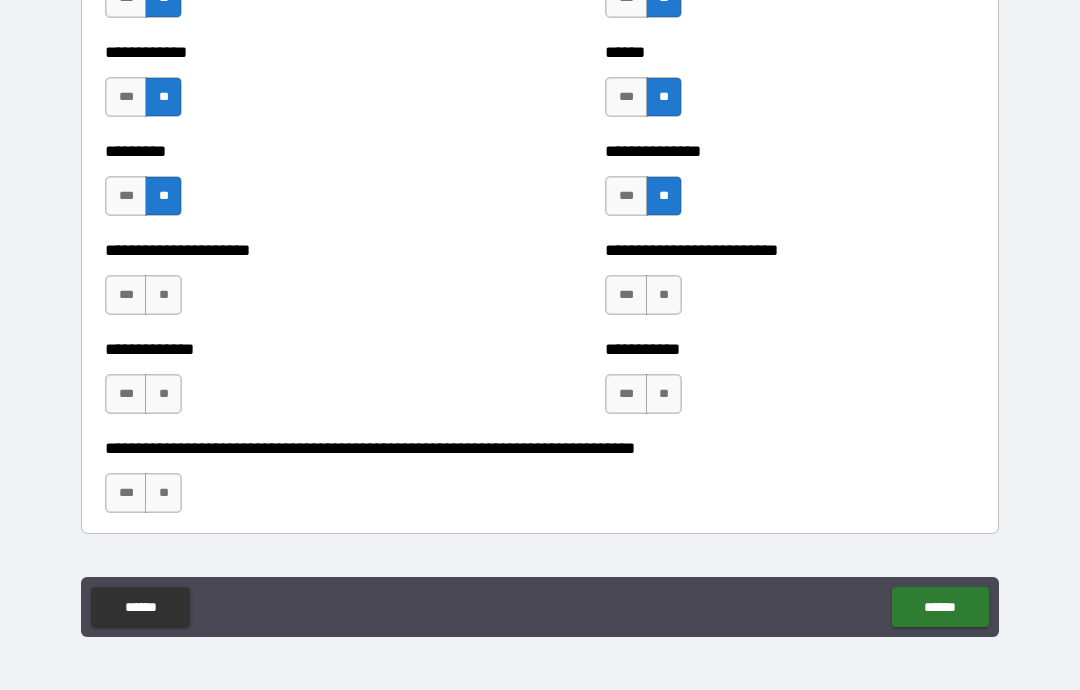 click on "**" at bounding box center [163, 295] 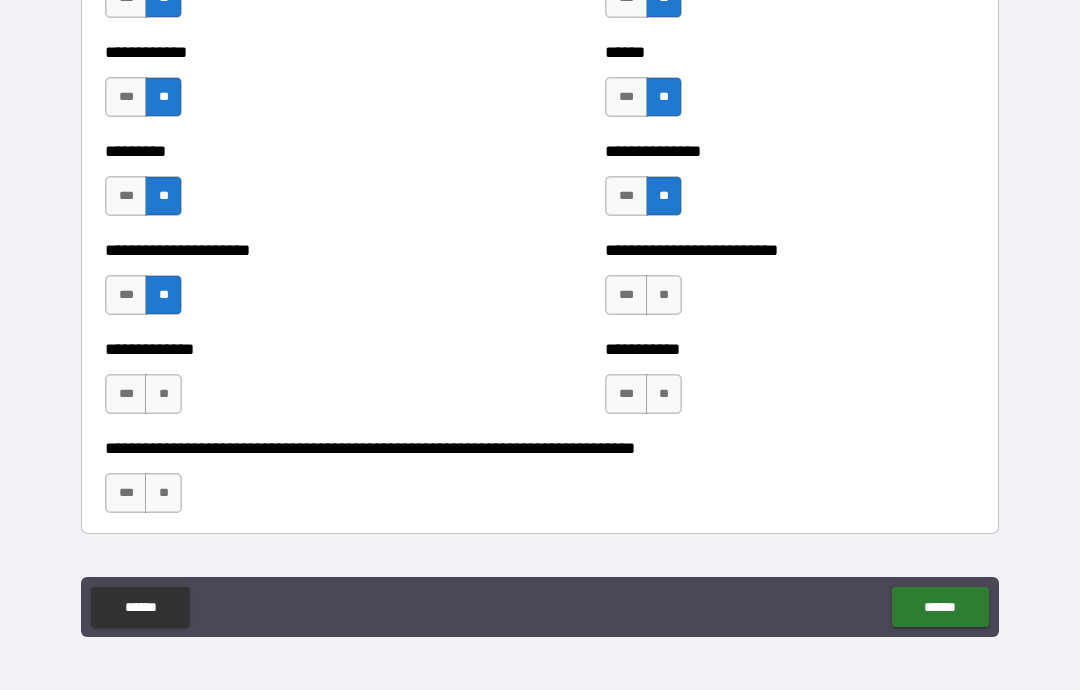 click on "**" at bounding box center (163, 394) 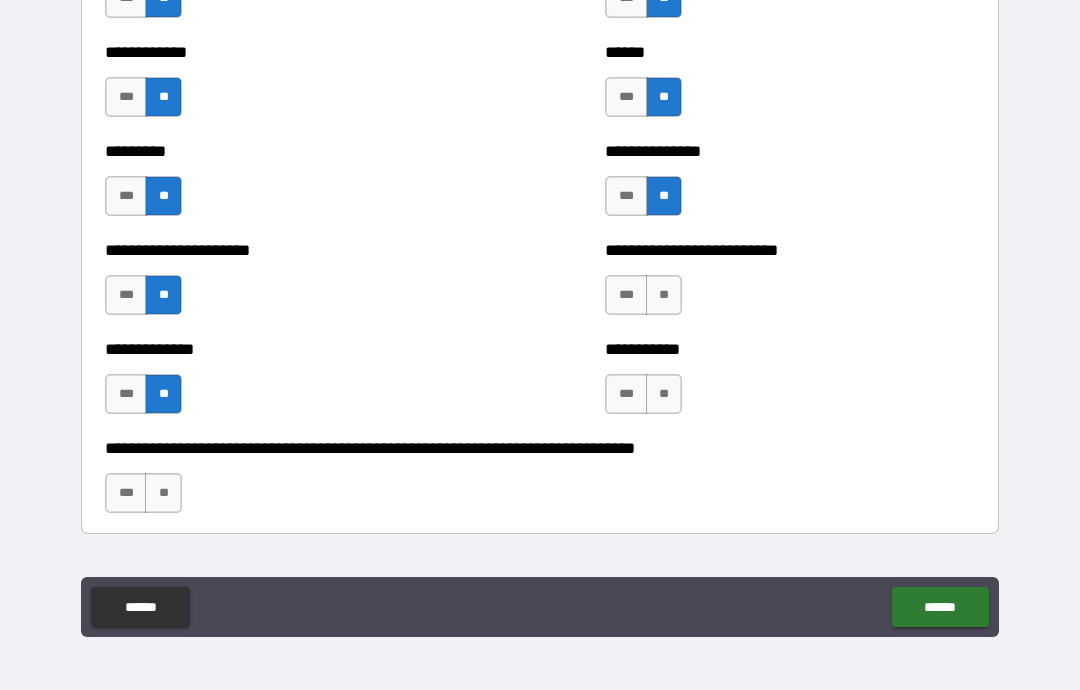 click on "***" at bounding box center (626, 295) 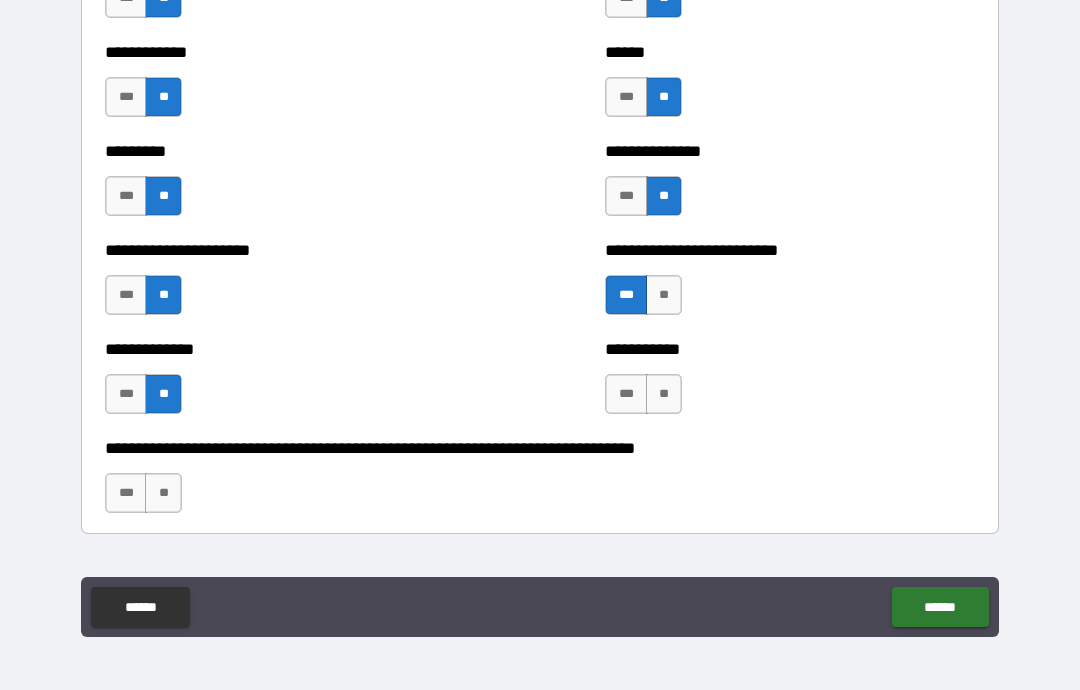 click on "**" at bounding box center [664, 394] 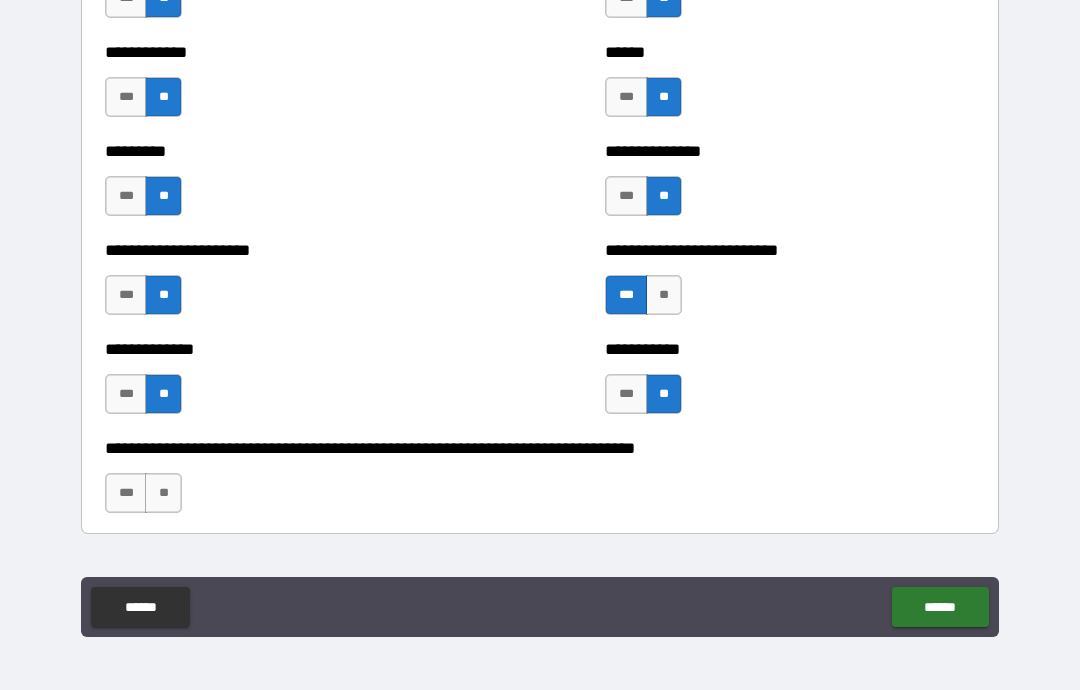 click on "**" at bounding box center (163, 493) 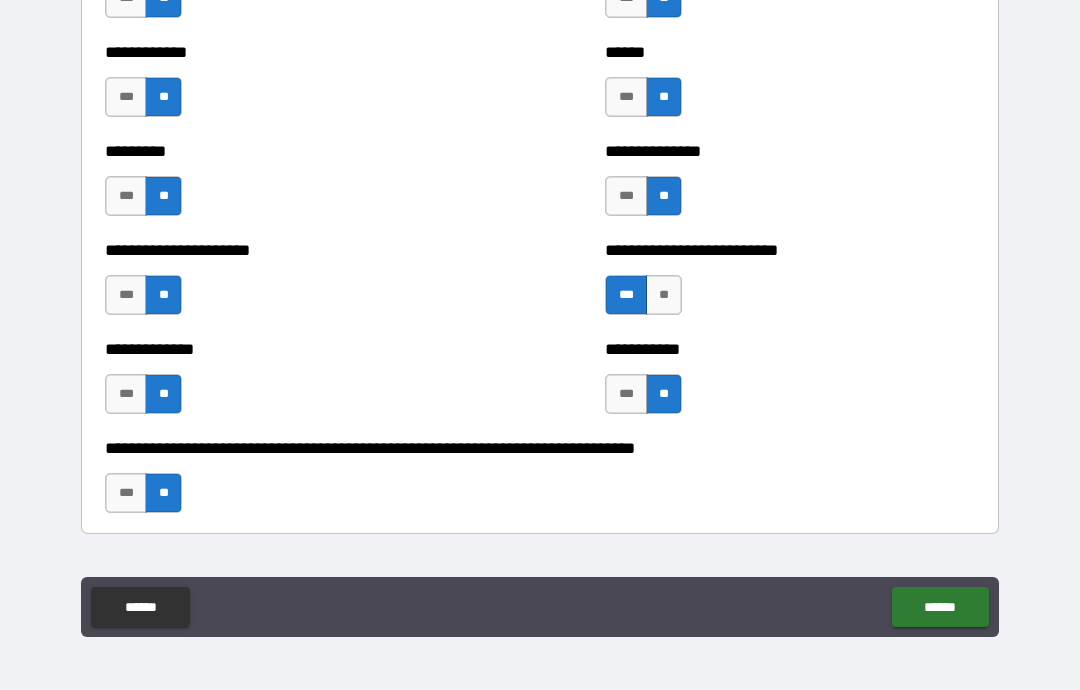 click on "******" at bounding box center [940, 607] 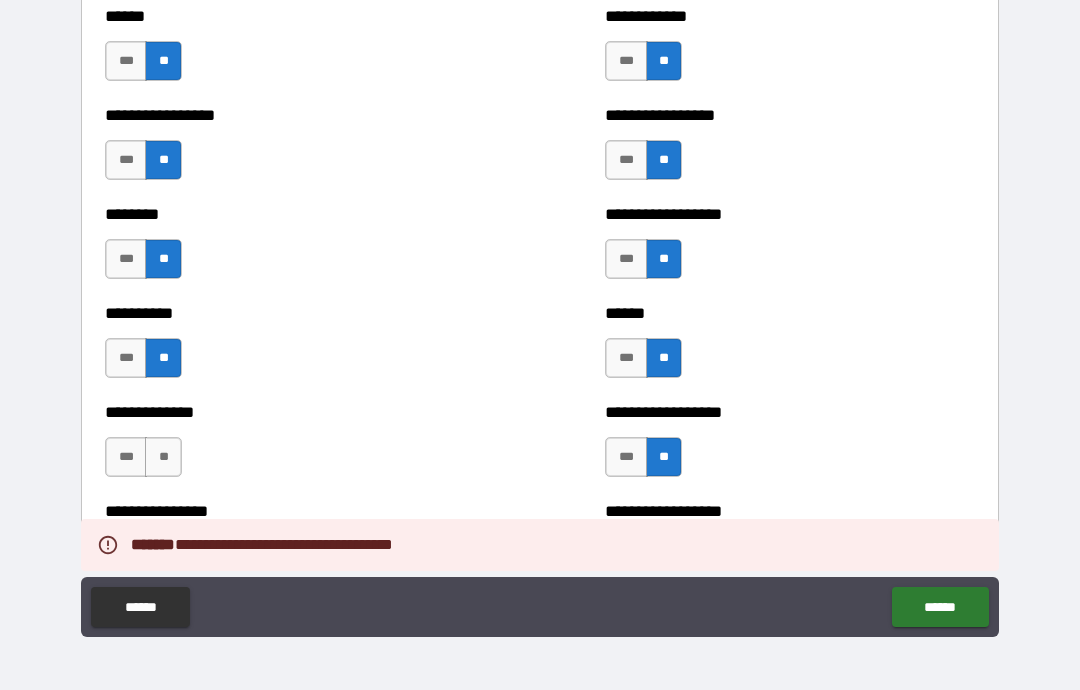 scroll, scrollTop: 1979, scrollLeft: 0, axis: vertical 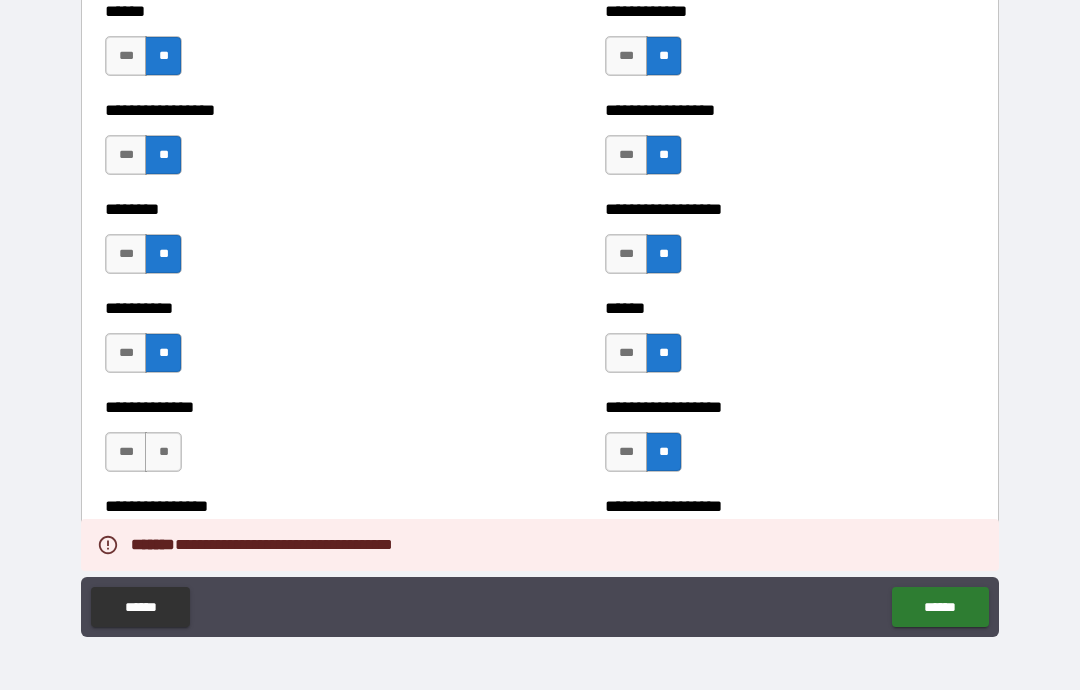 click on "**" at bounding box center [163, 452] 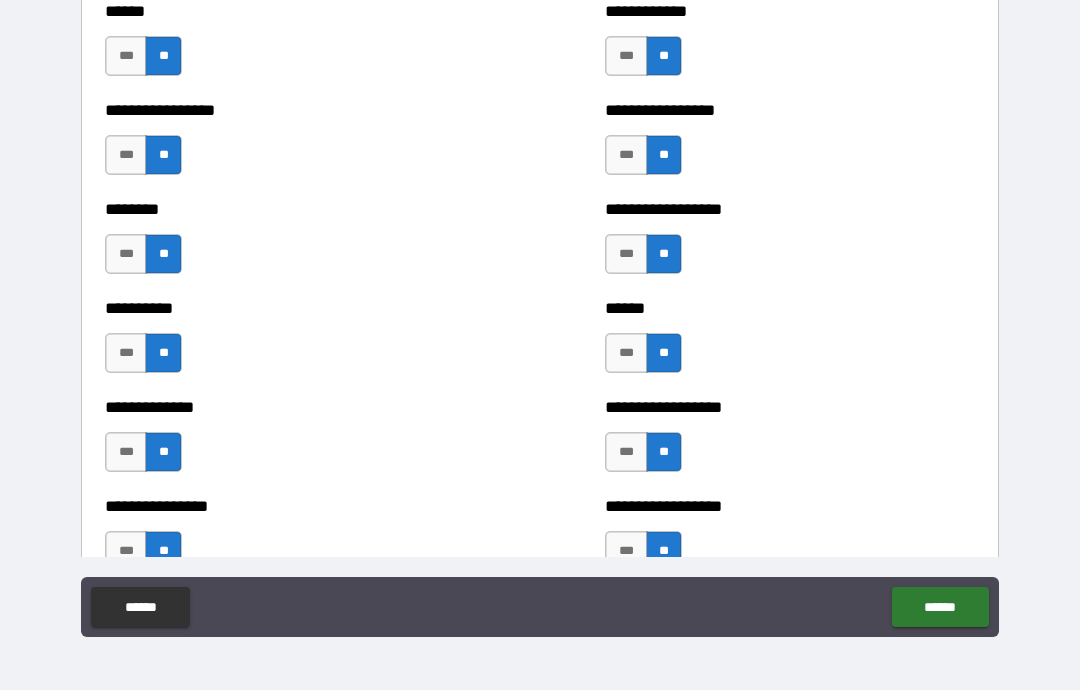 click on "******" at bounding box center [940, 607] 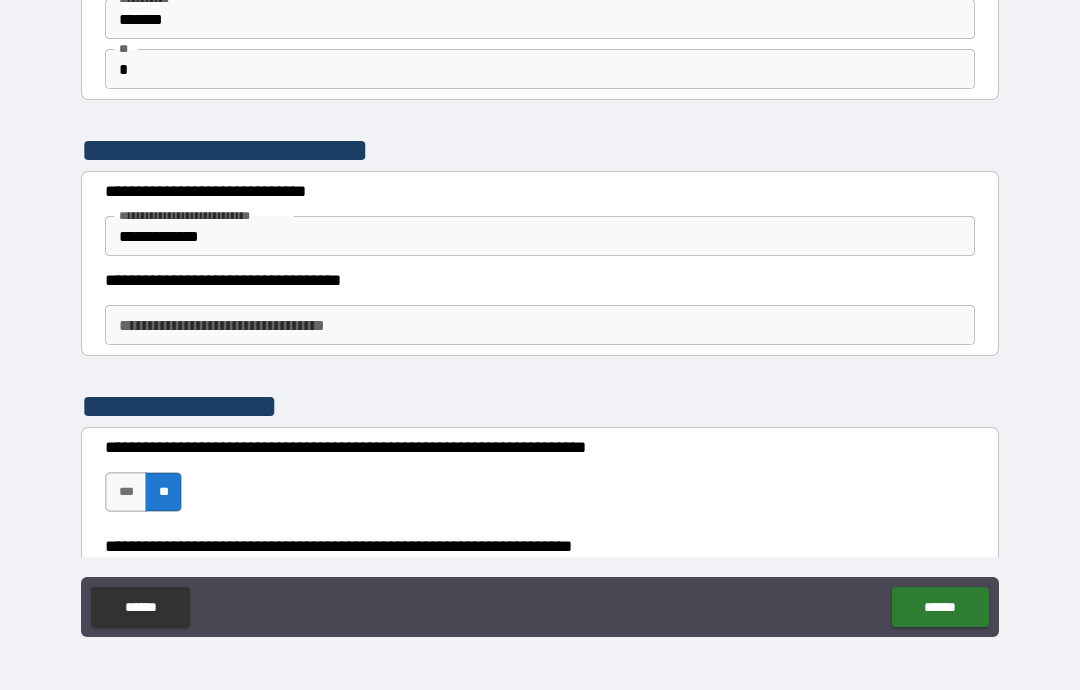scroll, scrollTop: 113, scrollLeft: 0, axis: vertical 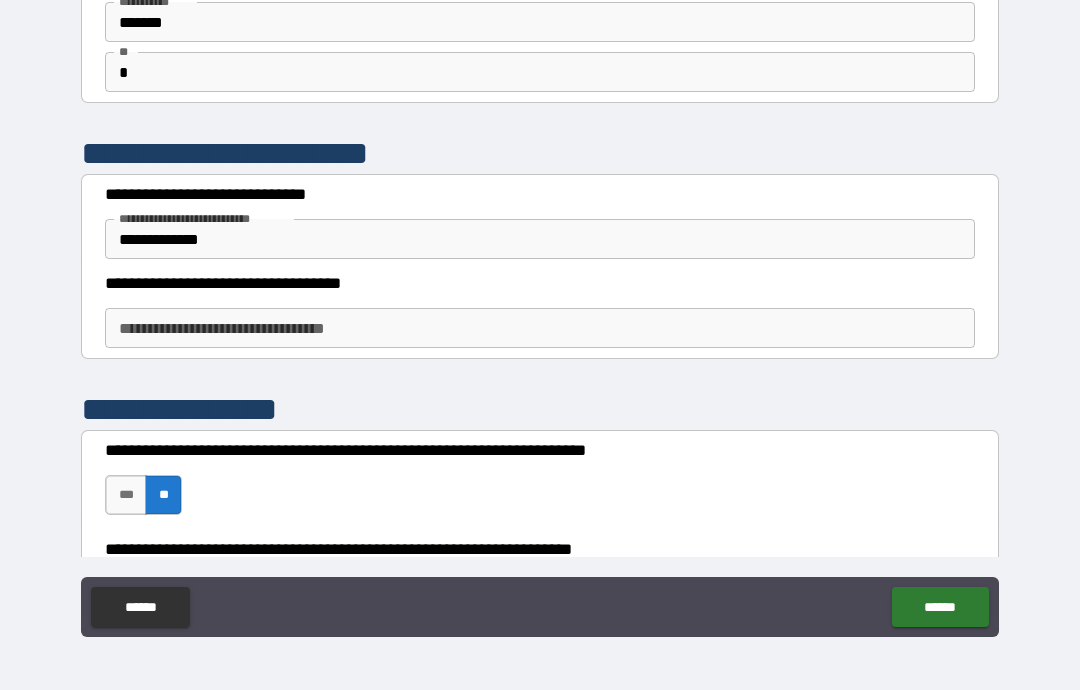 click on "[FIRST] [LAST]" at bounding box center (540, 328) 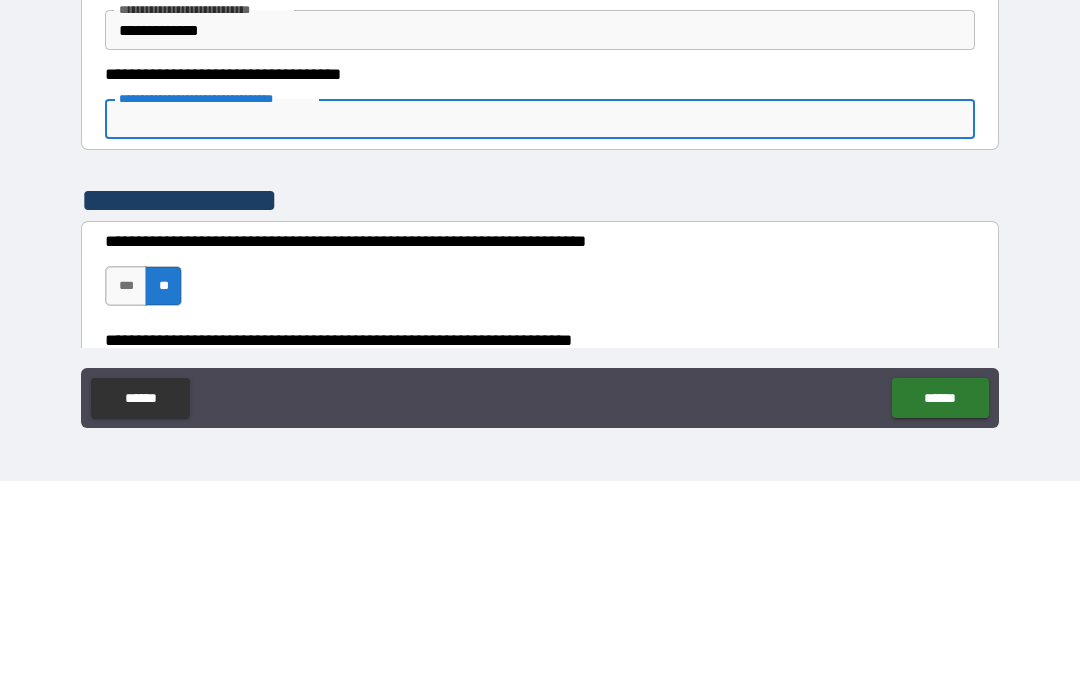 type on "*" 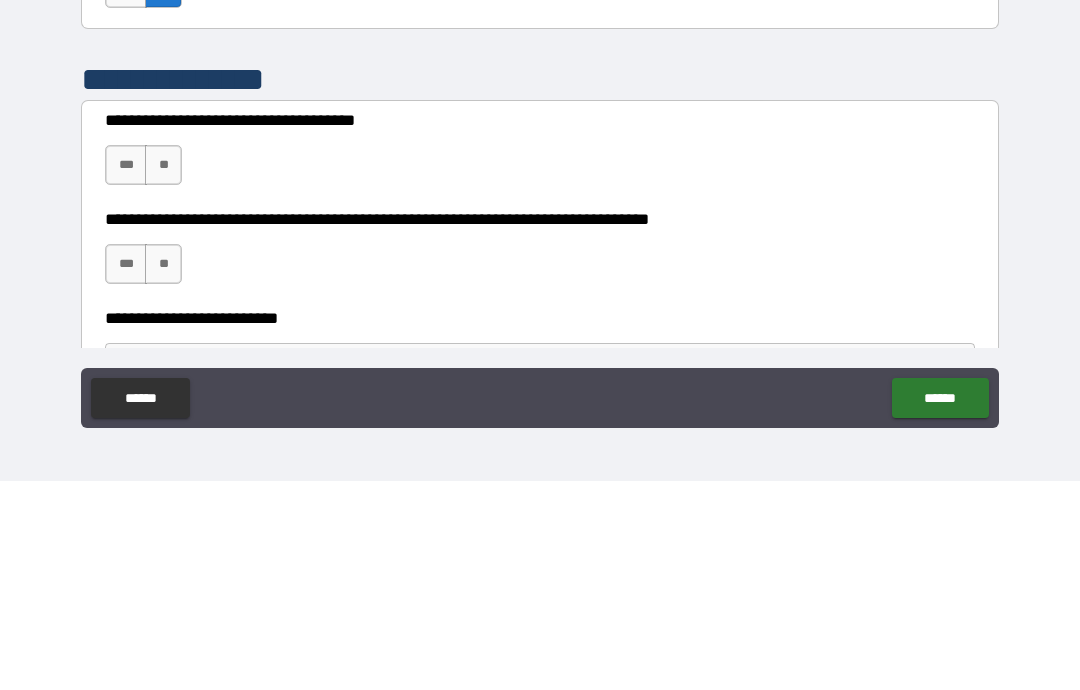 scroll, scrollTop: 2833, scrollLeft: 0, axis: vertical 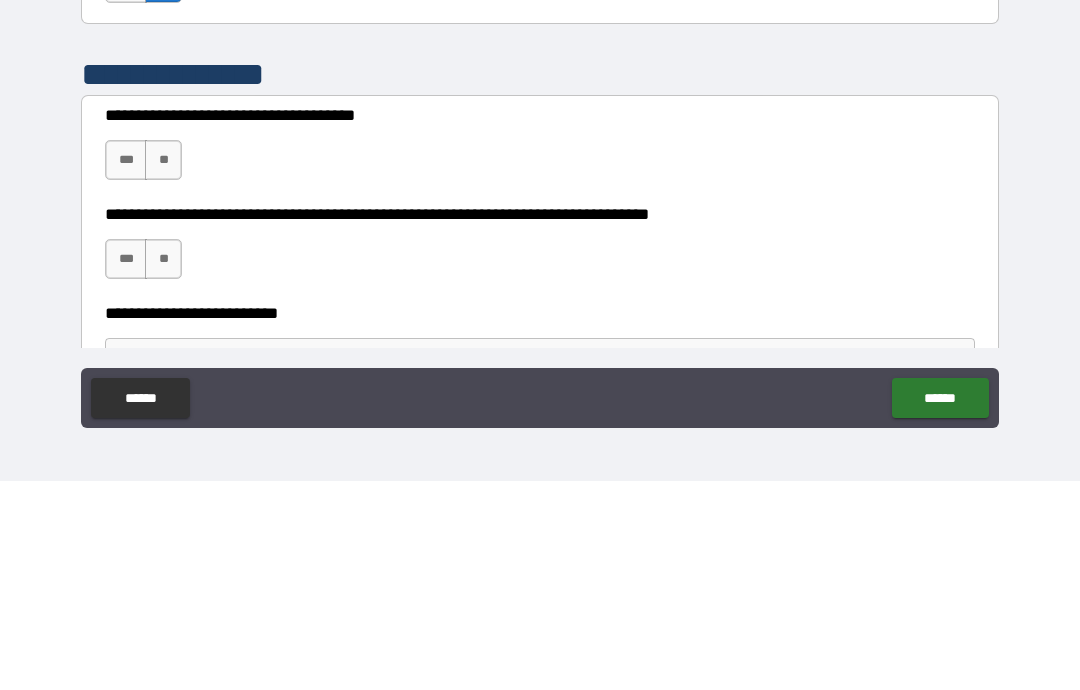 type on "****" 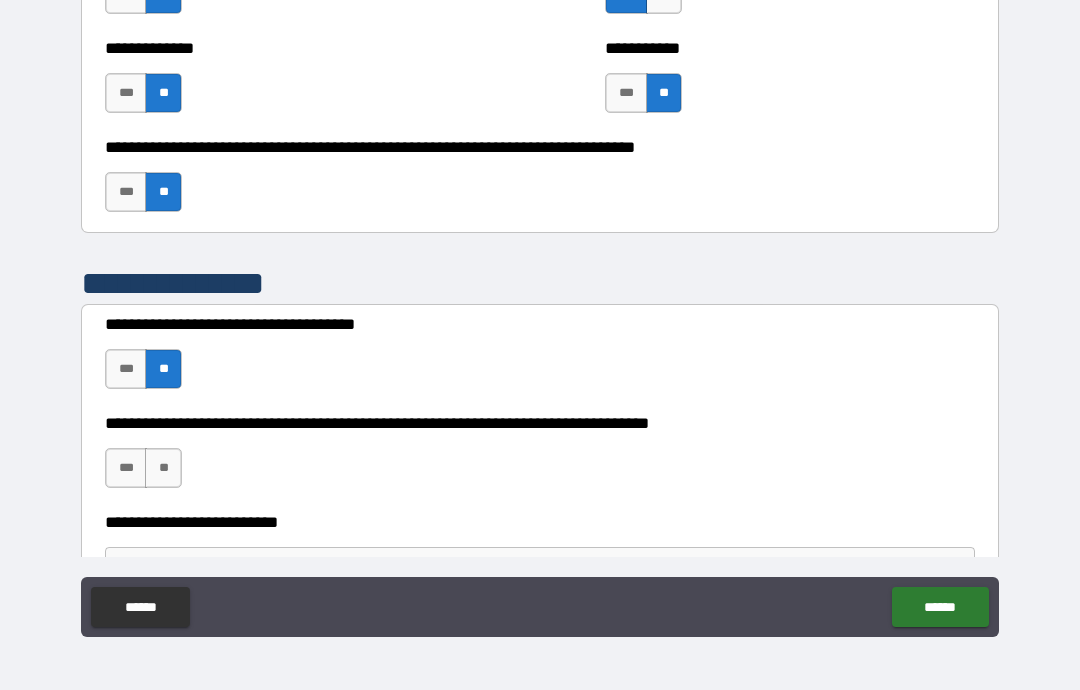 click on "**" at bounding box center (163, 468) 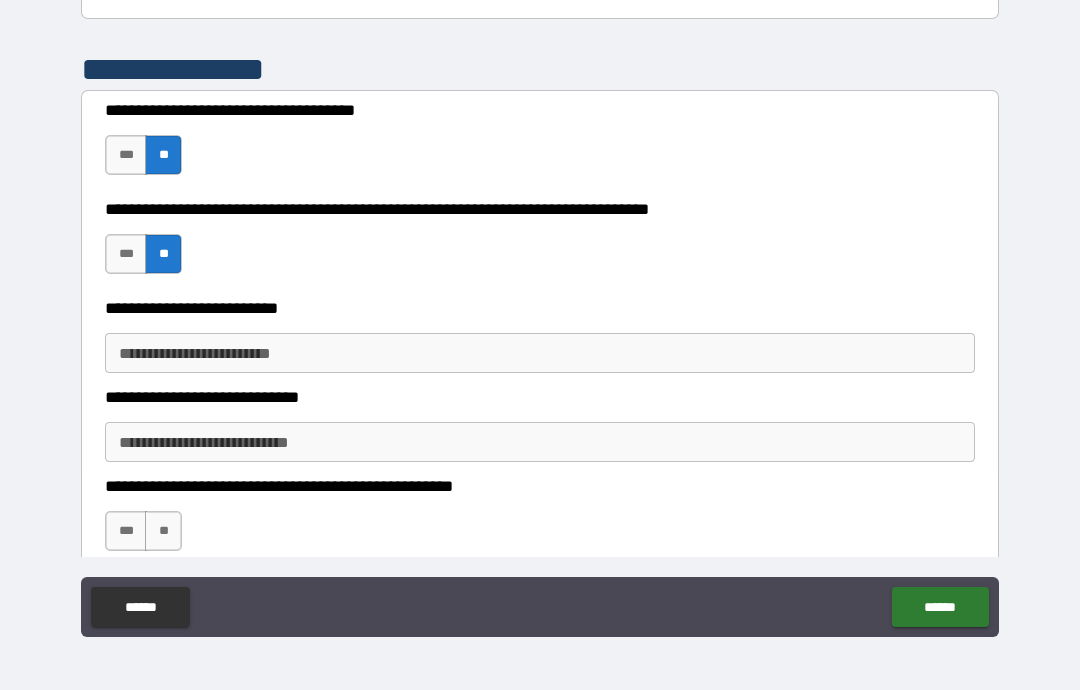 scroll, scrollTop: 3063, scrollLeft: 0, axis: vertical 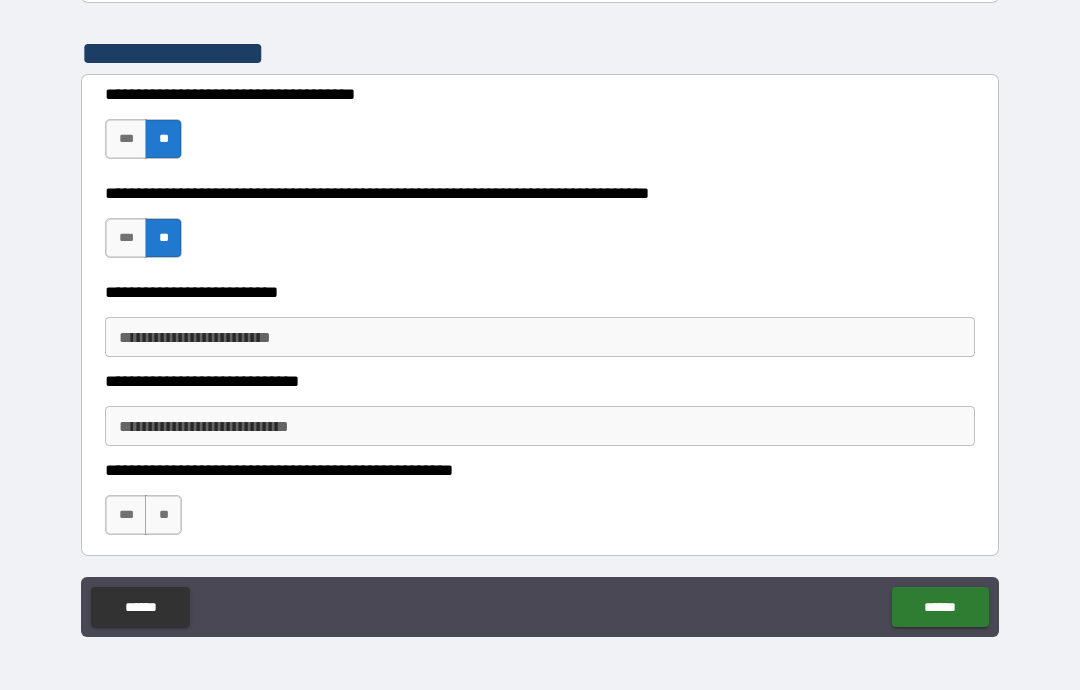click on "**********" at bounding box center (540, 337) 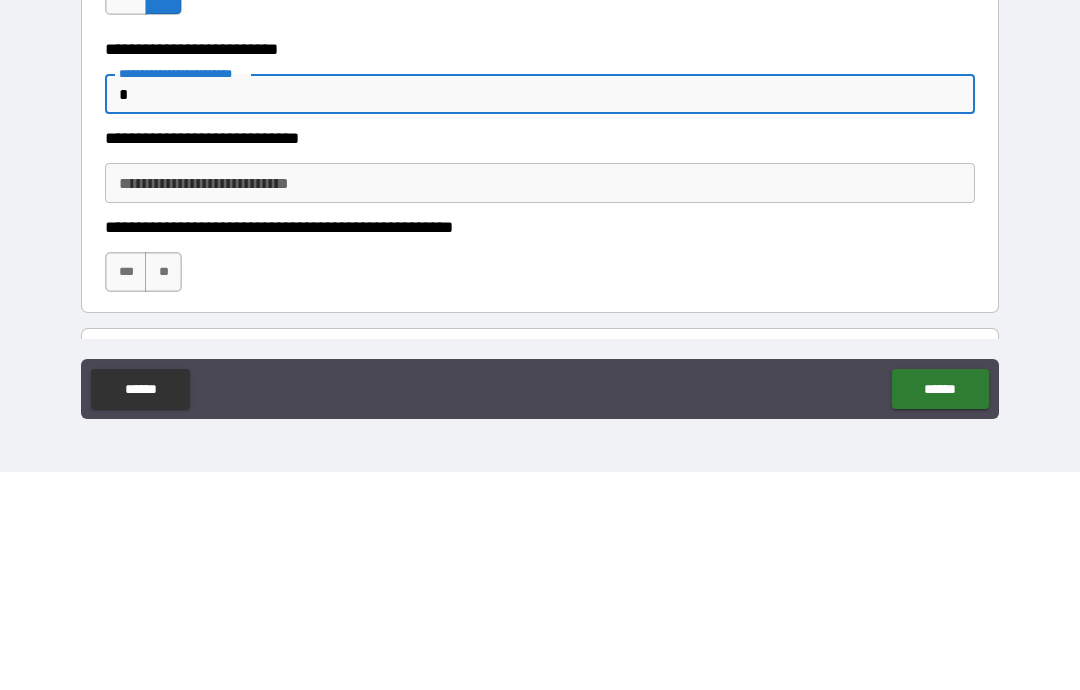scroll, scrollTop: 3115, scrollLeft: 0, axis: vertical 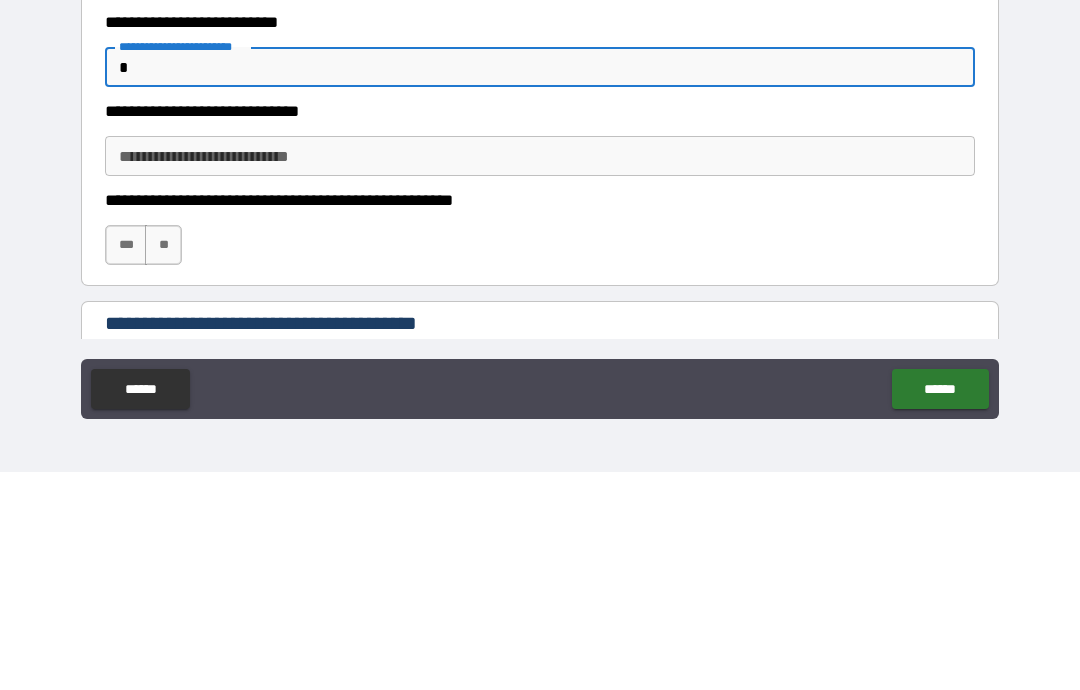 type on "*" 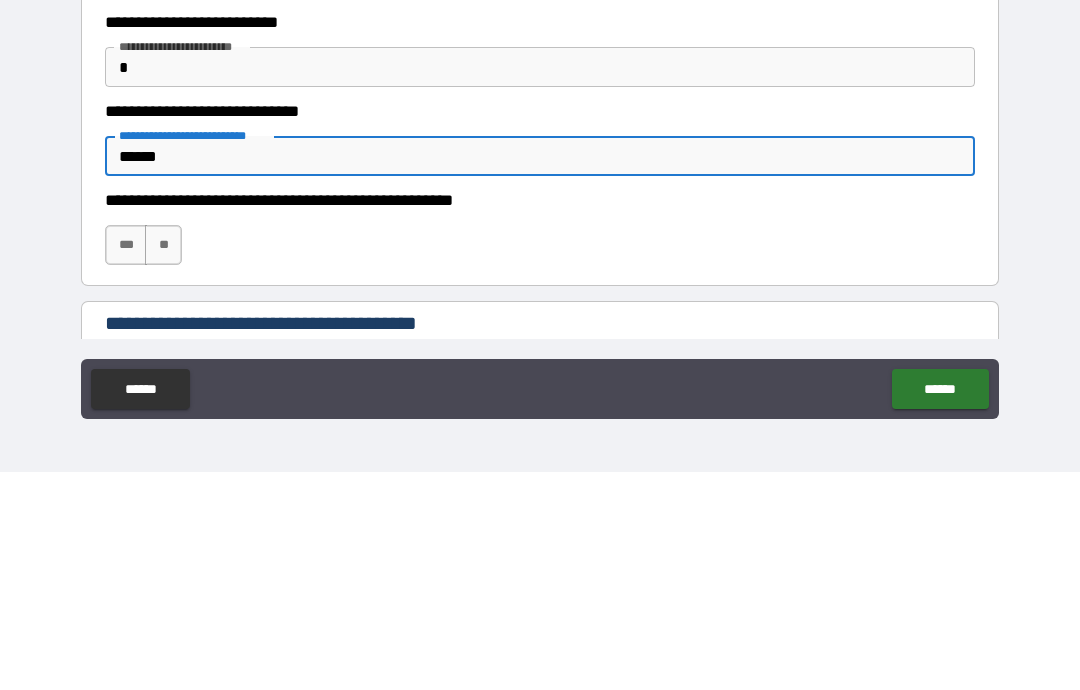 type on "******" 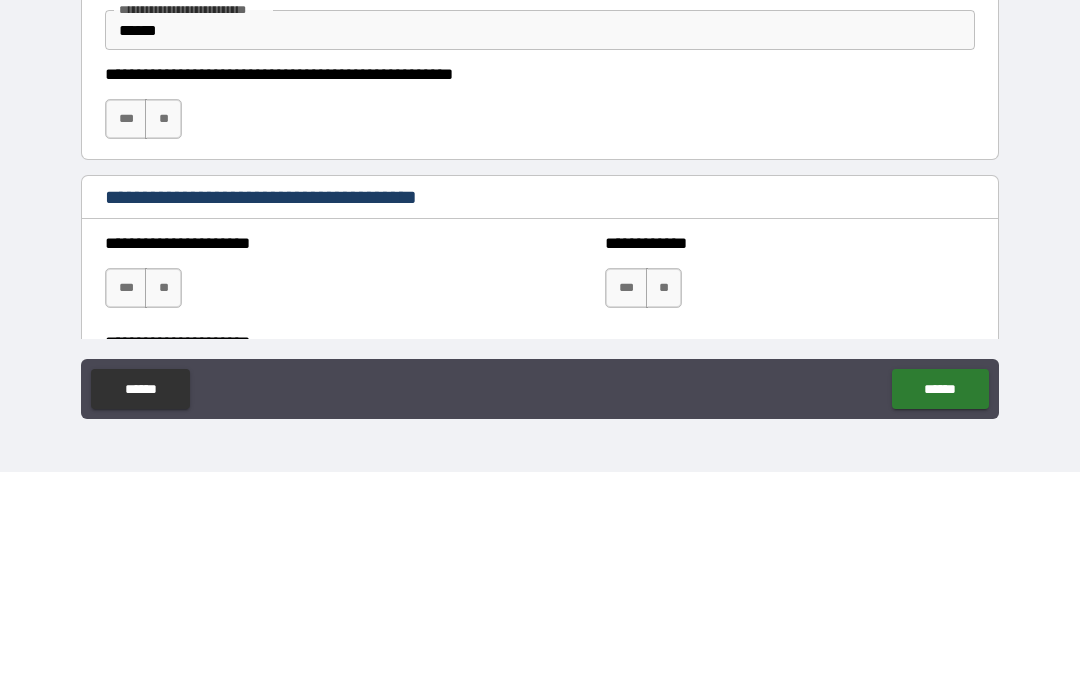 scroll, scrollTop: 3243, scrollLeft: 0, axis: vertical 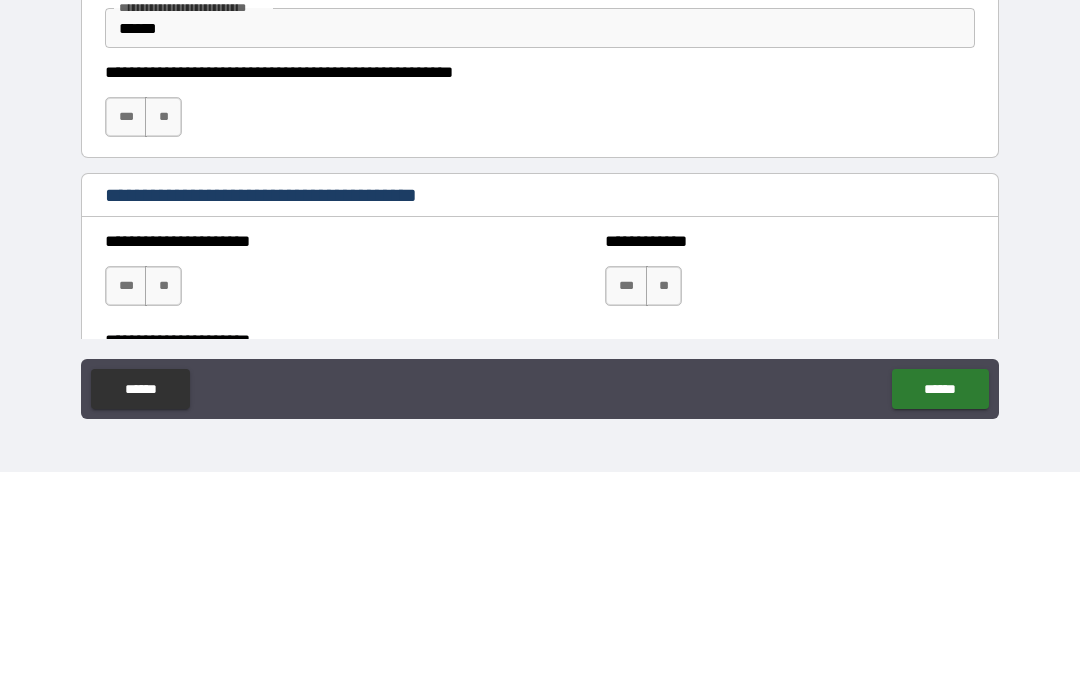 type on "*******" 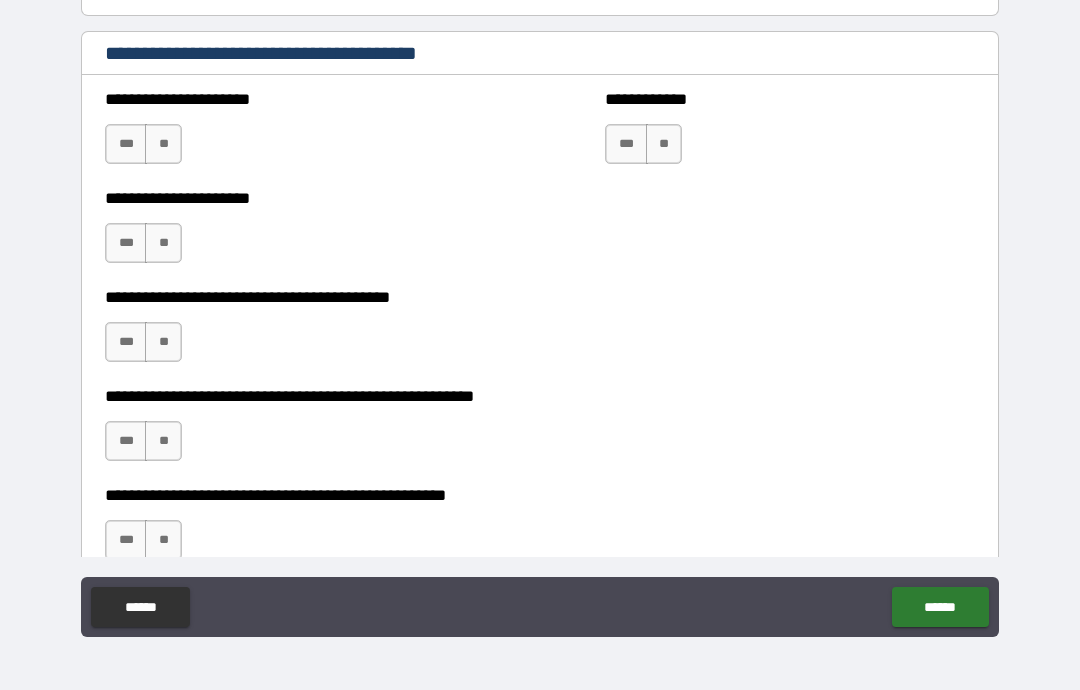 scroll, scrollTop: 3602, scrollLeft: 0, axis: vertical 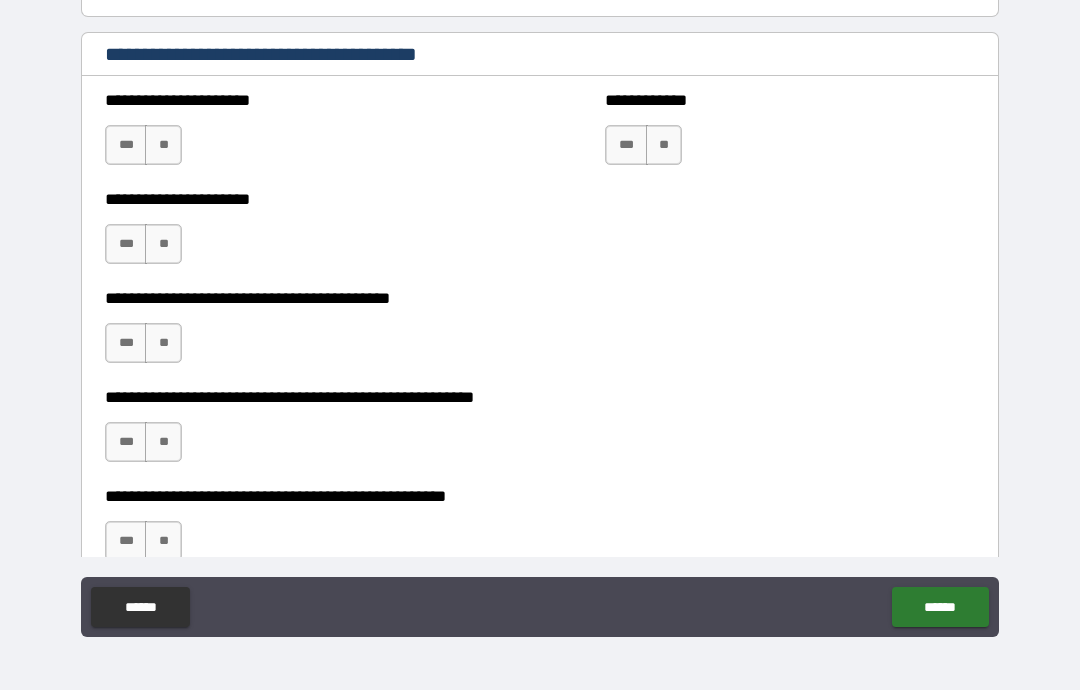 click on "***" at bounding box center (126, 145) 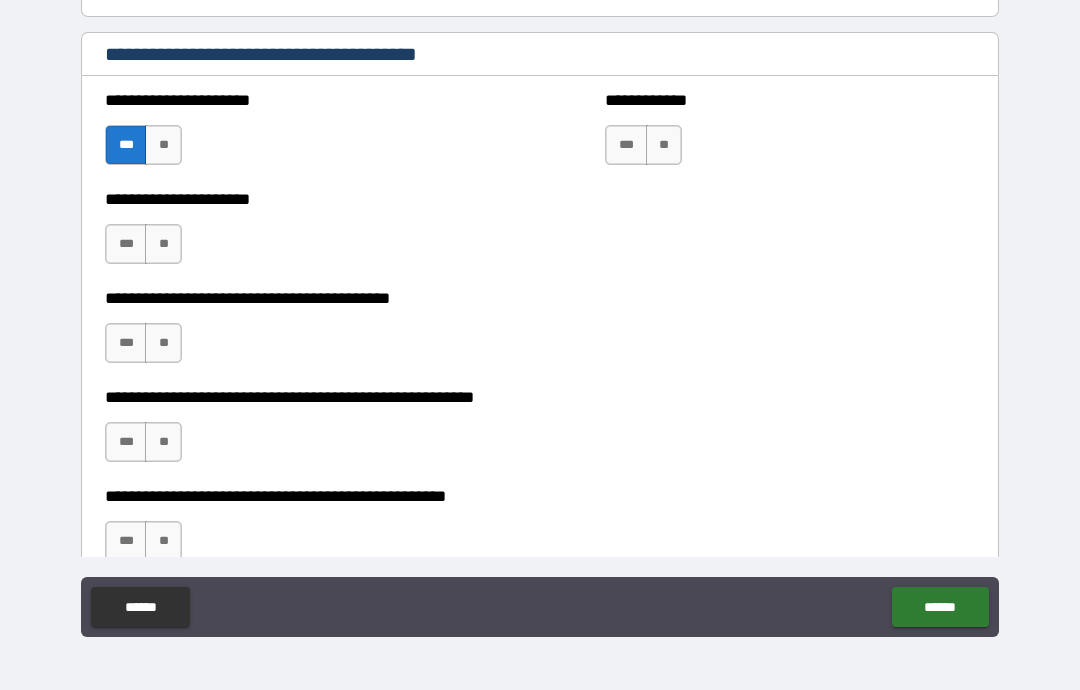 click on "***" at bounding box center (126, 244) 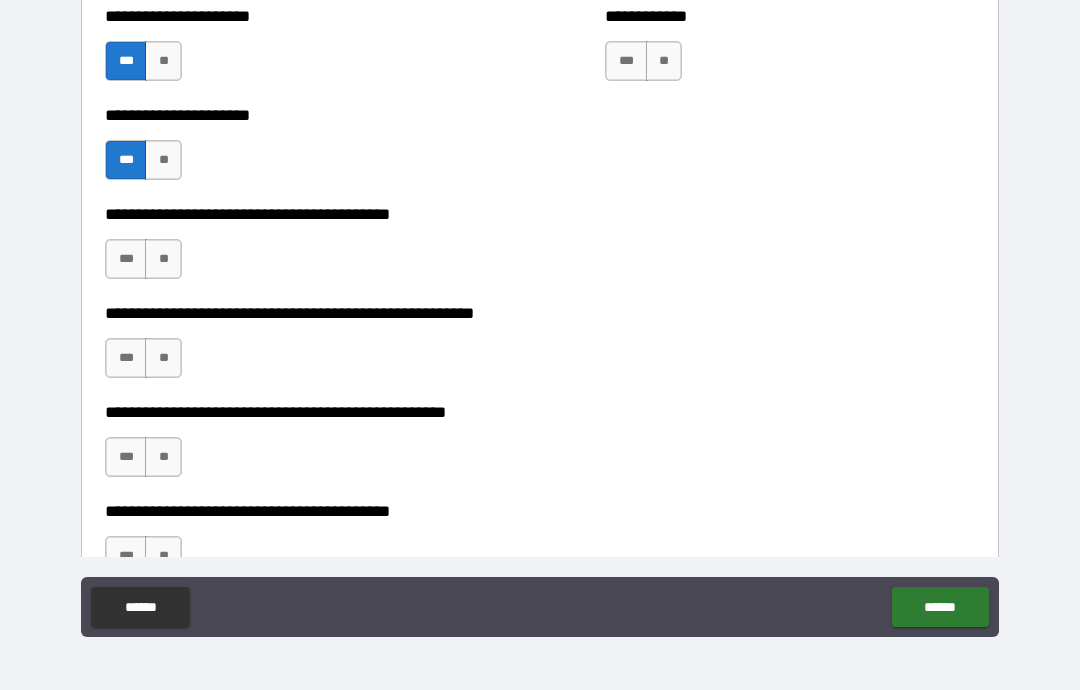 scroll, scrollTop: 3688, scrollLeft: 0, axis: vertical 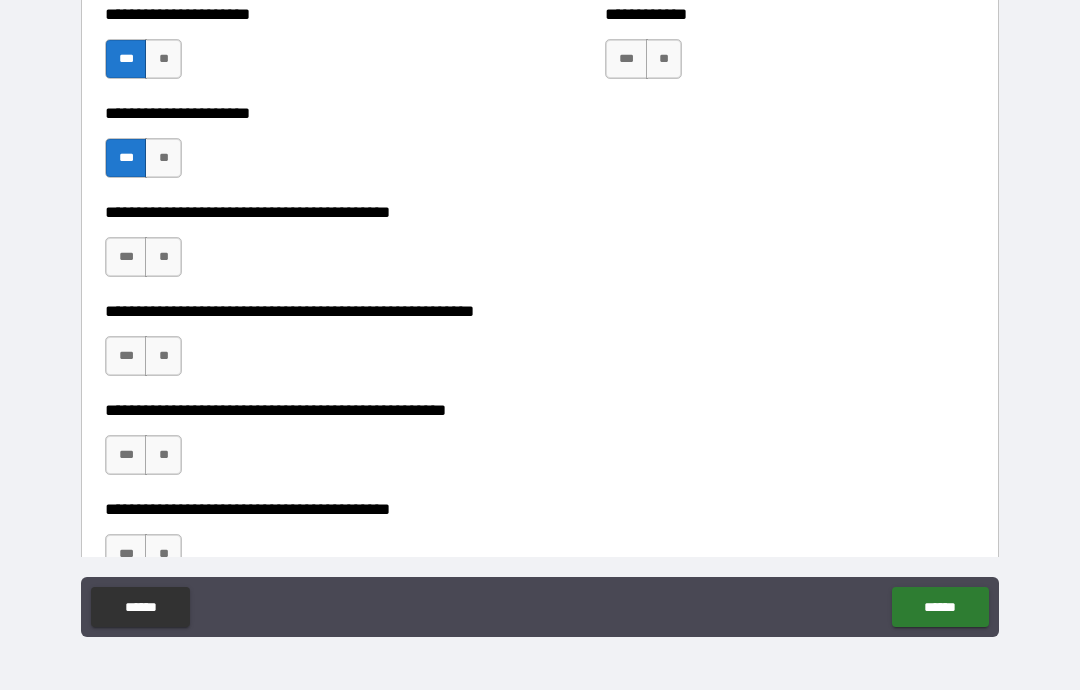 click on "**" at bounding box center (163, 257) 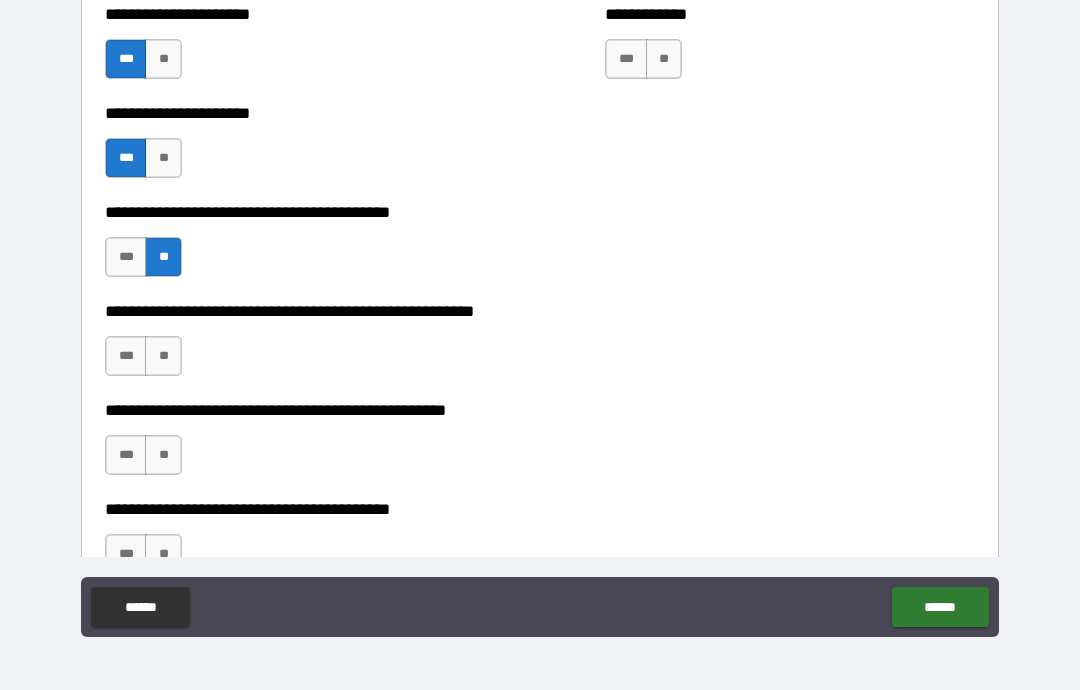click on "**" at bounding box center (163, 356) 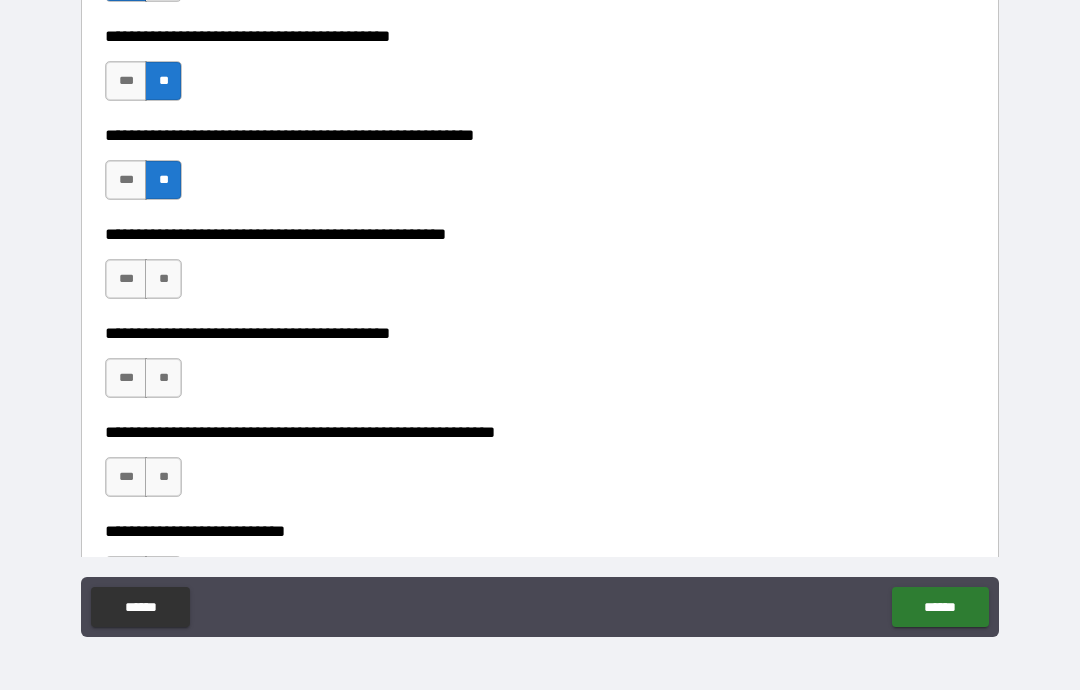scroll, scrollTop: 3869, scrollLeft: 0, axis: vertical 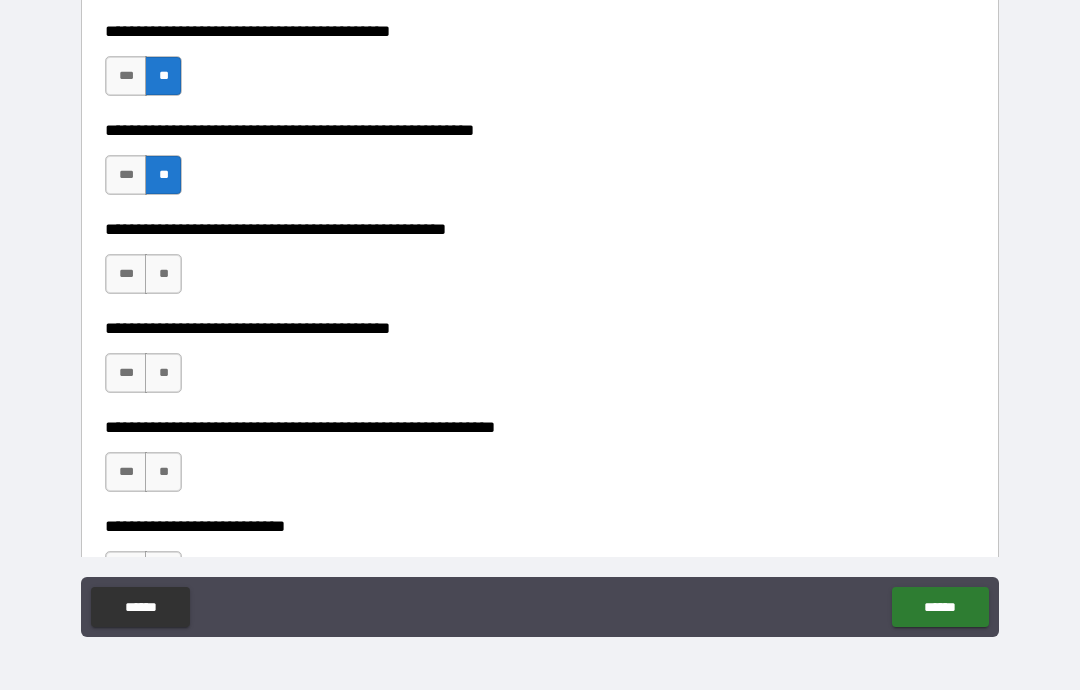 click on "***" at bounding box center [126, 274] 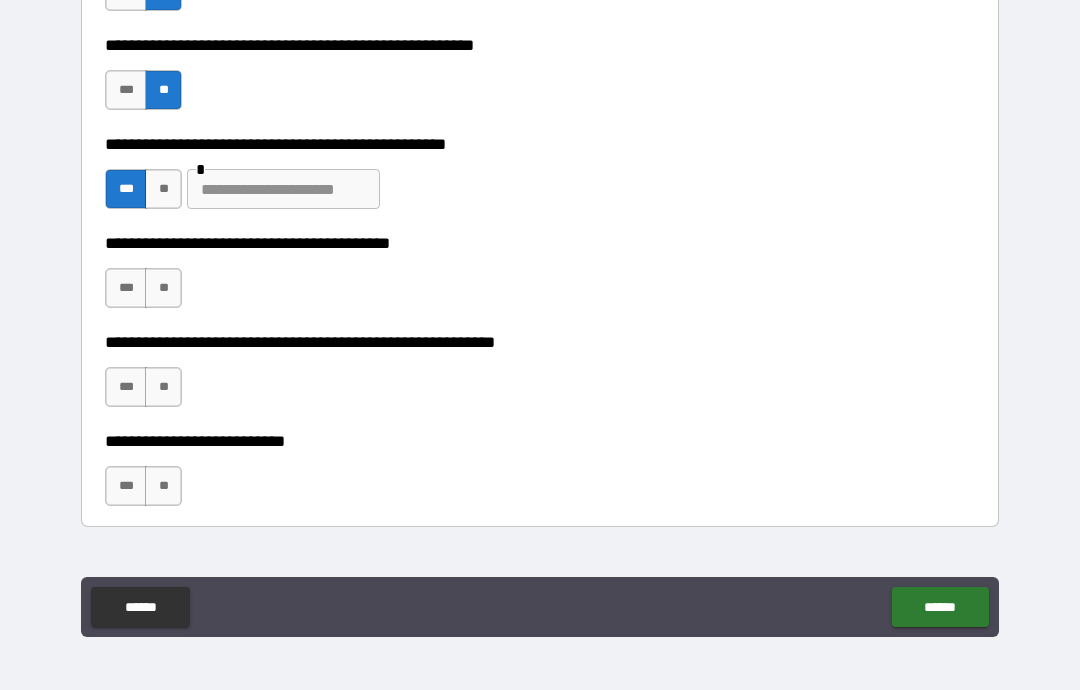 scroll, scrollTop: 3966, scrollLeft: 0, axis: vertical 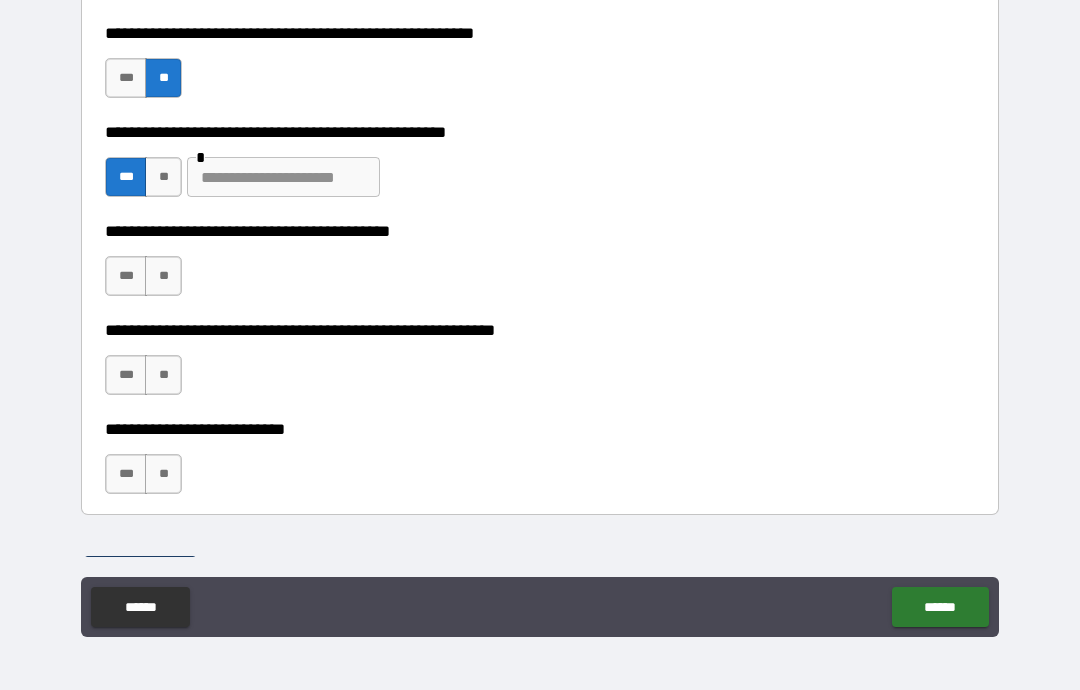 click at bounding box center [283, 177] 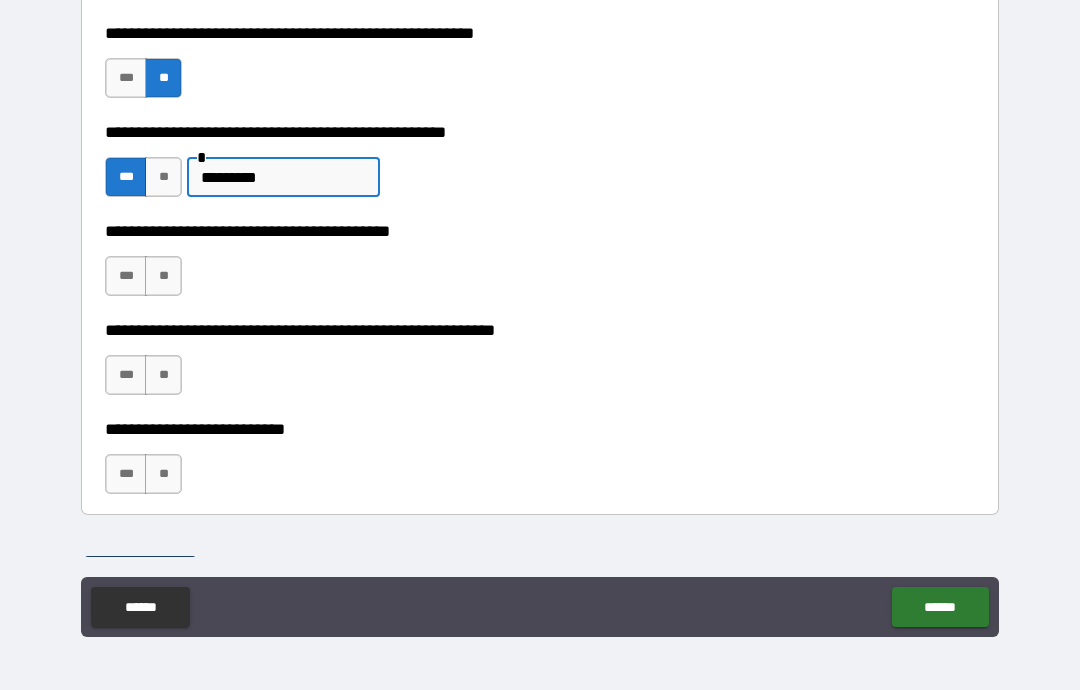 type on "*********" 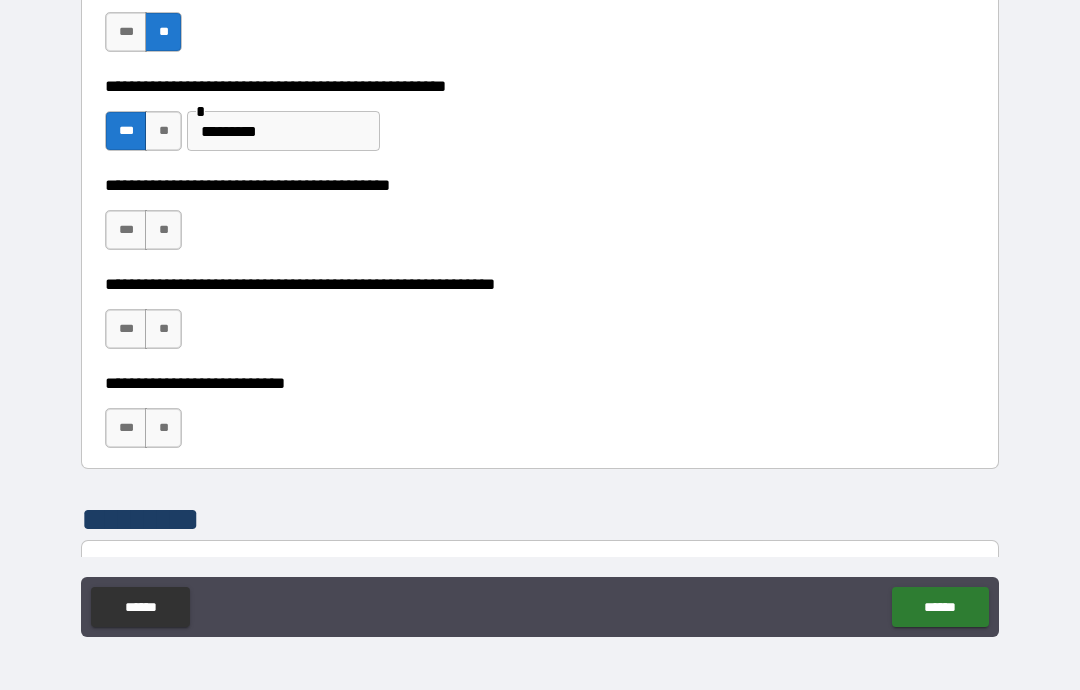 scroll, scrollTop: 4019, scrollLeft: 0, axis: vertical 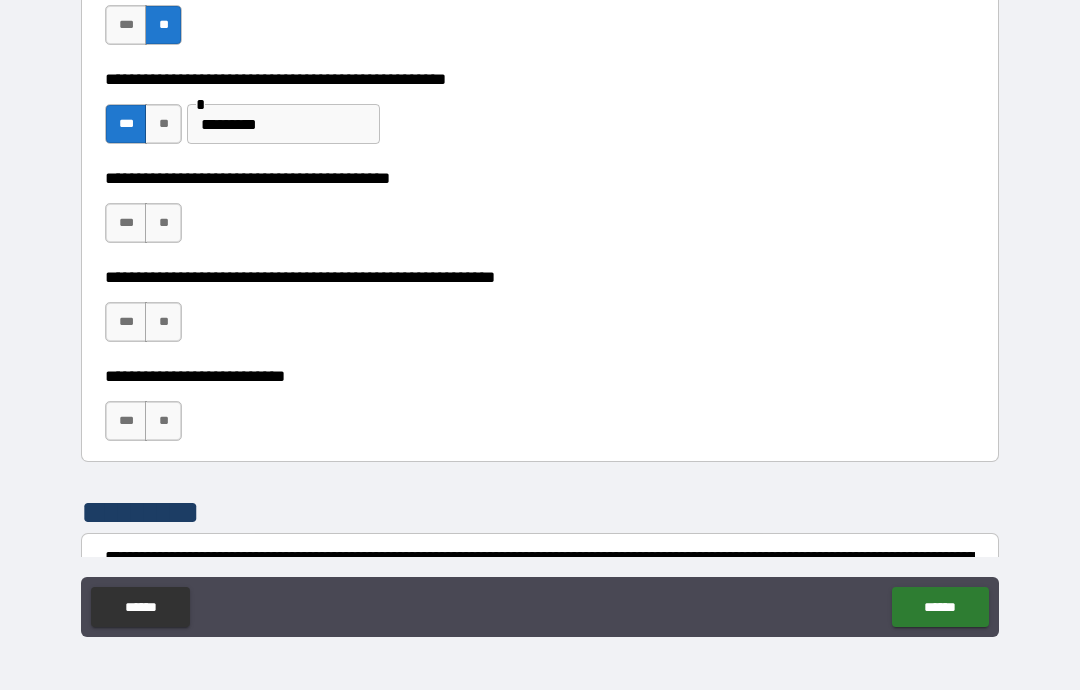 click on "**" at bounding box center (163, 223) 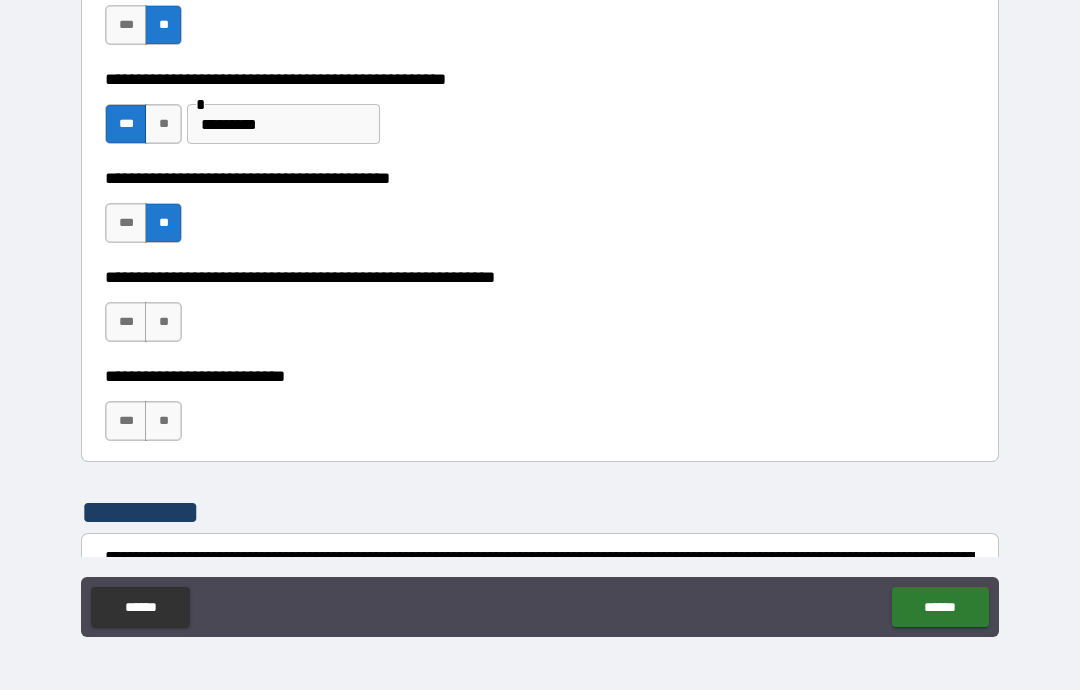 click on "**" at bounding box center (163, 322) 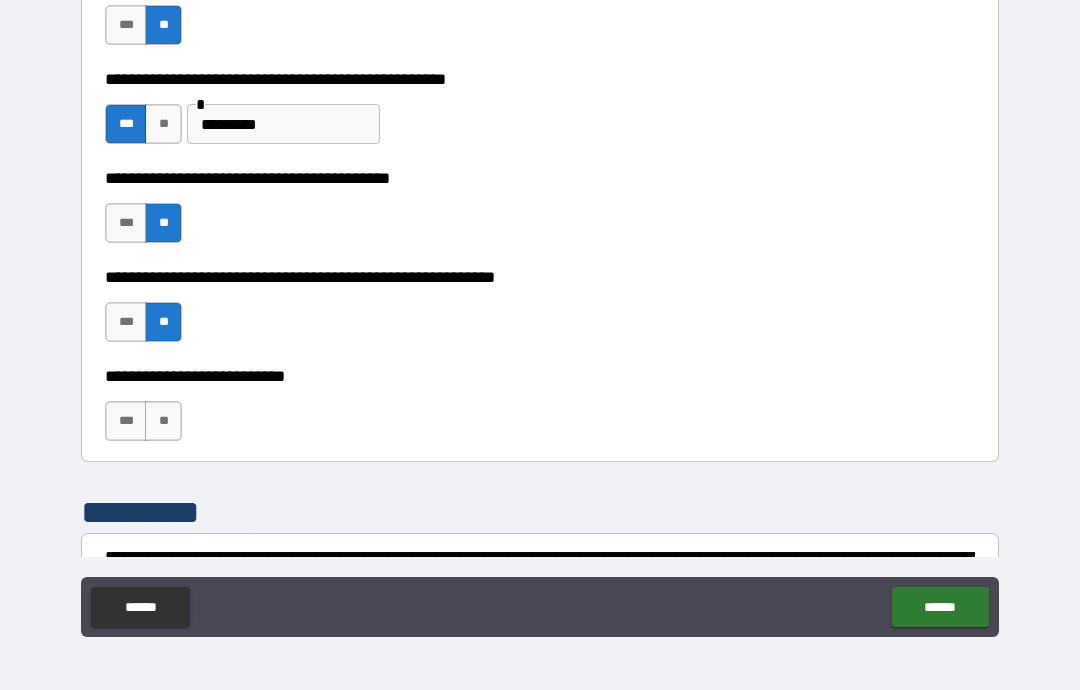 click on "**" at bounding box center [163, 421] 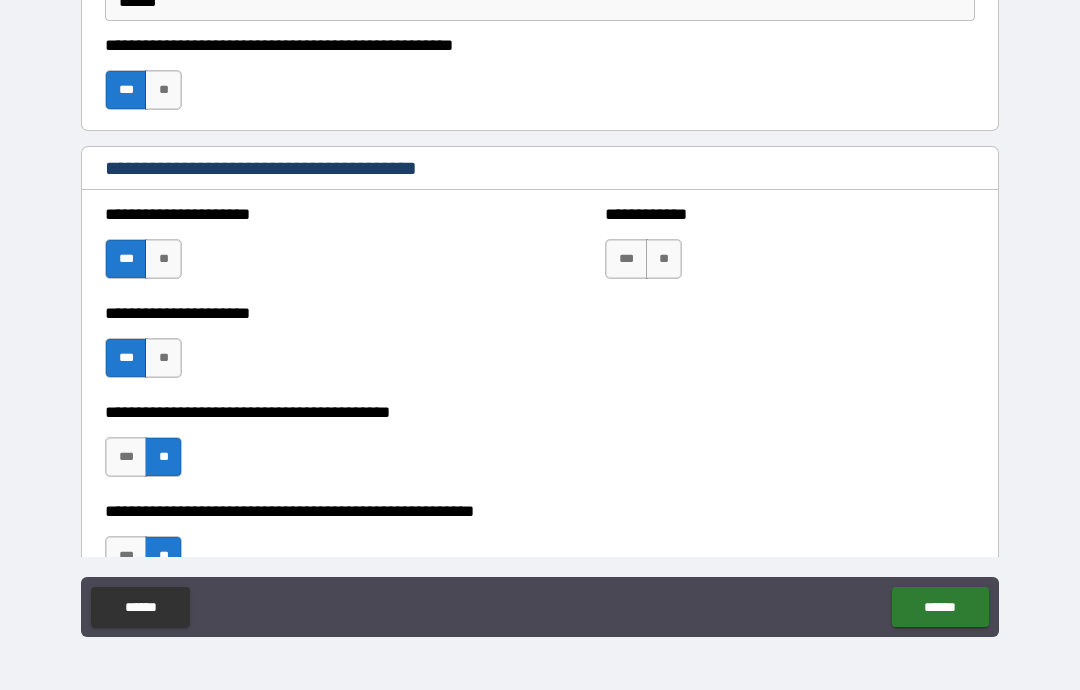 scroll, scrollTop: 3469, scrollLeft: 0, axis: vertical 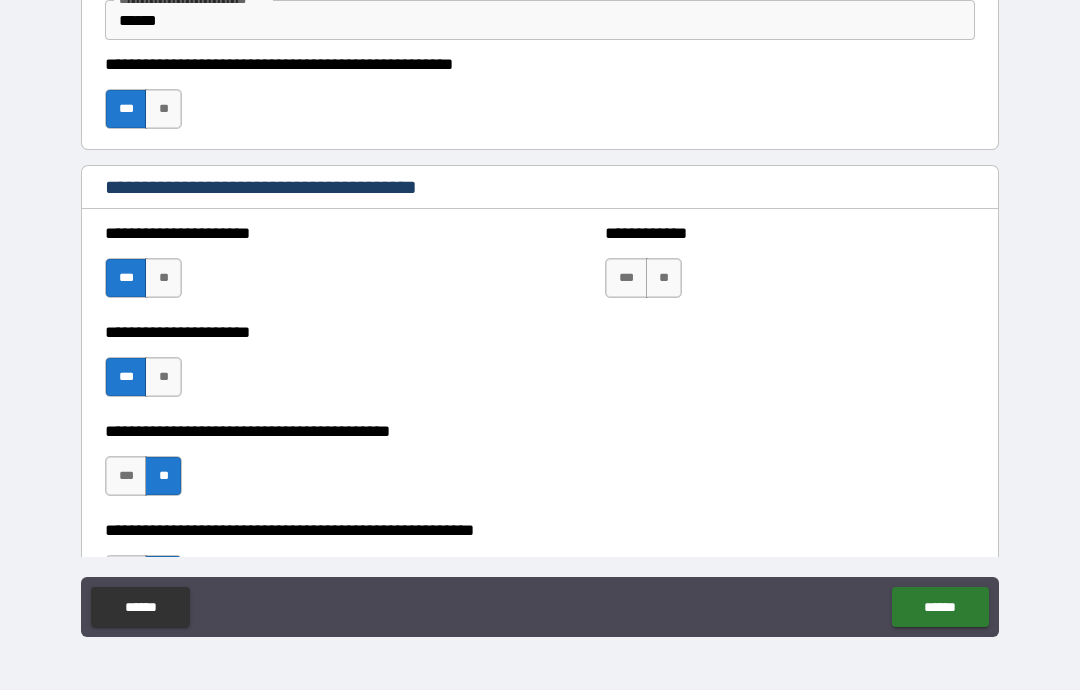 click on "**" at bounding box center (664, 278) 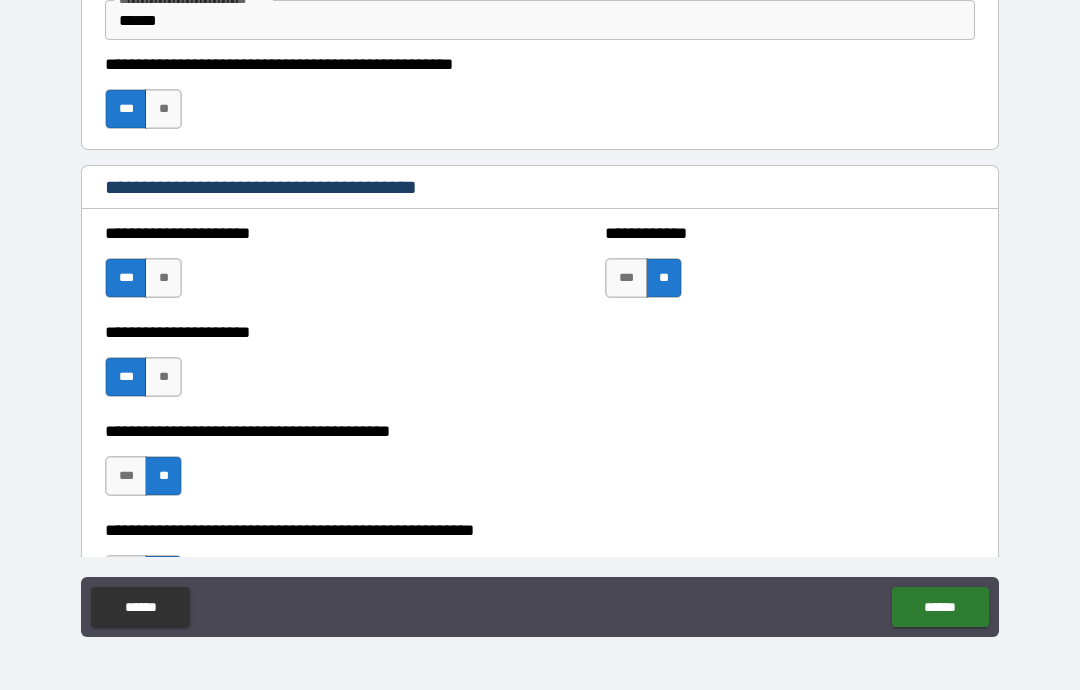 click on "***" at bounding box center (626, 278) 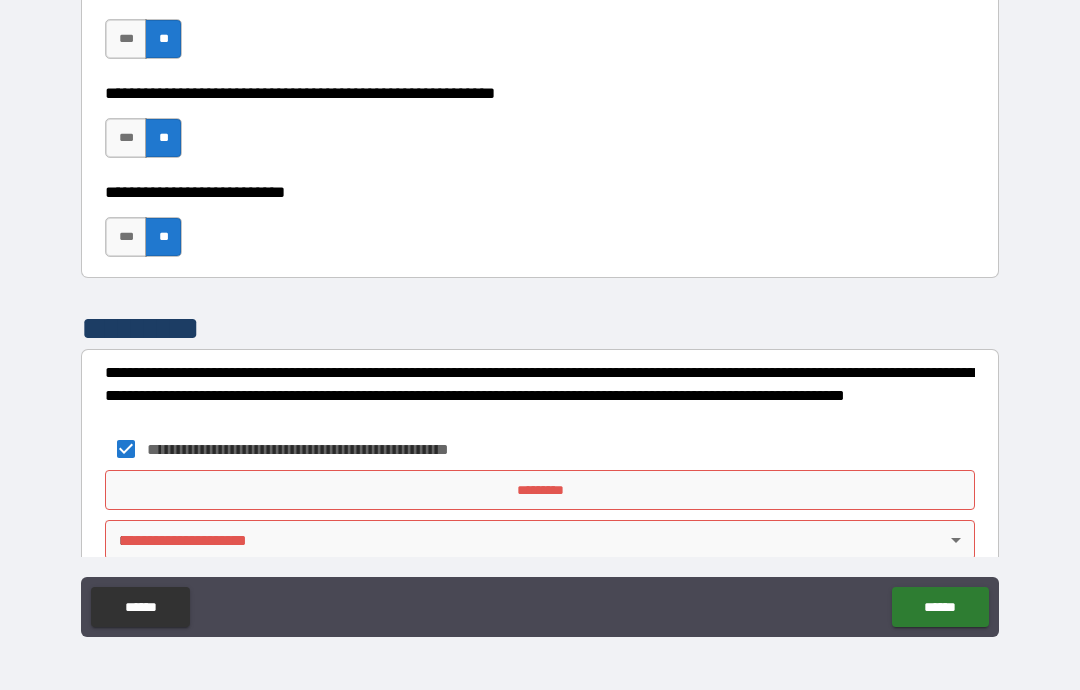 scroll, scrollTop: 4208, scrollLeft: 0, axis: vertical 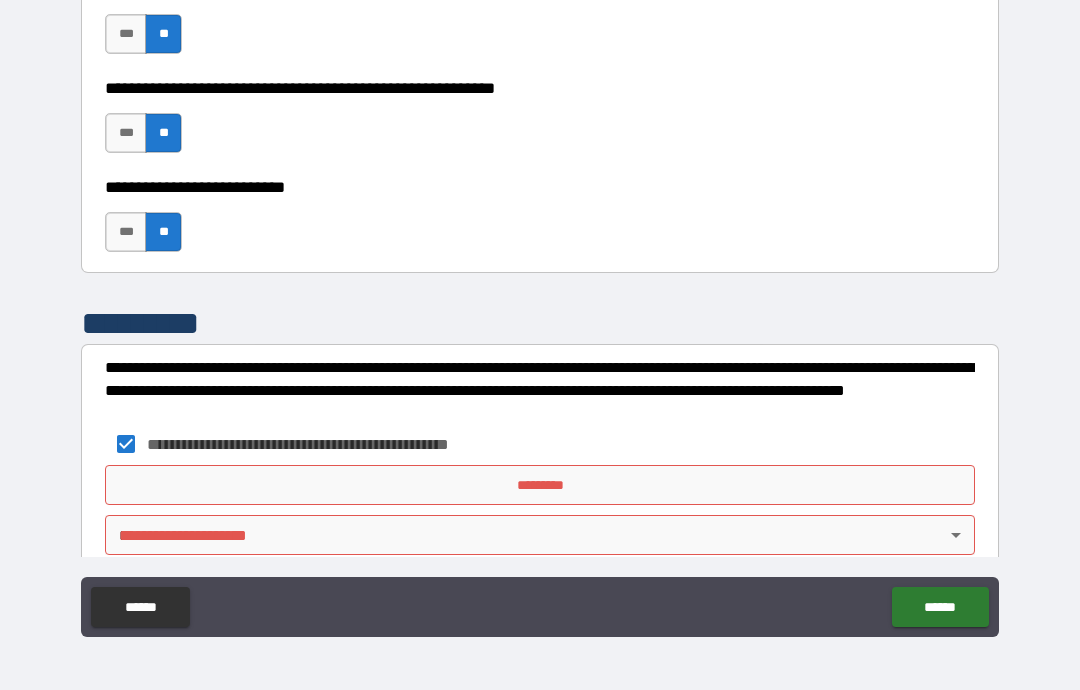 click on "*********" at bounding box center (540, 485) 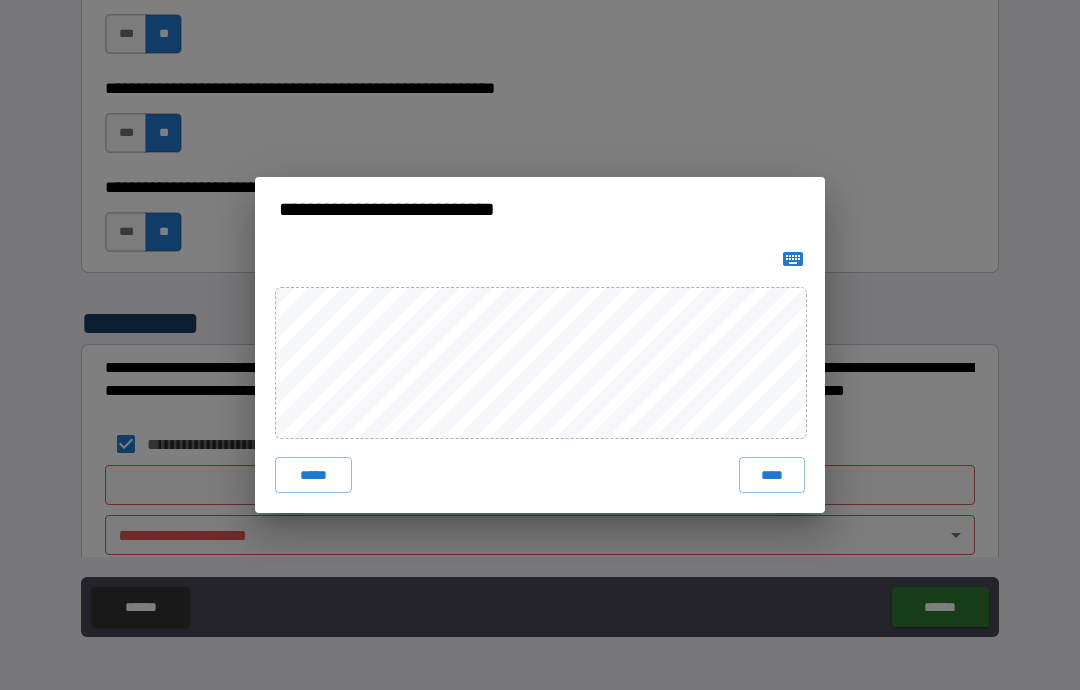 click on "****" at bounding box center [772, 475] 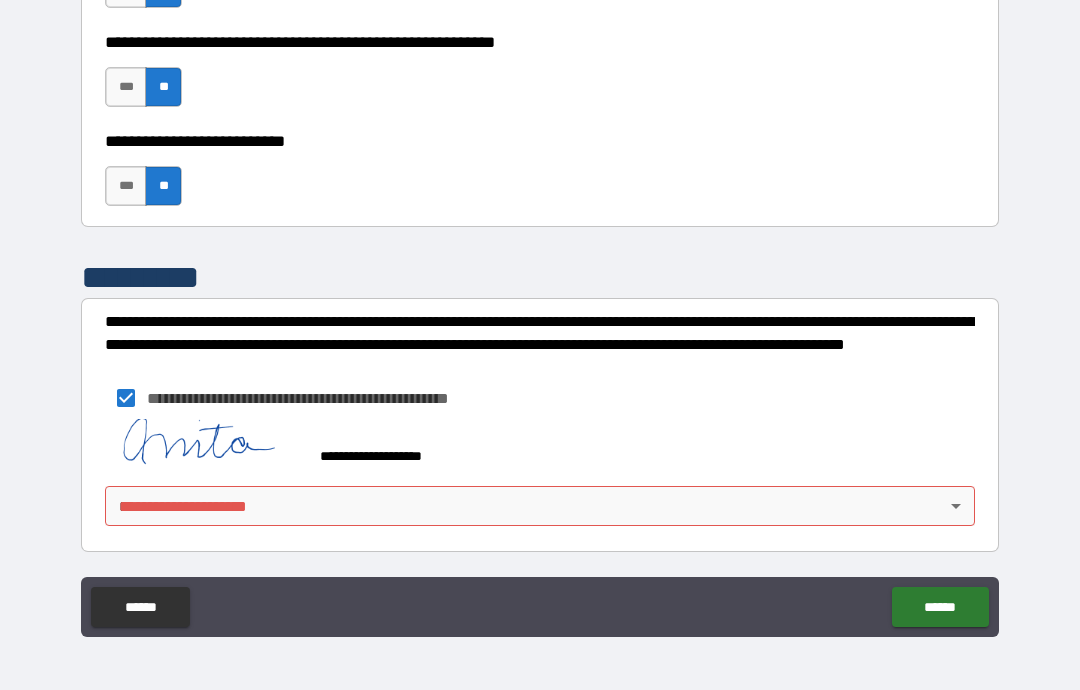 scroll, scrollTop: 4254, scrollLeft: 0, axis: vertical 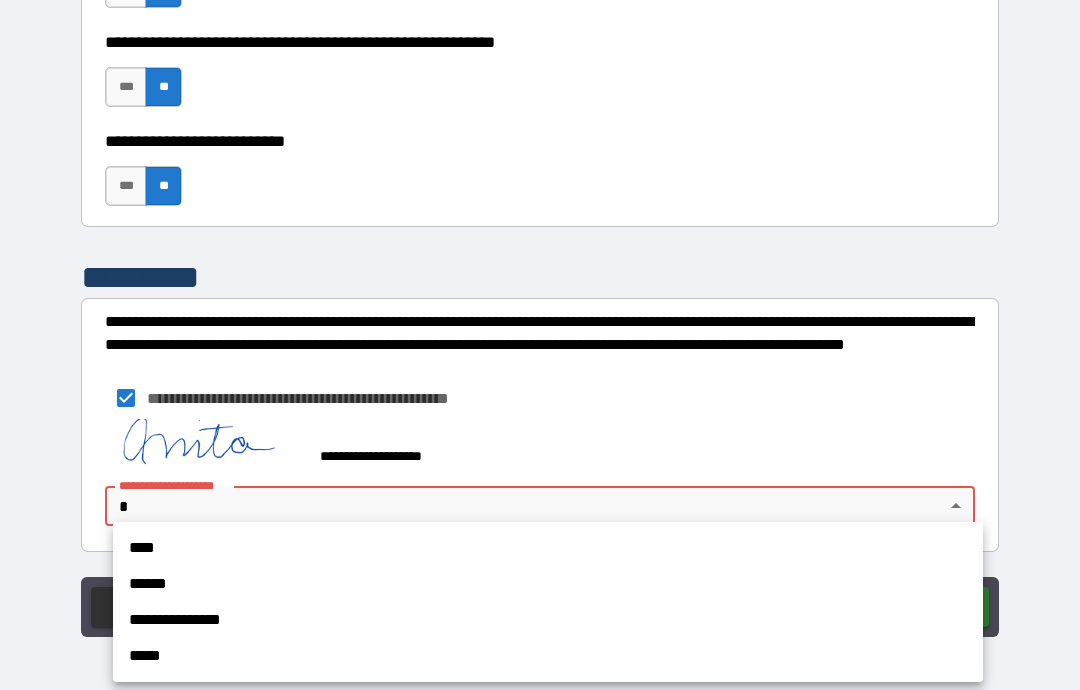 click on "****" at bounding box center [548, 548] 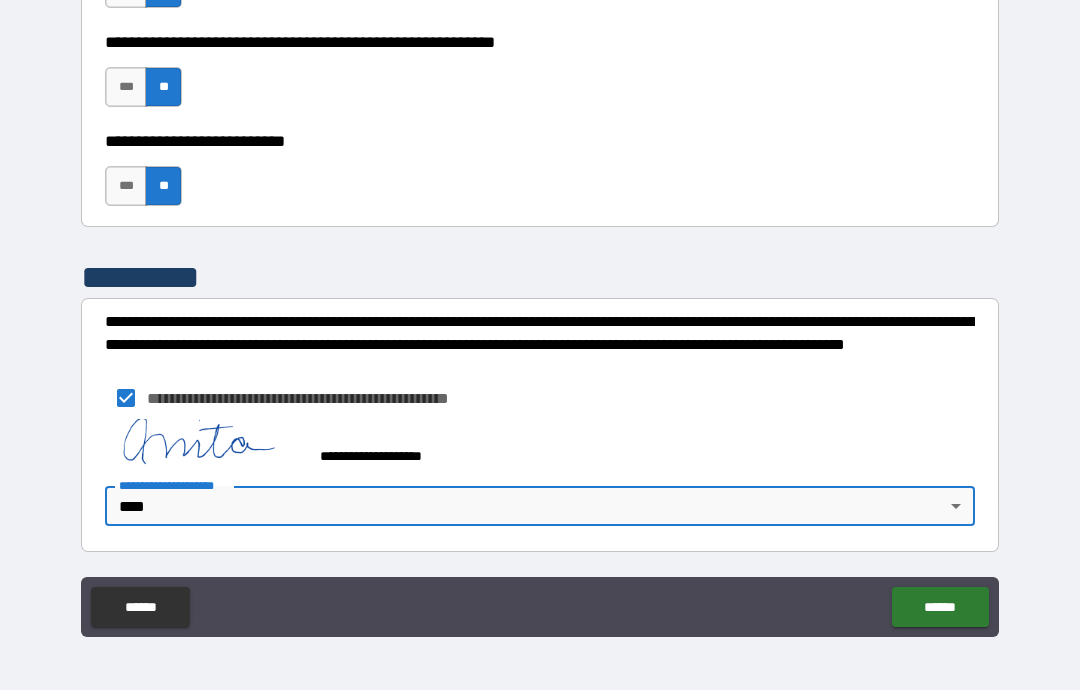 click on "******" at bounding box center [940, 607] 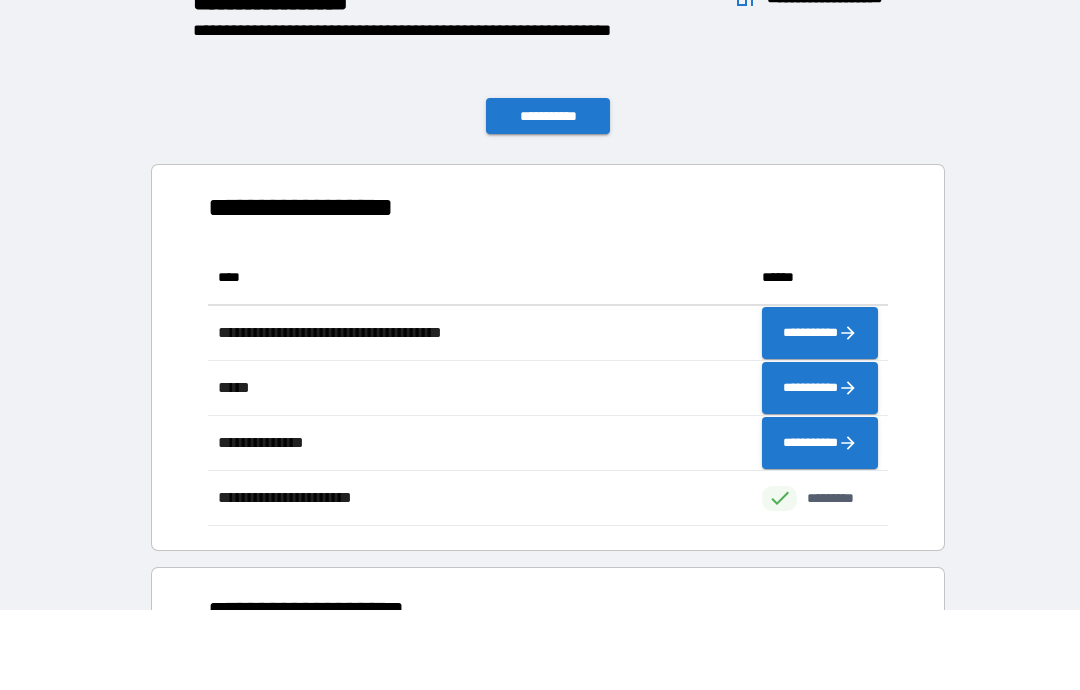 scroll, scrollTop: 276, scrollLeft: 680, axis: both 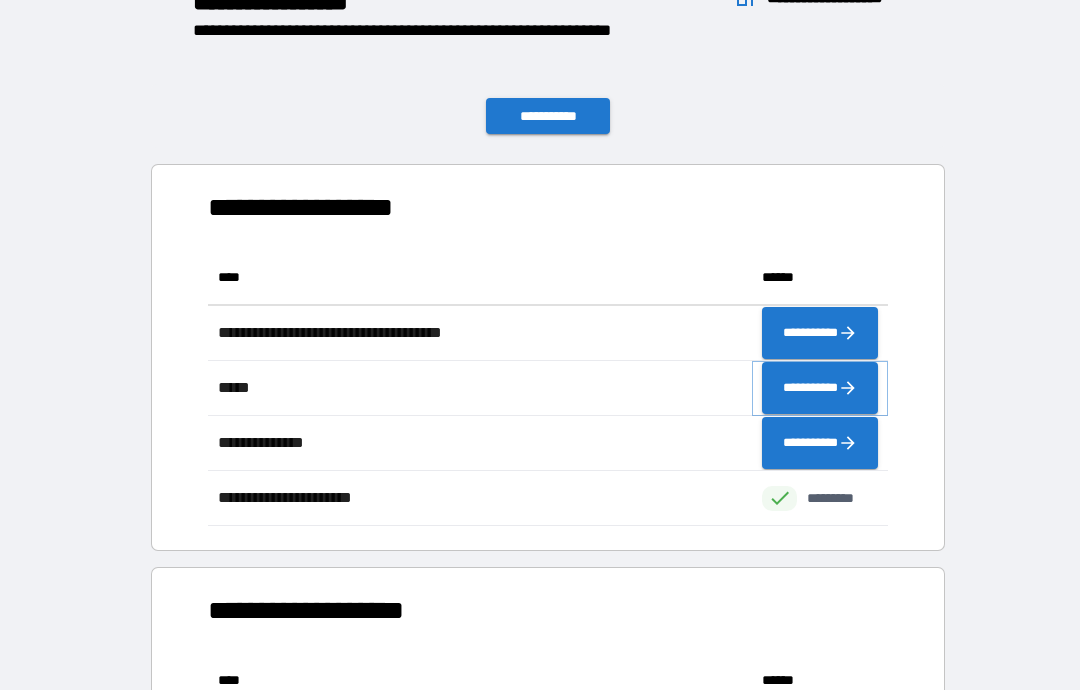 click on "**********" at bounding box center (820, 388) 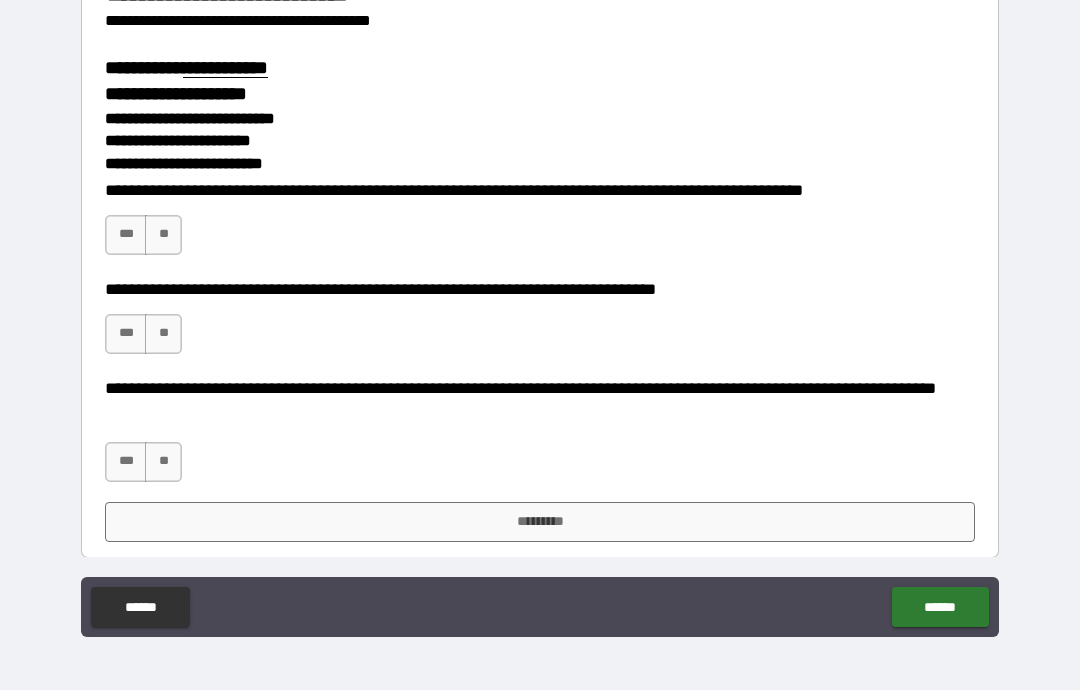 scroll, scrollTop: 2626, scrollLeft: 0, axis: vertical 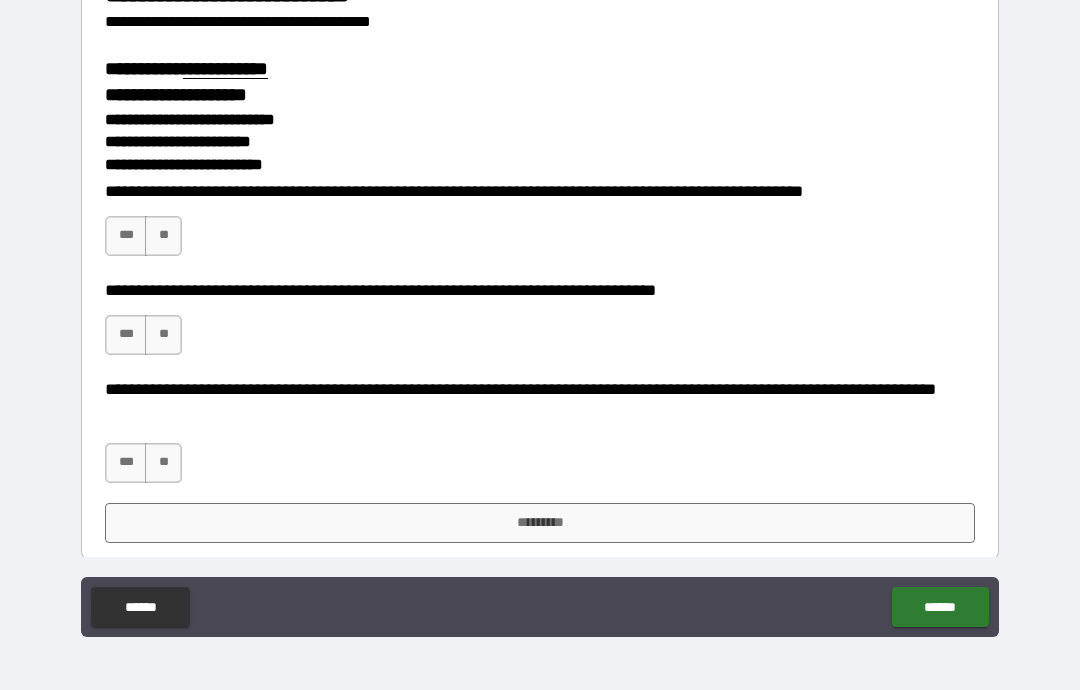 click on "***" at bounding box center [126, 236] 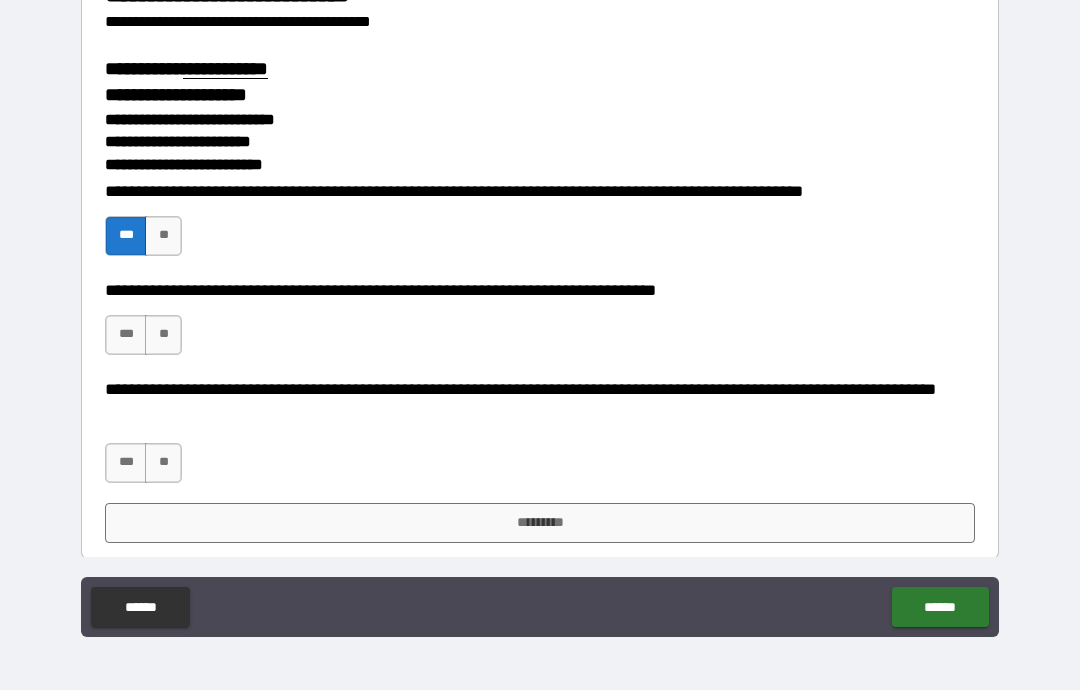 click on "***" at bounding box center [126, 335] 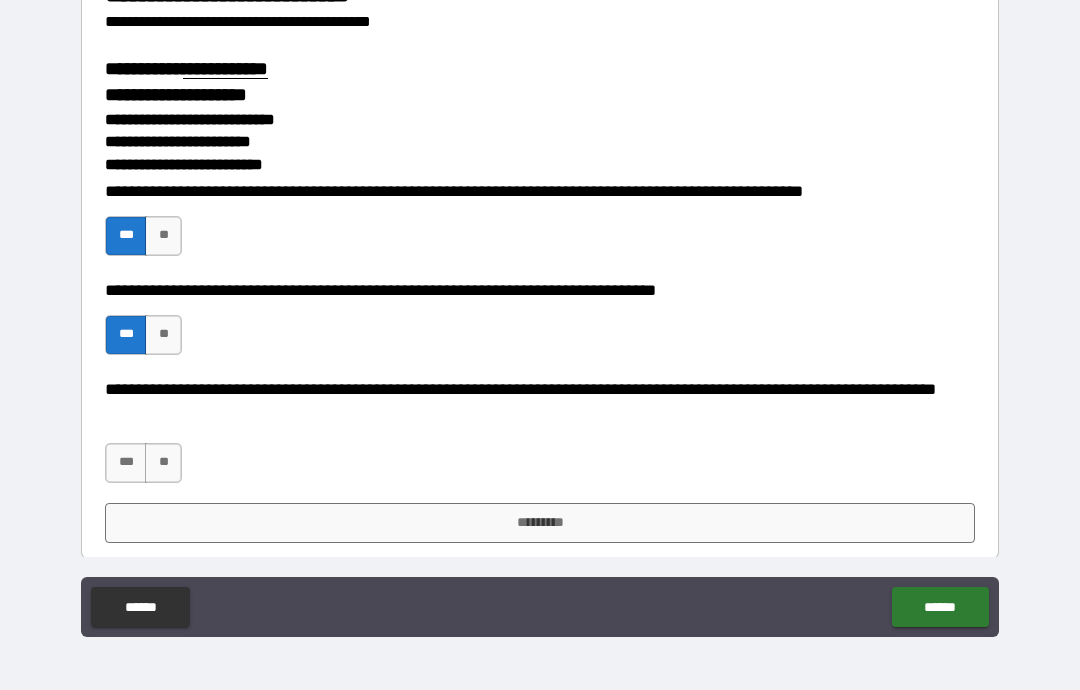 click on "***" at bounding box center (126, 463) 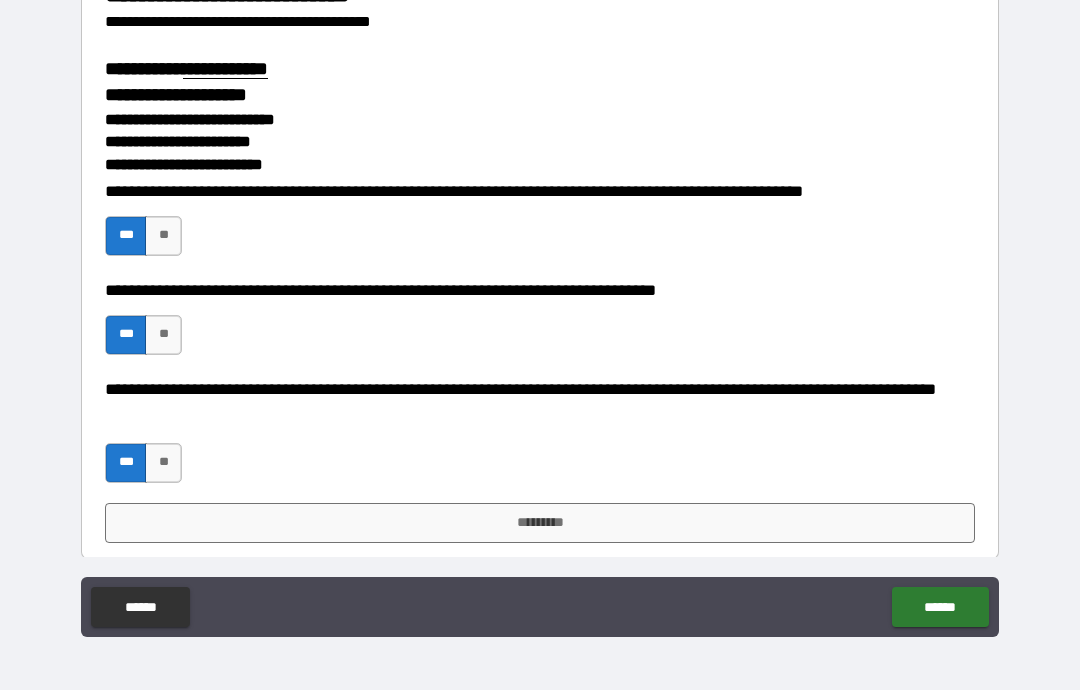 click on "*********" at bounding box center (540, 523) 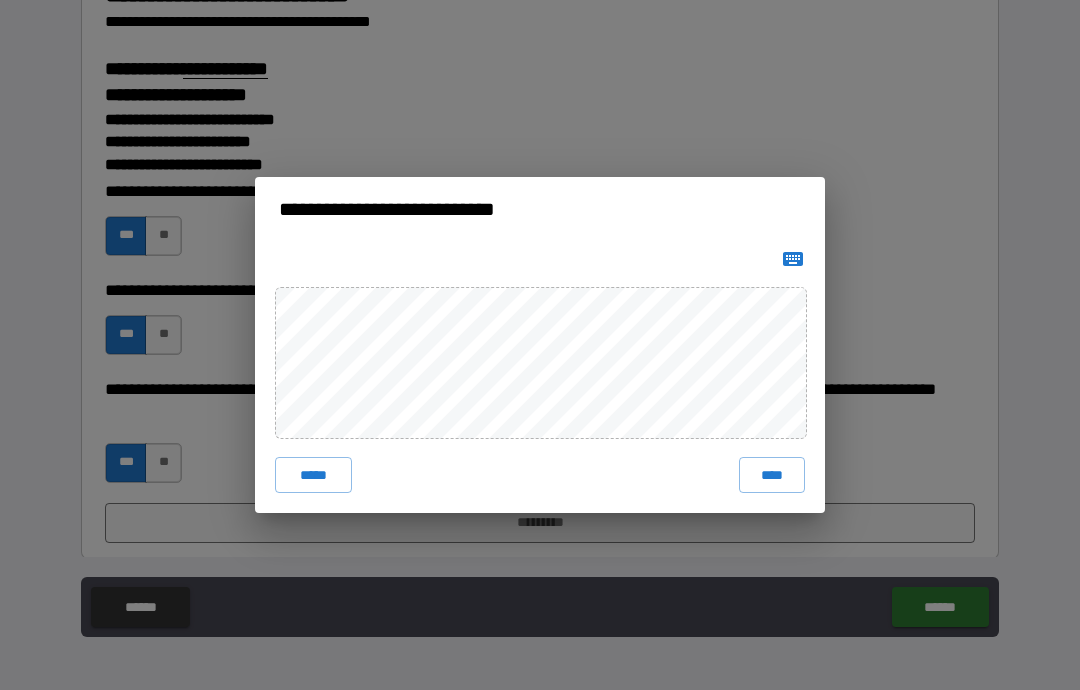 click on "****" at bounding box center [772, 475] 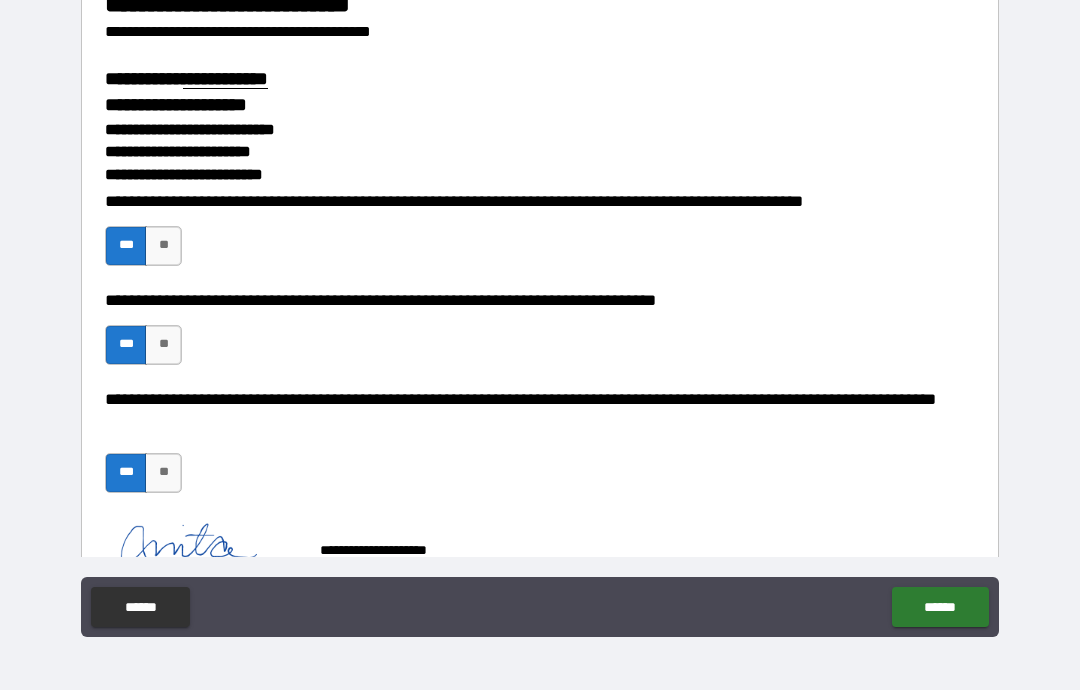 click on "******" at bounding box center (940, 607) 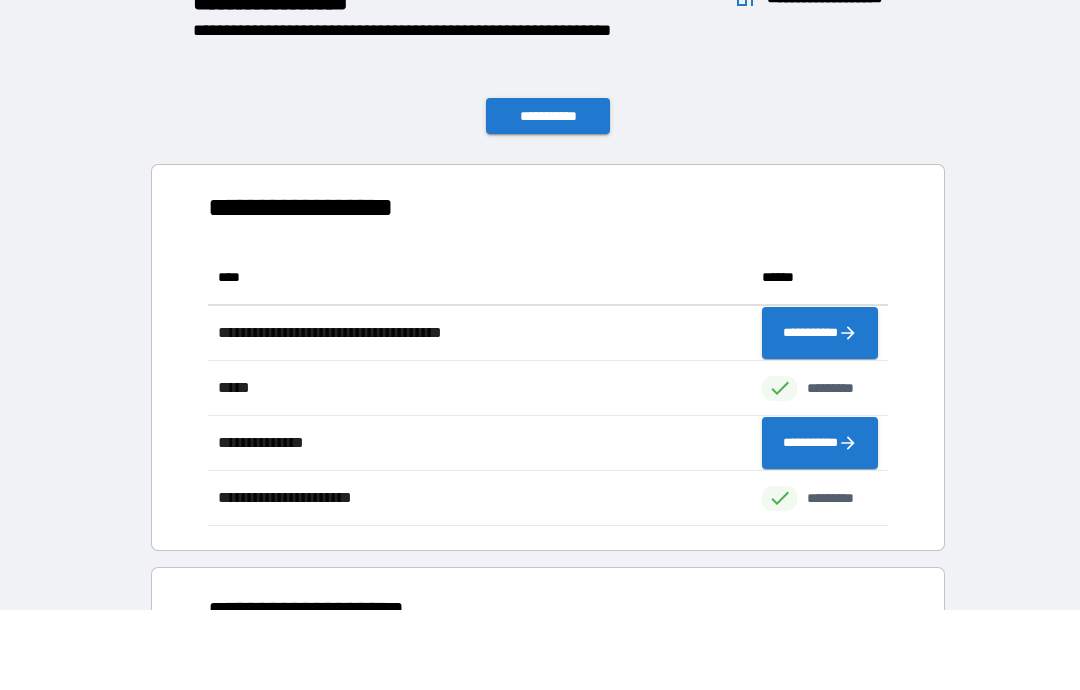scroll, scrollTop: 276, scrollLeft: 680, axis: both 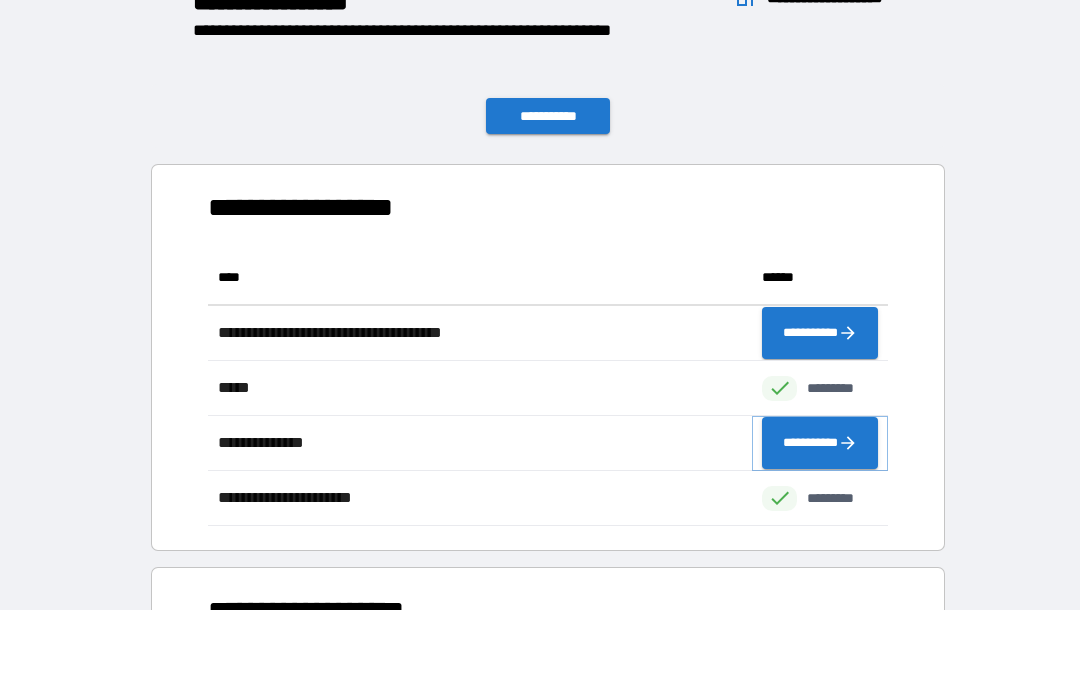click on "**********" at bounding box center (820, 443) 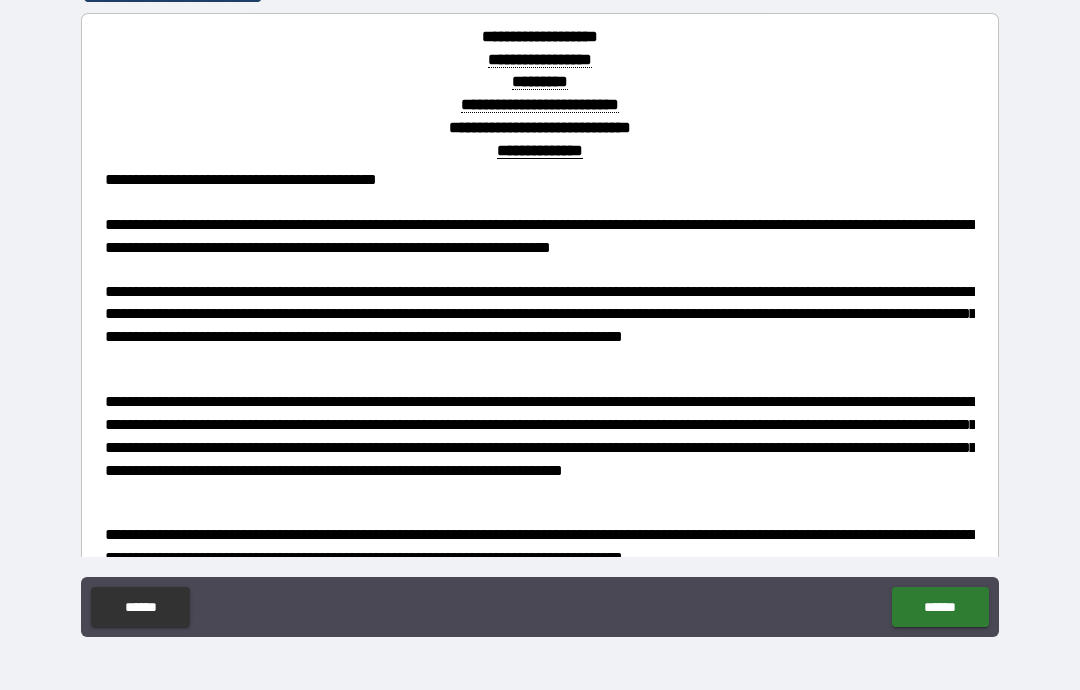 click on "******" at bounding box center (940, 607) 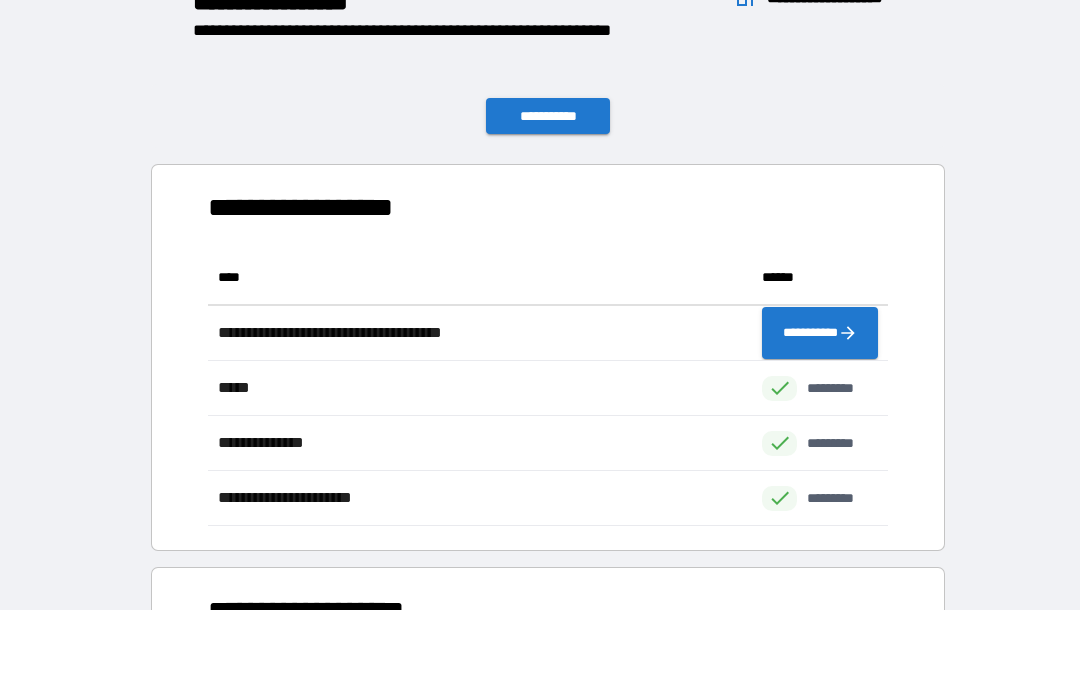 scroll, scrollTop: 276, scrollLeft: 680, axis: both 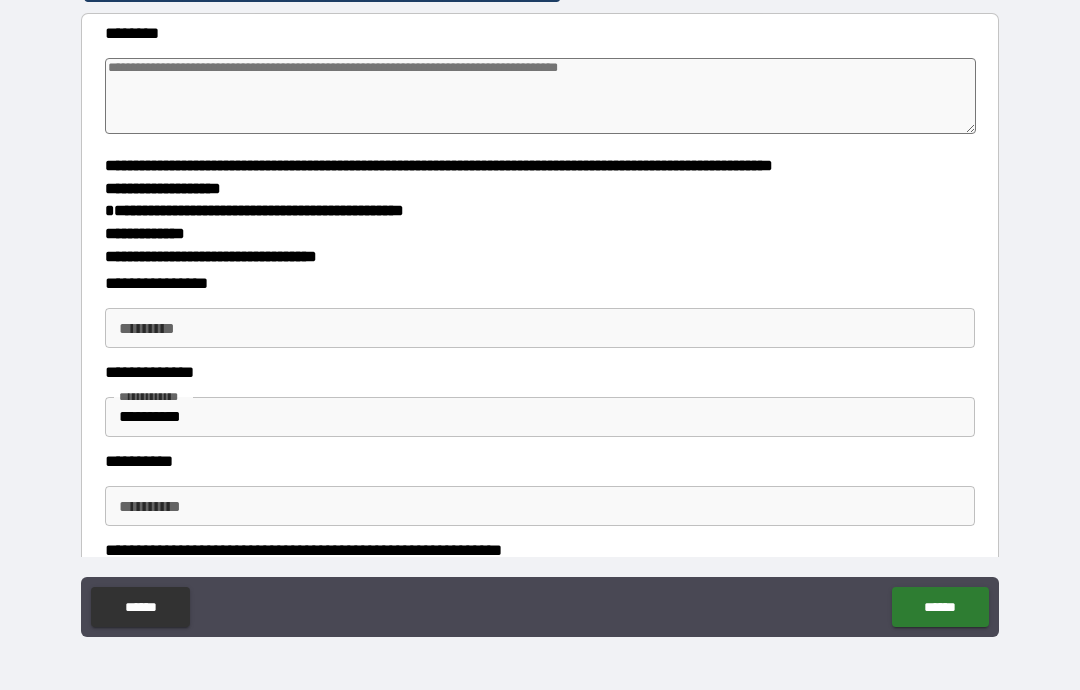 type on "*" 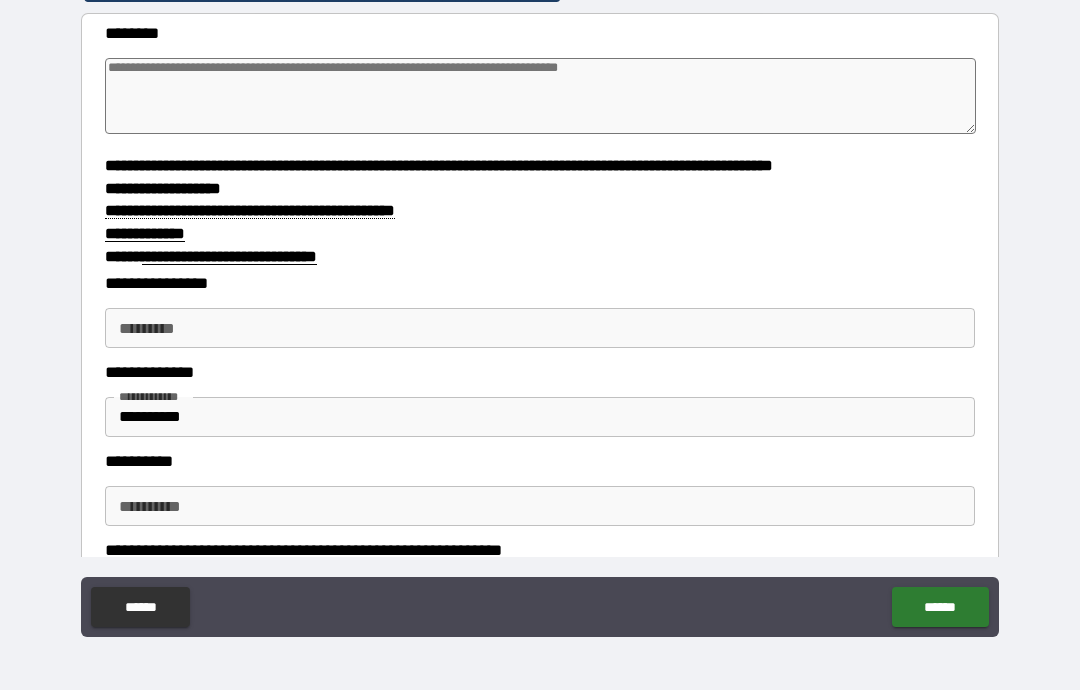 scroll, scrollTop: 0, scrollLeft: 0, axis: both 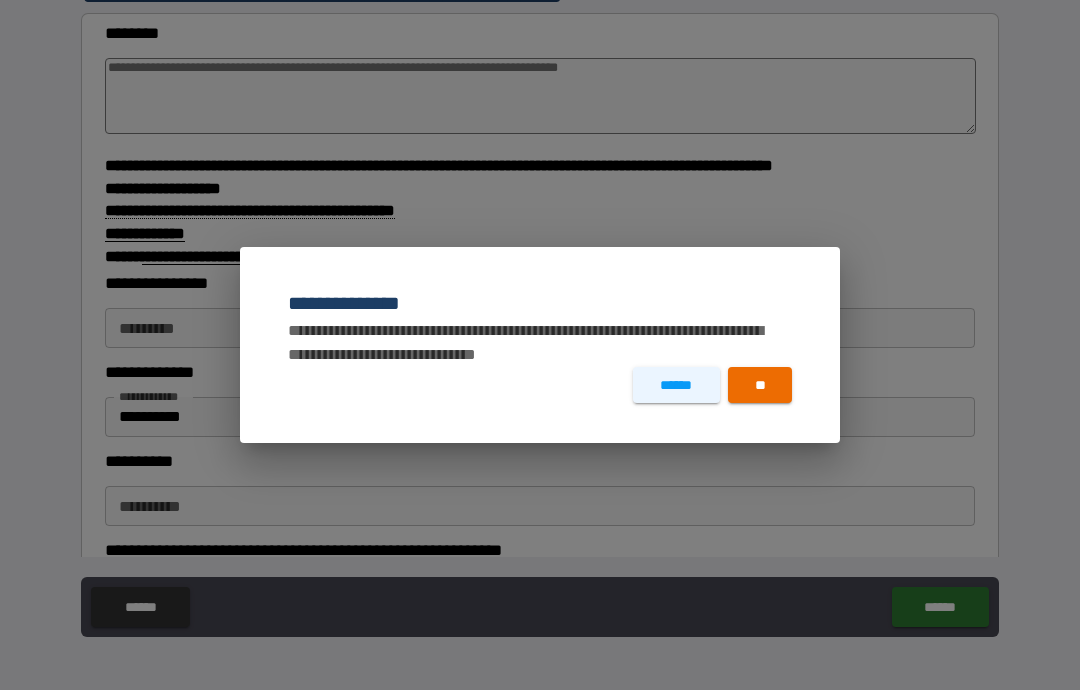 type on "*" 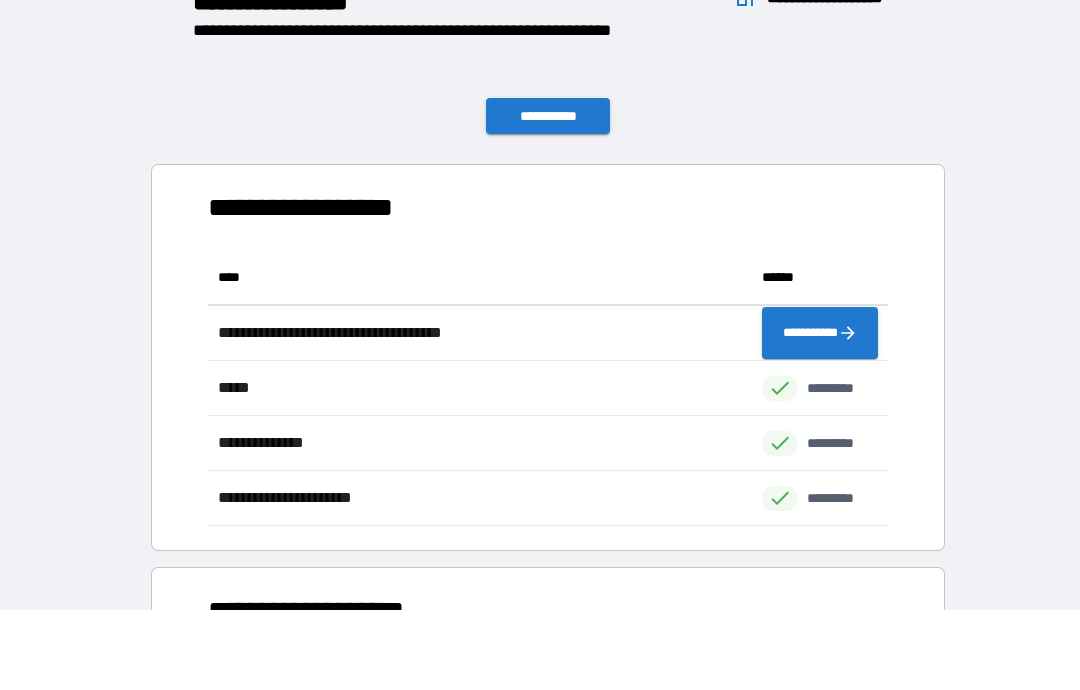 scroll, scrollTop: 276, scrollLeft: 680, axis: both 